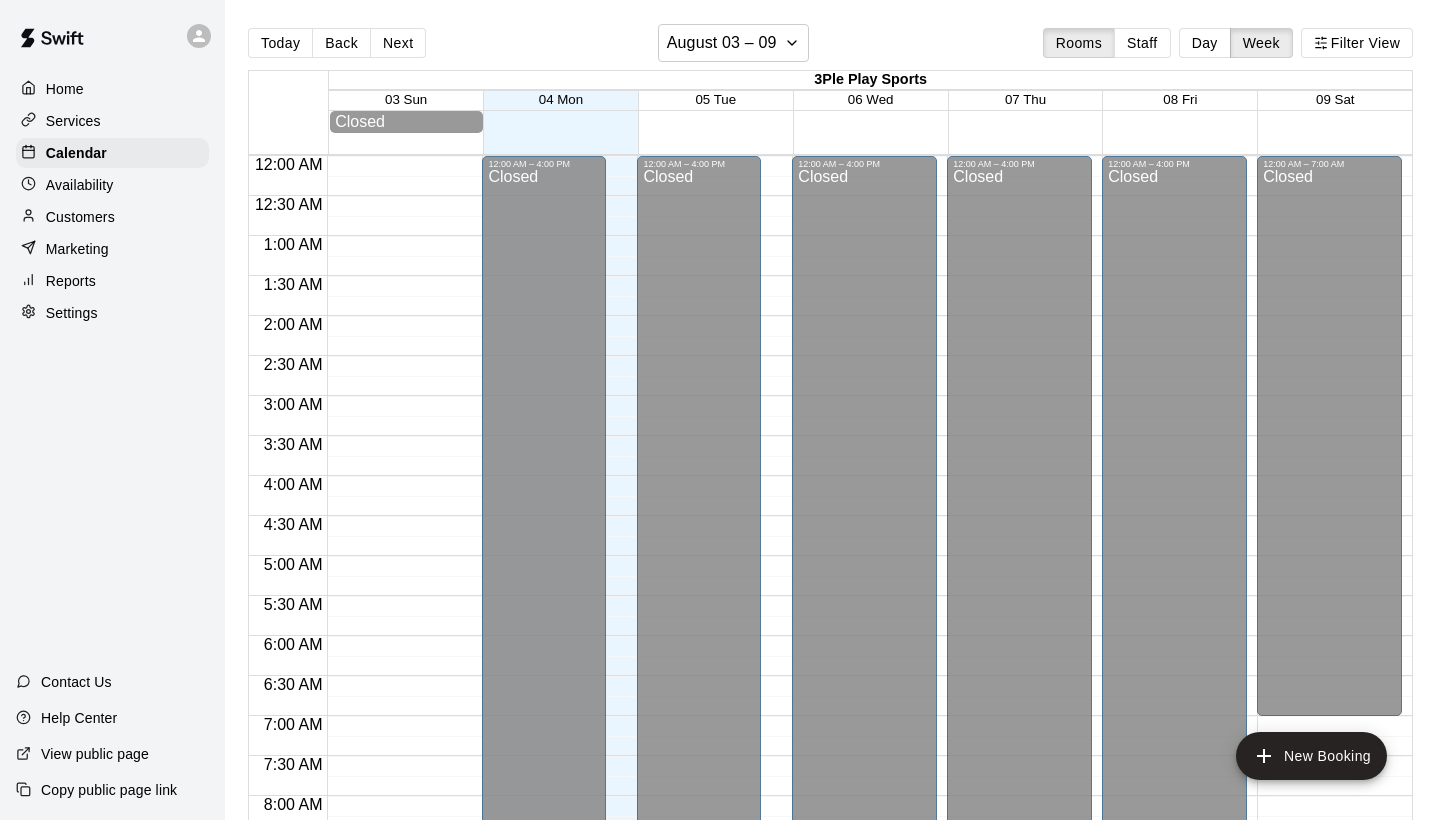 scroll, scrollTop: 0, scrollLeft: 0, axis: both 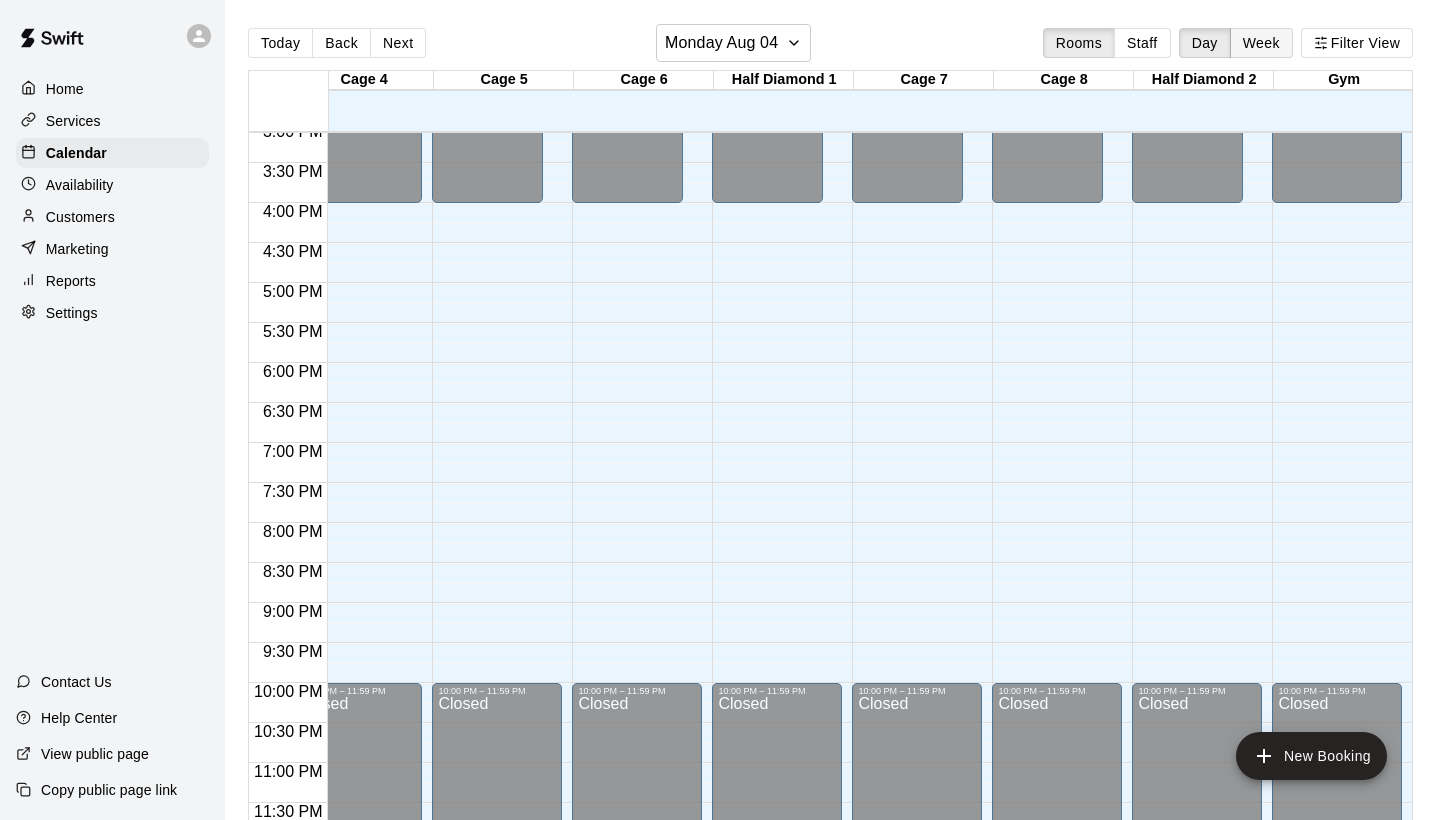 click on "Week" at bounding box center [1261, 43] 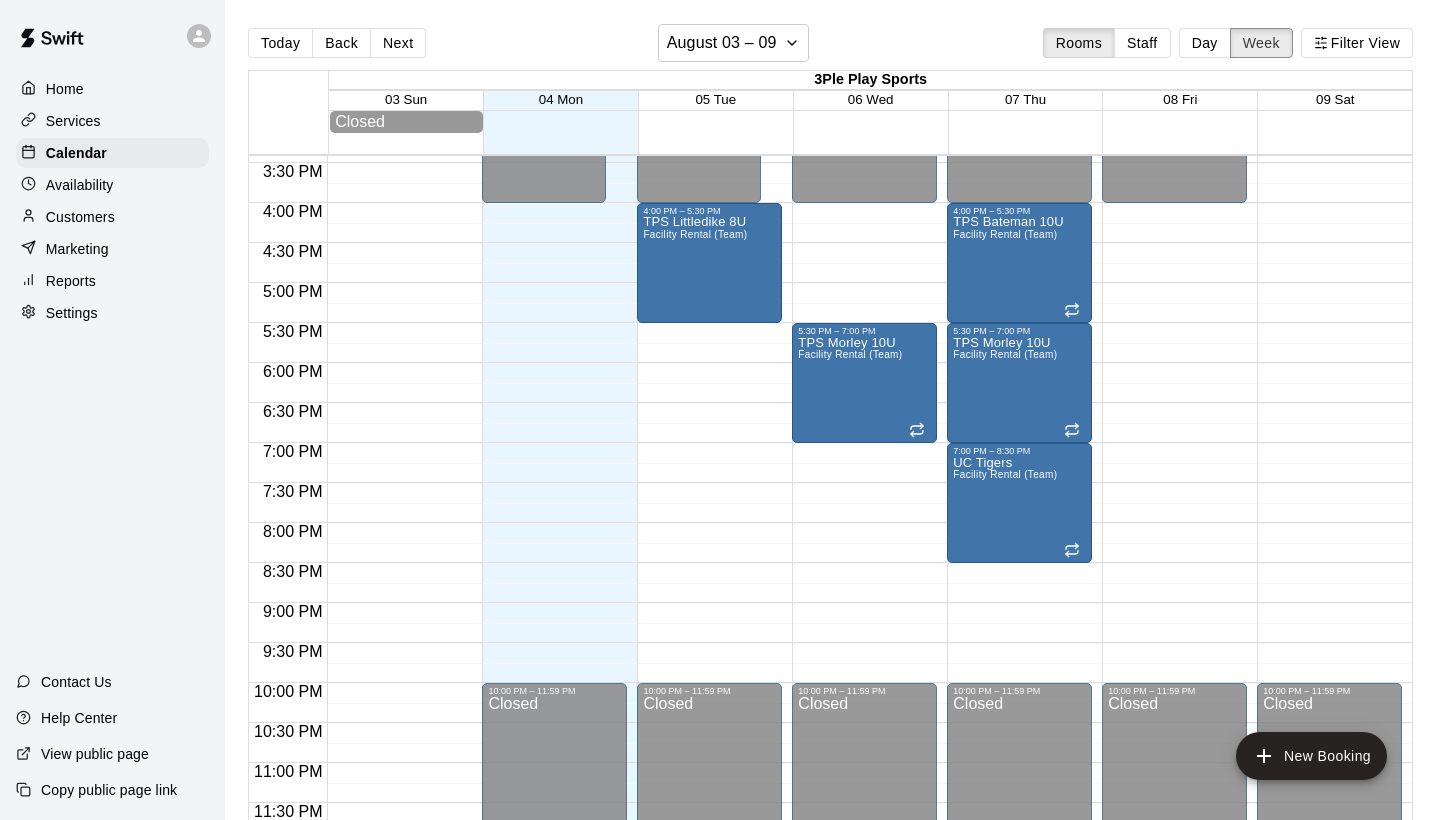 scroll, scrollTop: 1234, scrollLeft: 0, axis: vertical 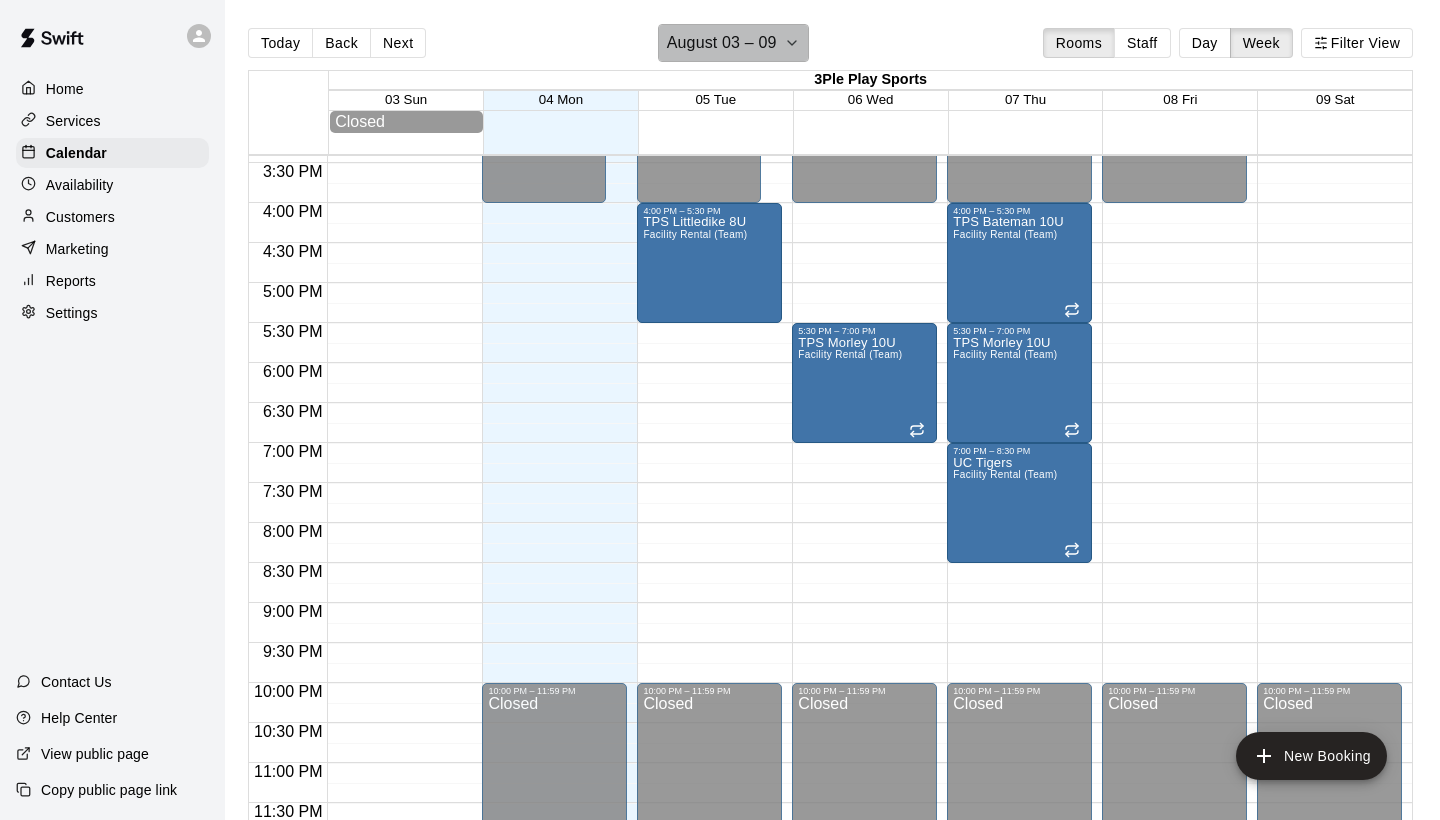 click 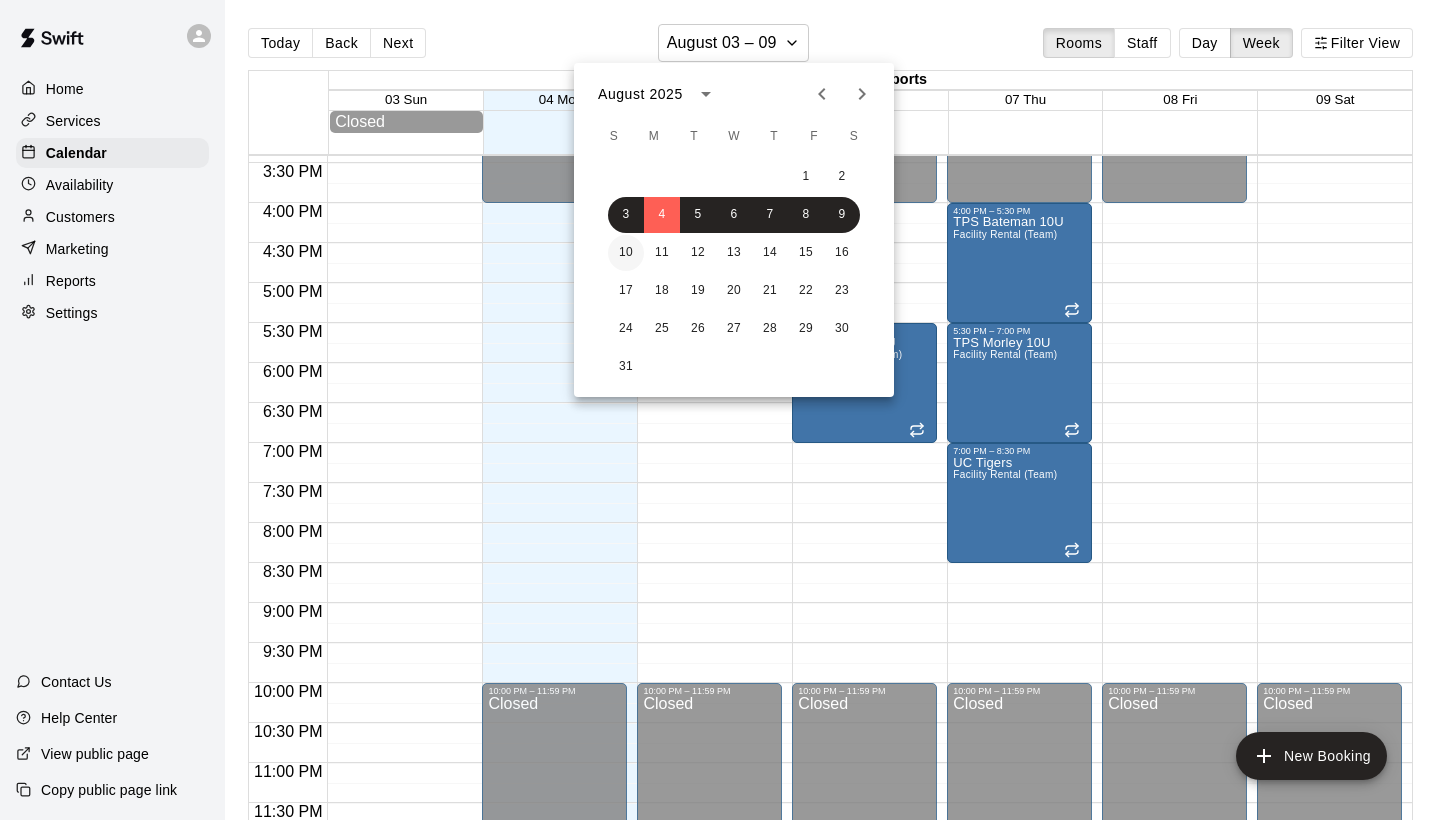 click on "10" at bounding box center [626, 253] 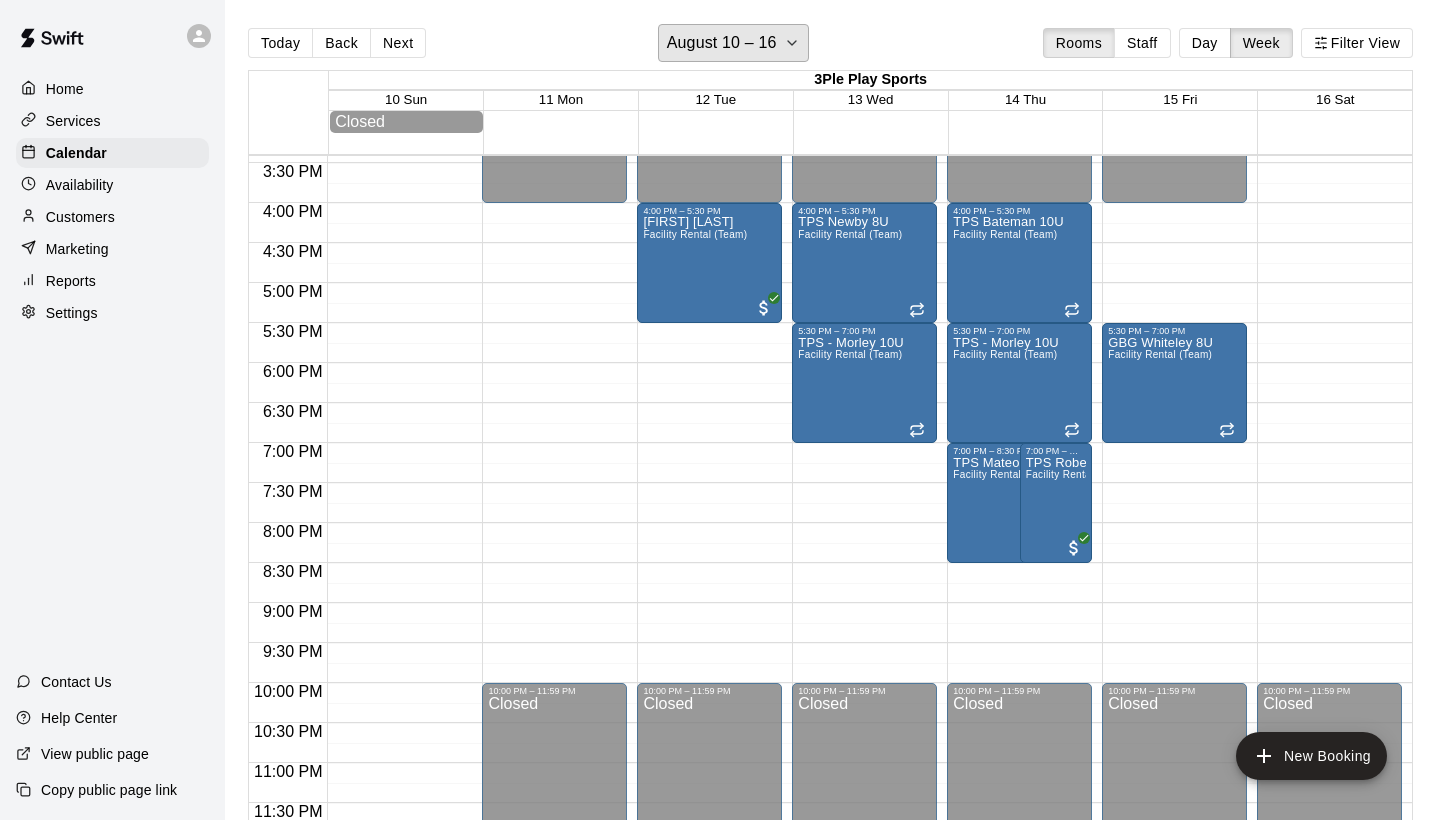 scroll, scrollTop: 1237, scrollLeft: 0, axis: vertical 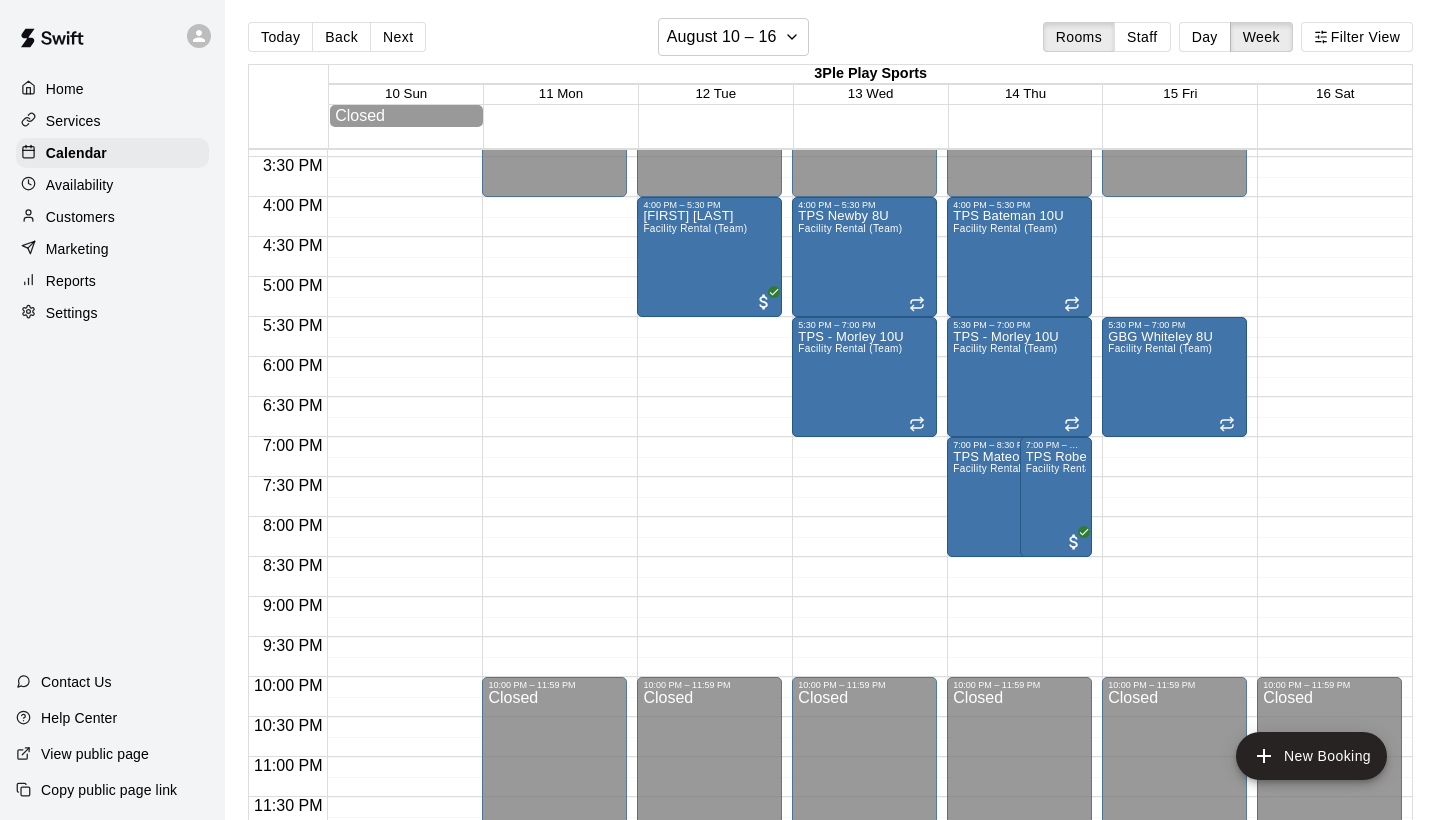 click 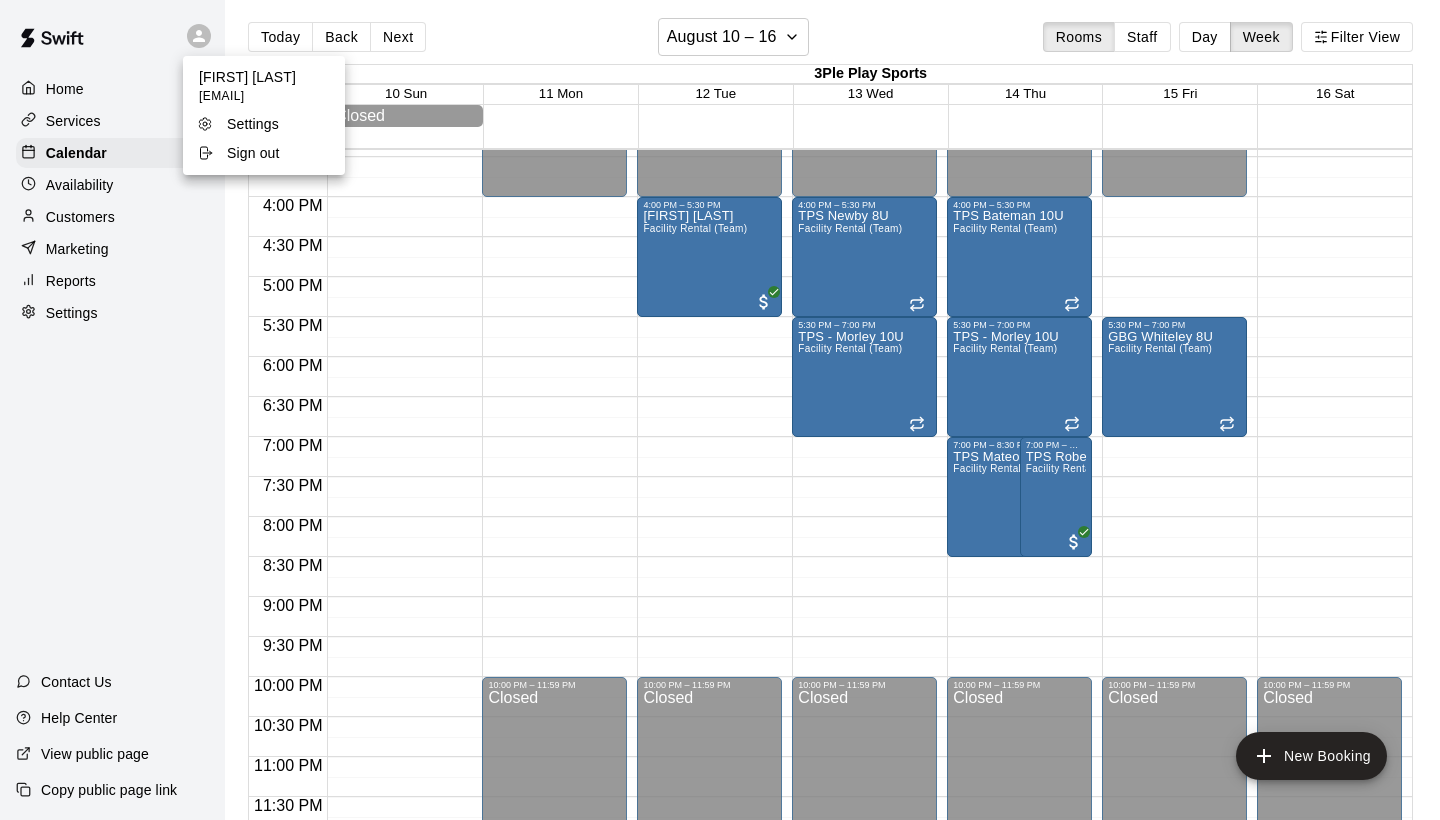 click on "Sign out" at bounding box center [253, 153] 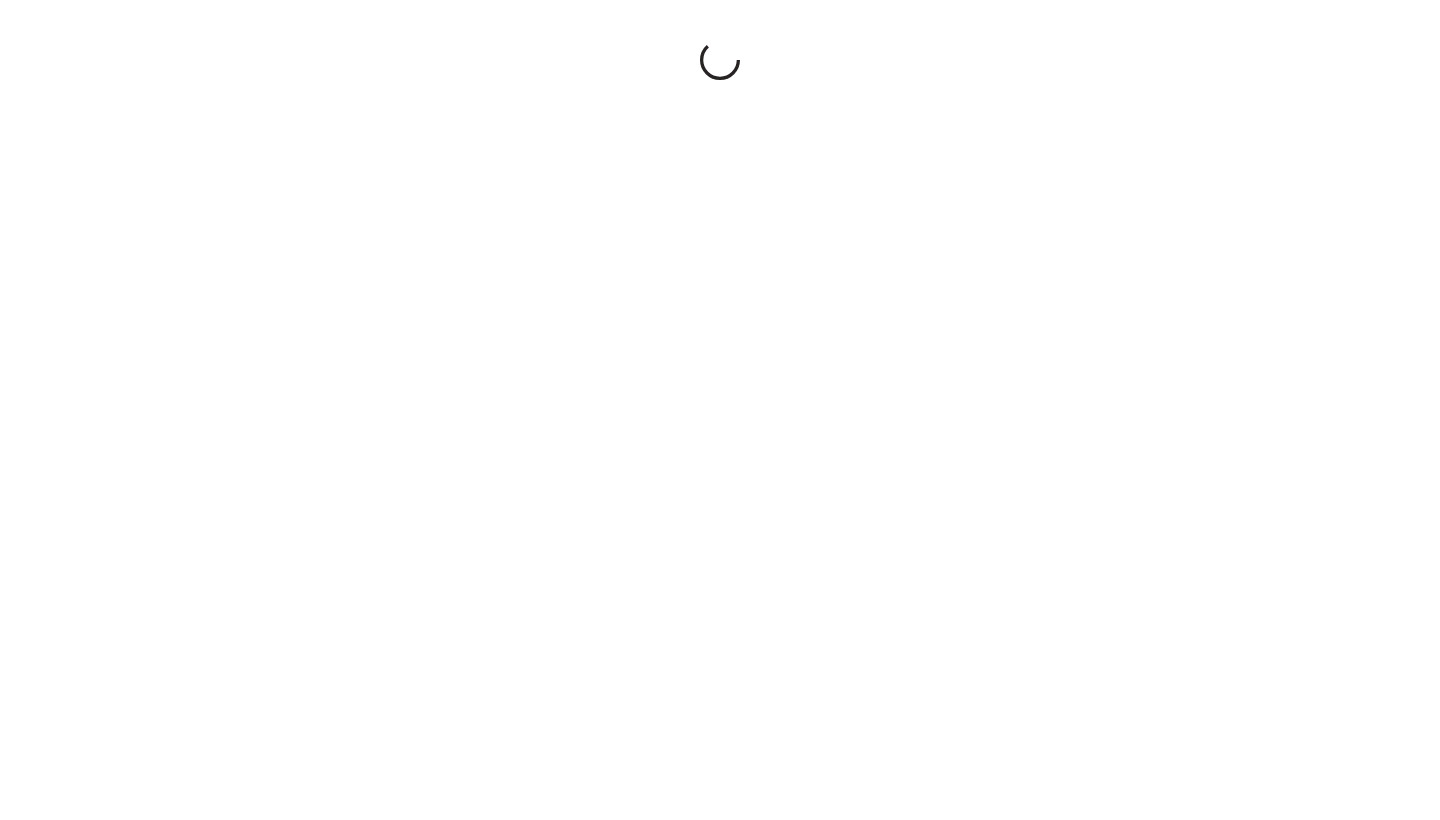 scroll, scrollTop: 0, scrollLeft: 0, axis: both 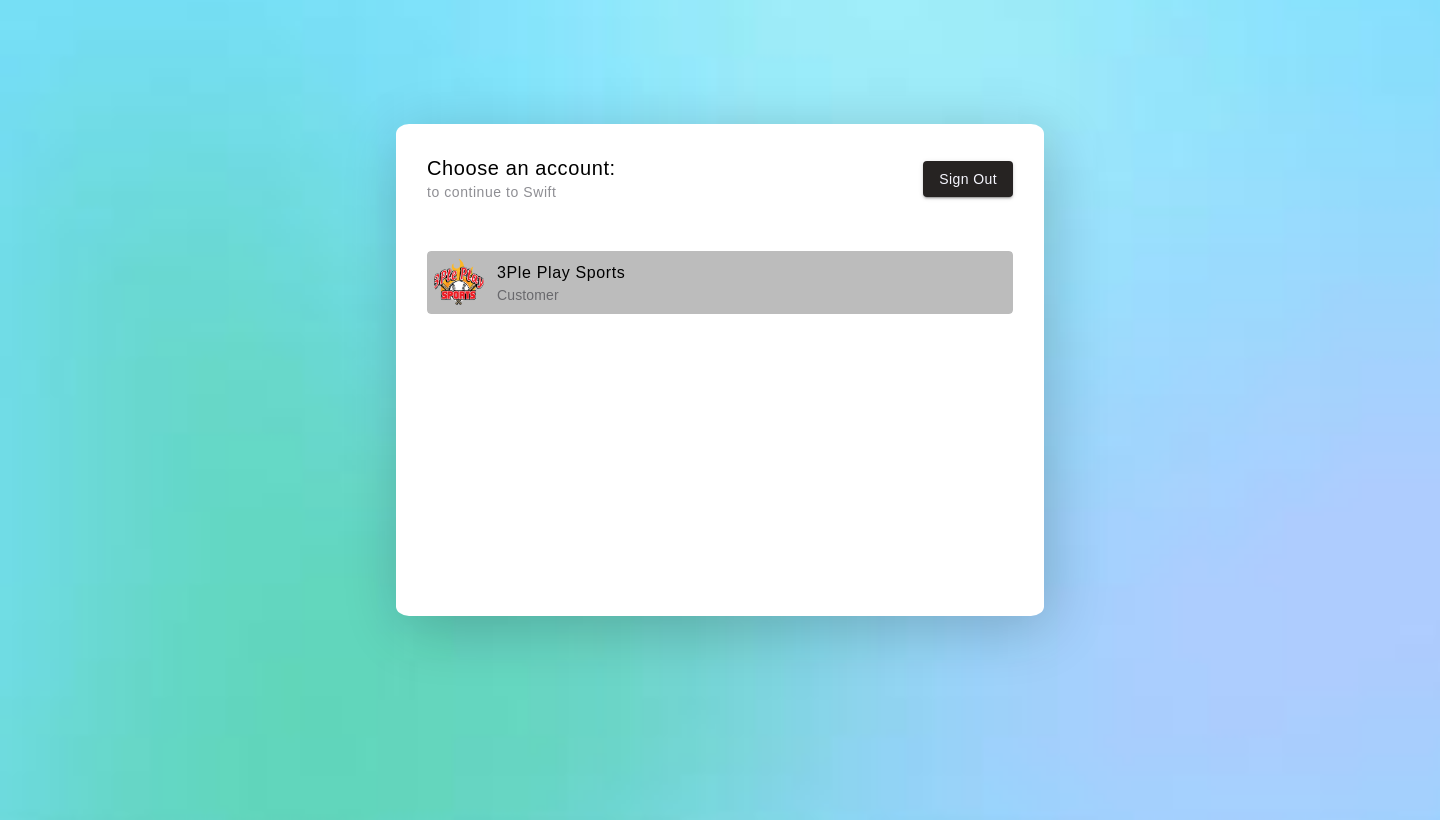click on "Customer" at bounding box center (561, 295) 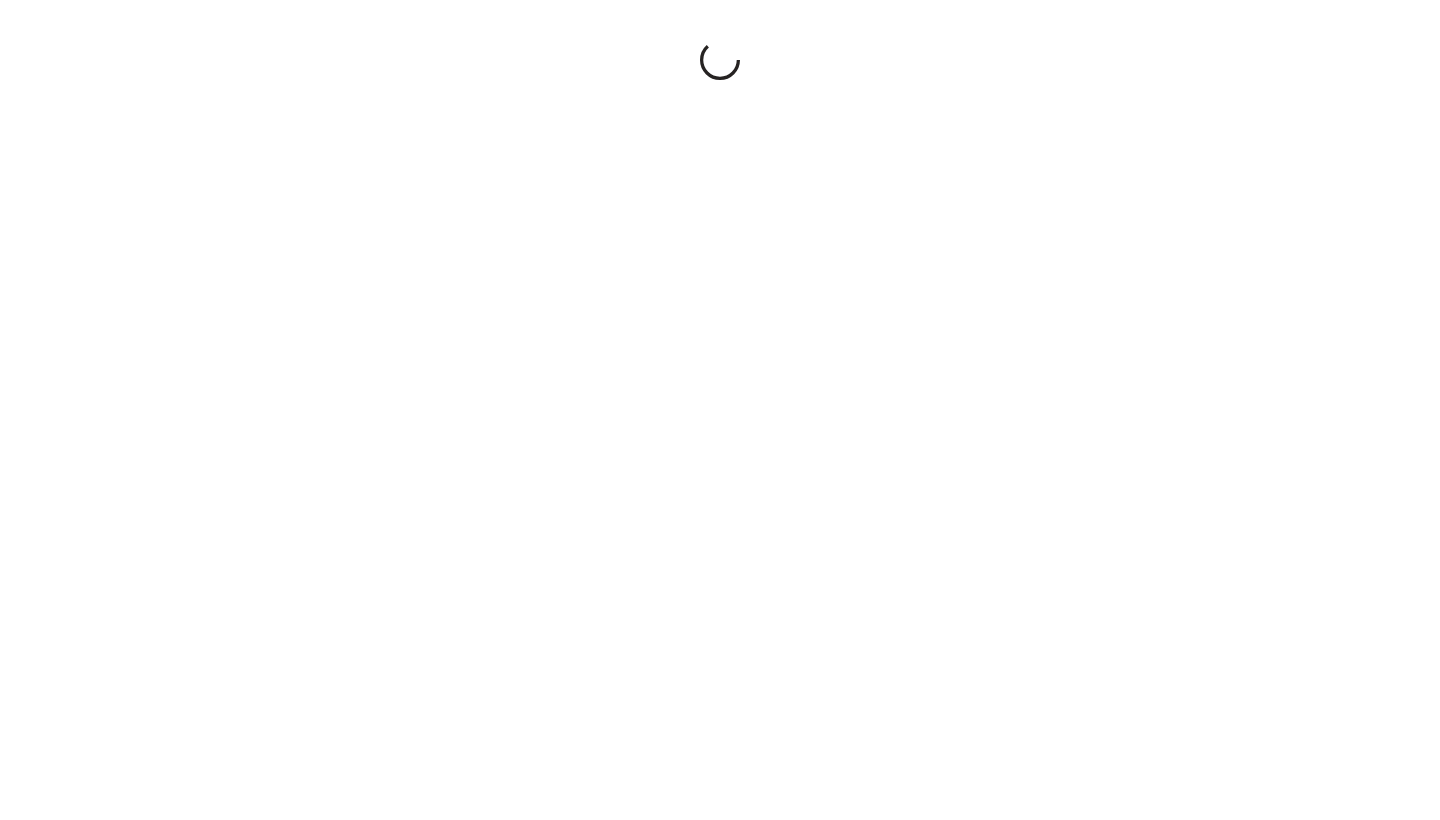 scroll, scrollTop: 0, scrollLeft: 0, axis: both 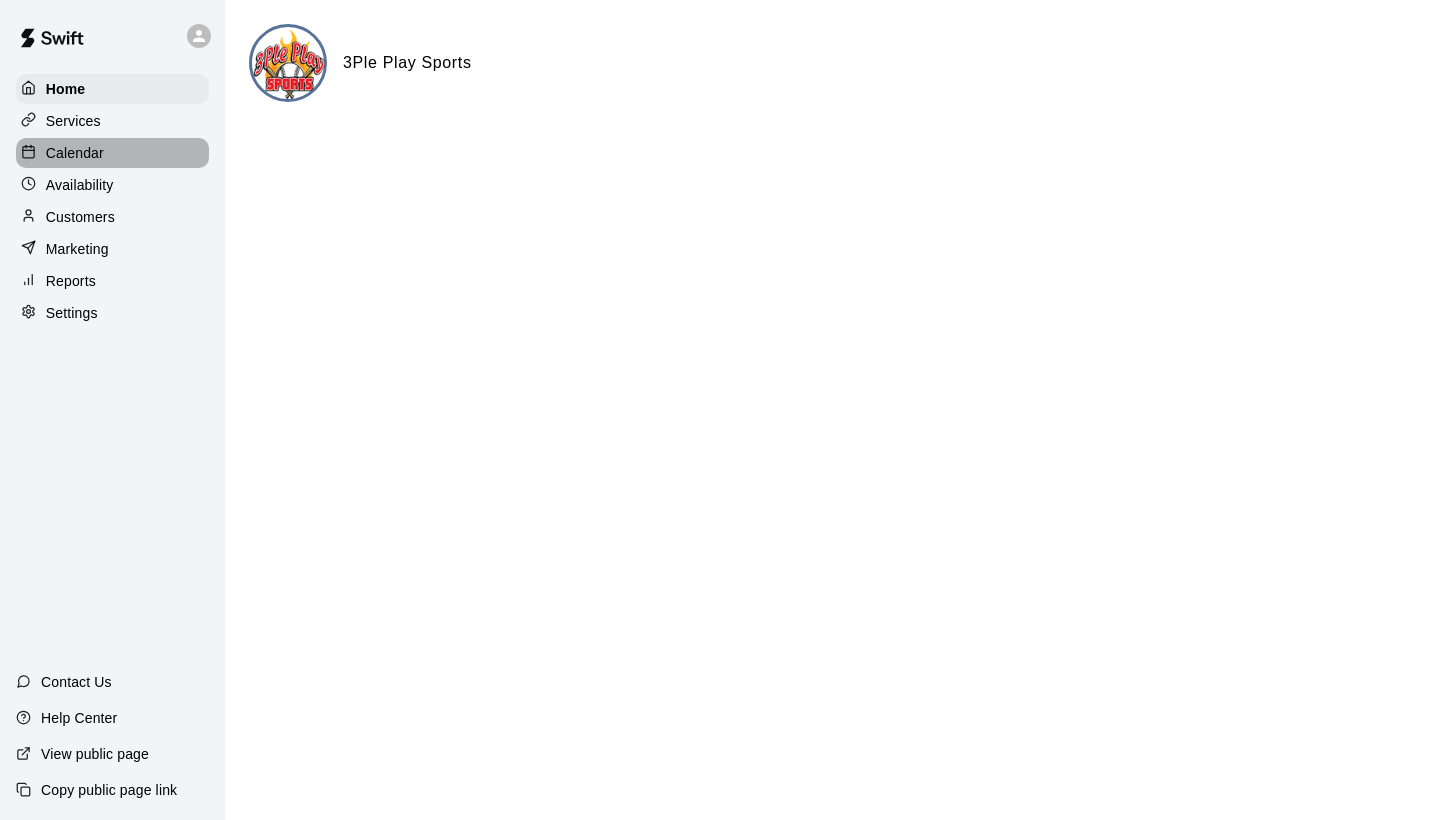 click on "Calendar" at bounding box center (75, 153) 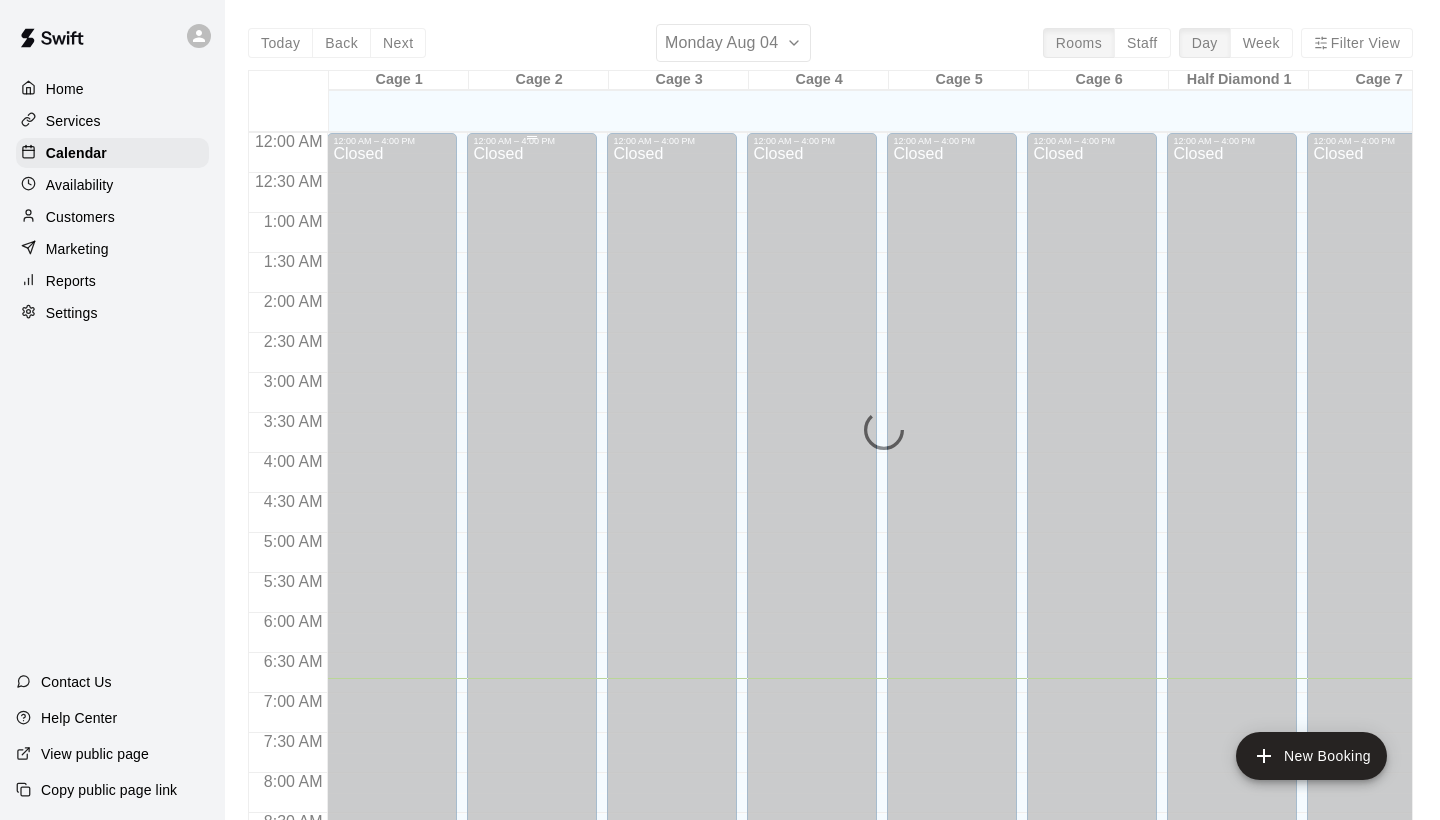scroll, scrollTop: 546, scrollLeft: 0, axis: vertical 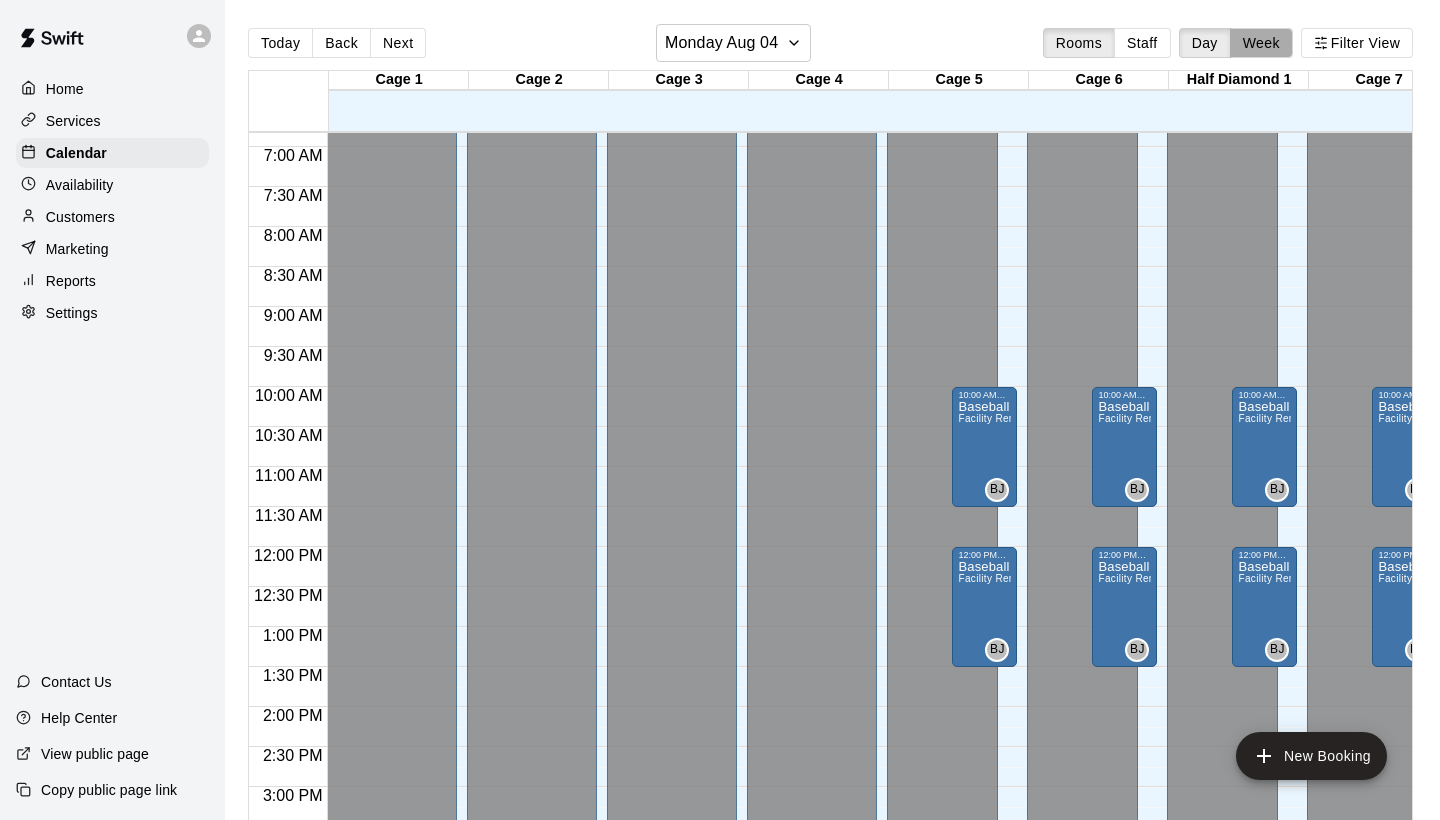 click on "Week" at bounding box center [1261, 43] 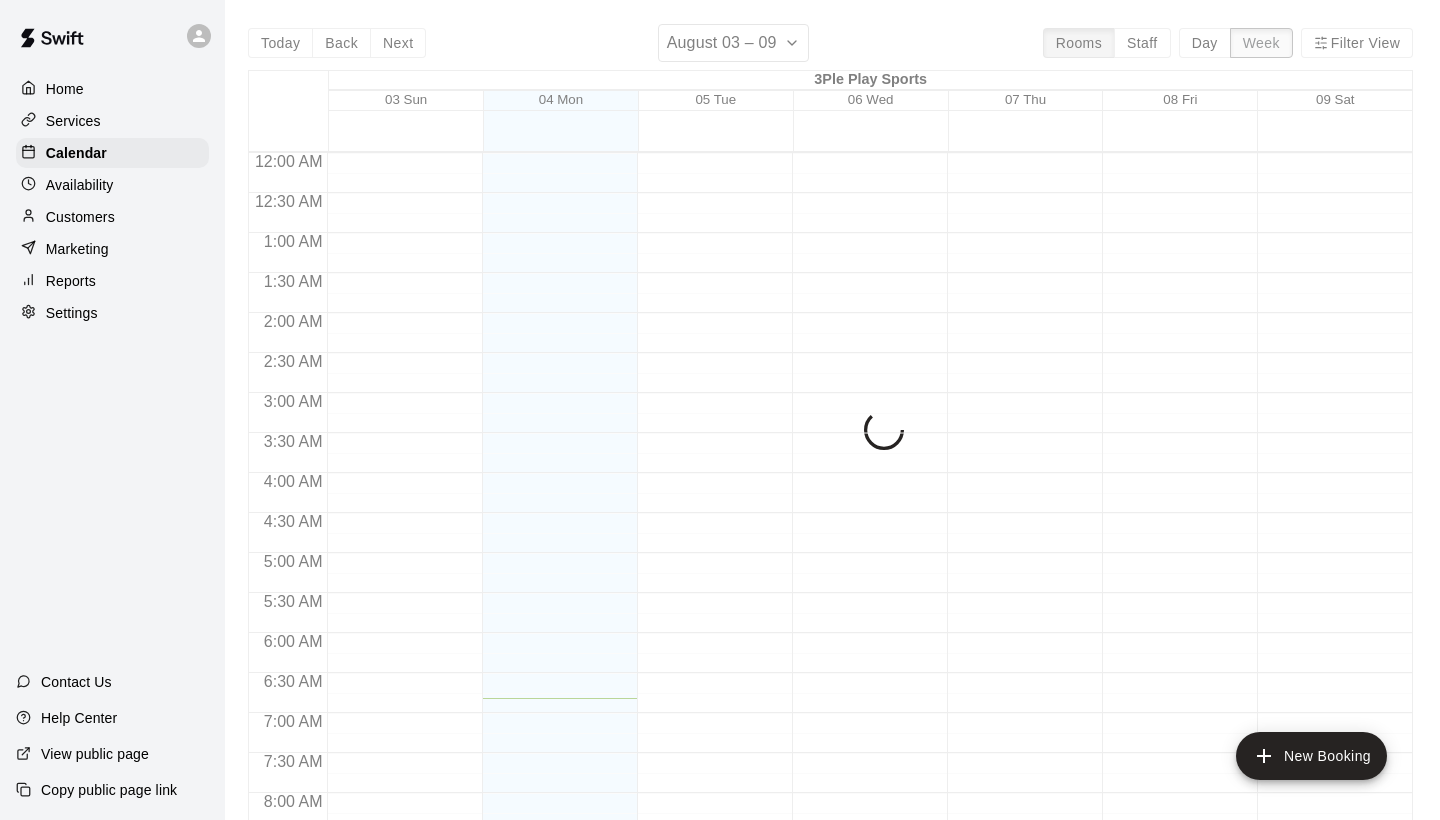 scroll, scrollTop: 546, scrollLeft: 0, axis: vertical 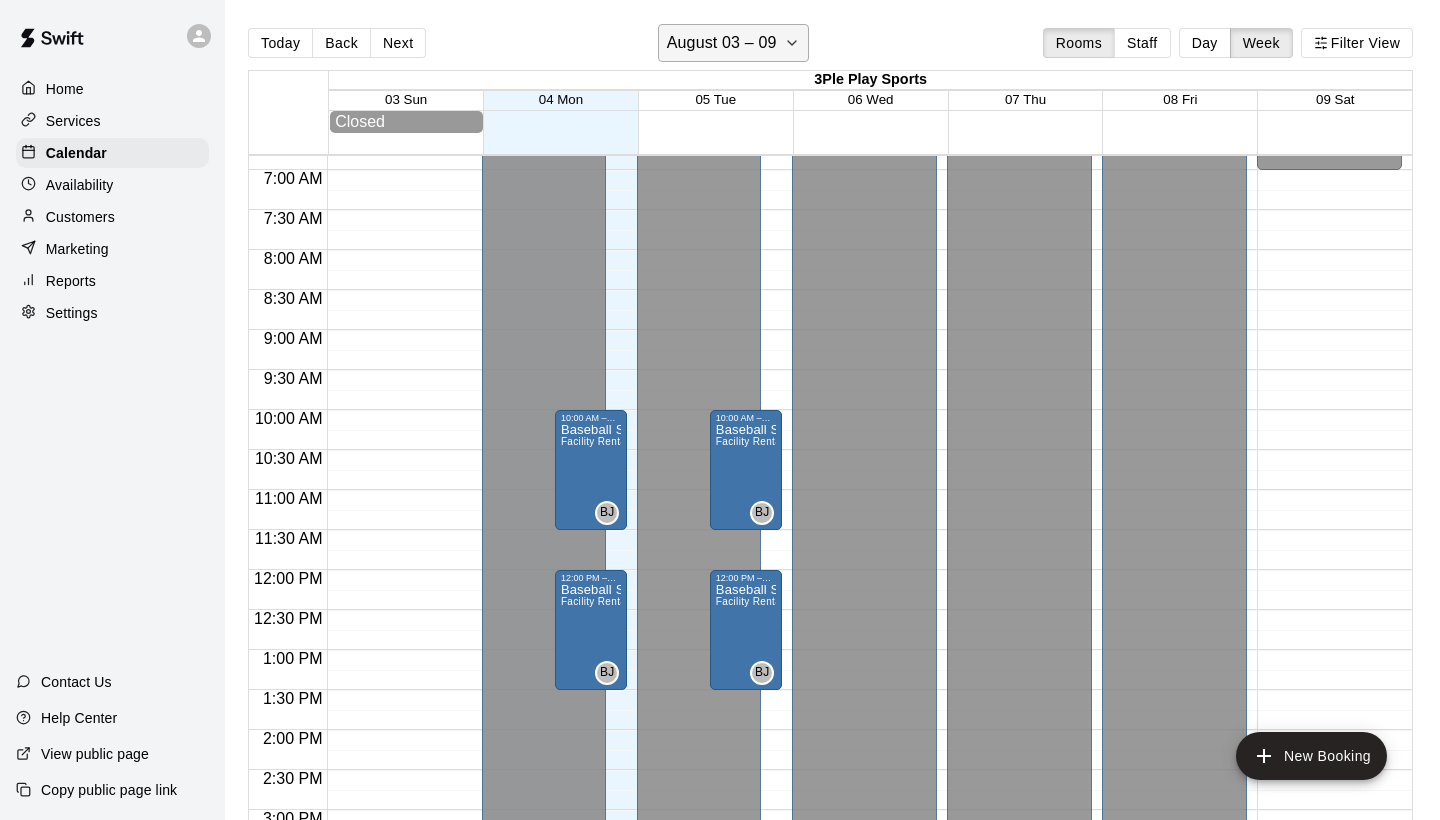 click 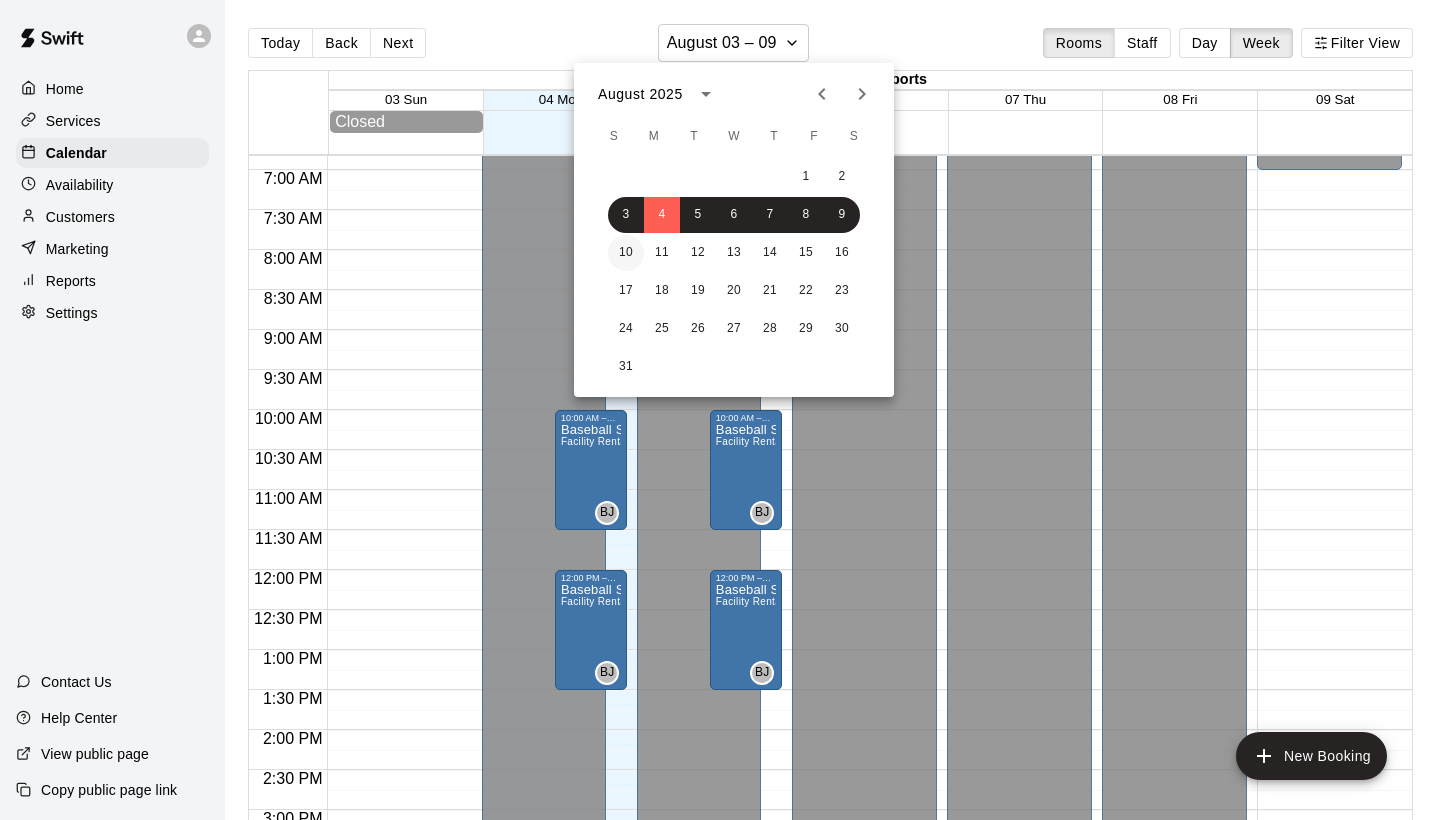 click on "10" at bounding box center (626, 253) 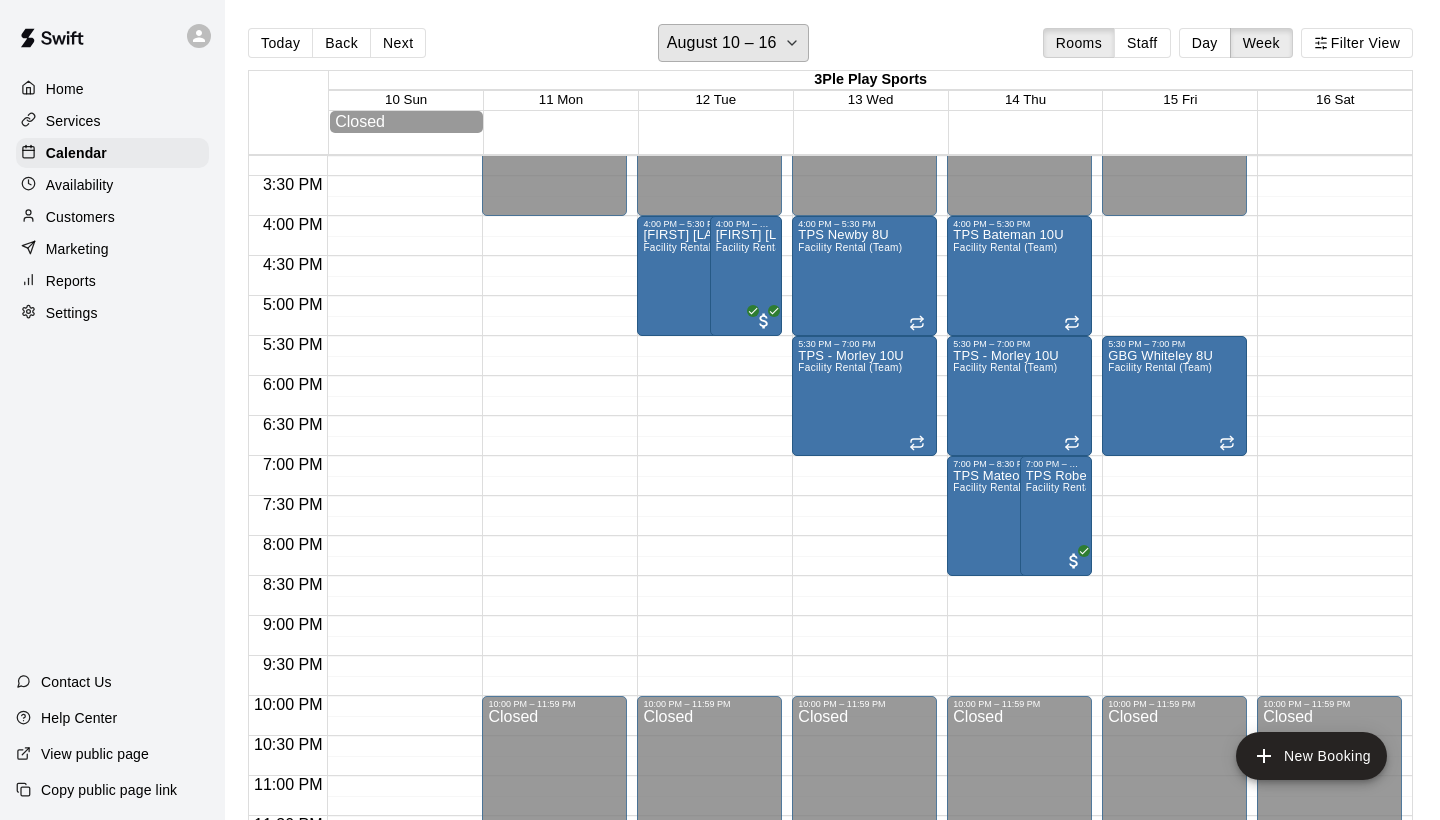 scroll, scrollTop: 1217, scrollLeft: 0, axis: vertical 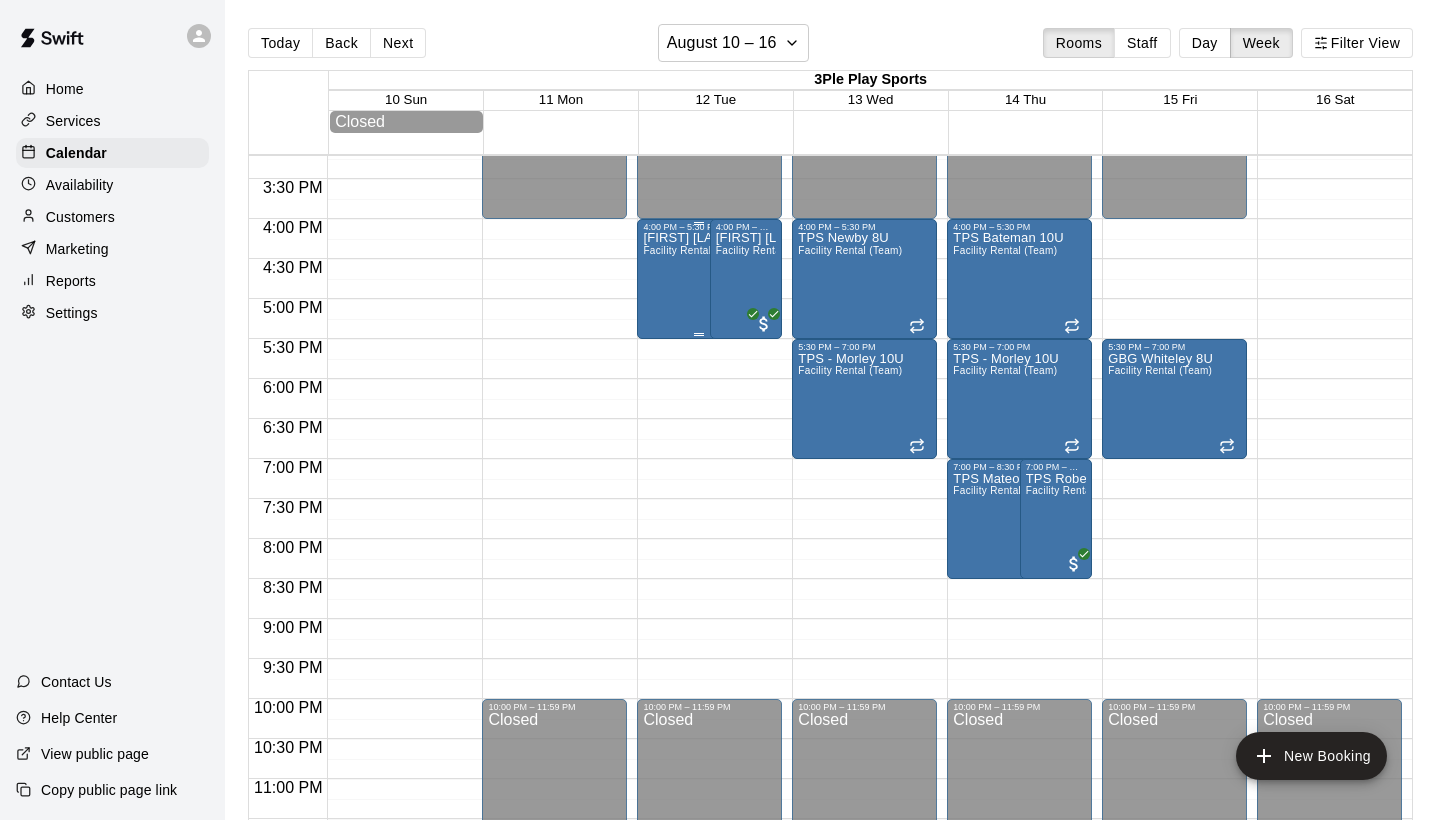 click on "[FIRST] [LAST] Facility Rental (Team)" at bounding box center [695, 642] 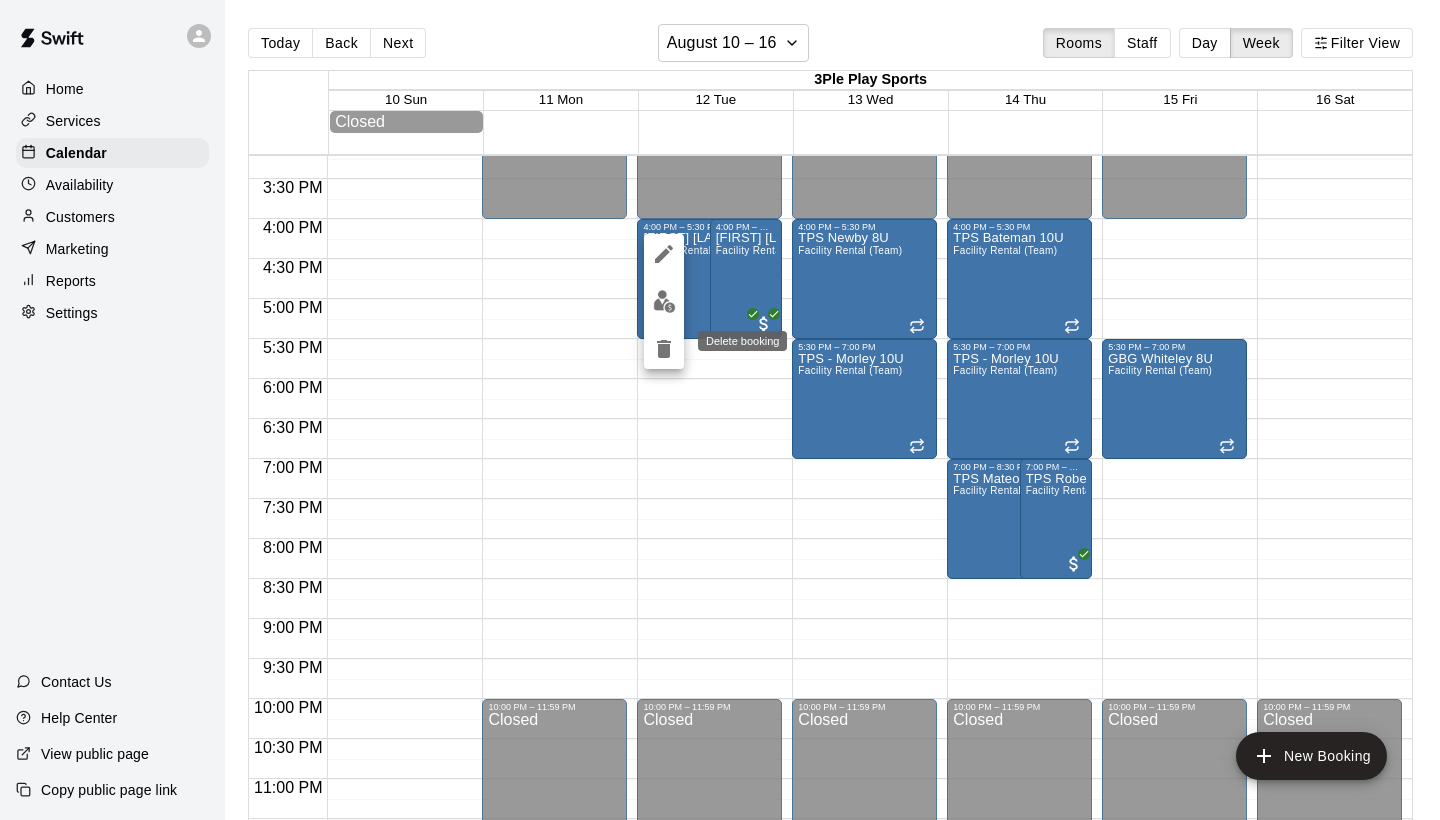 click 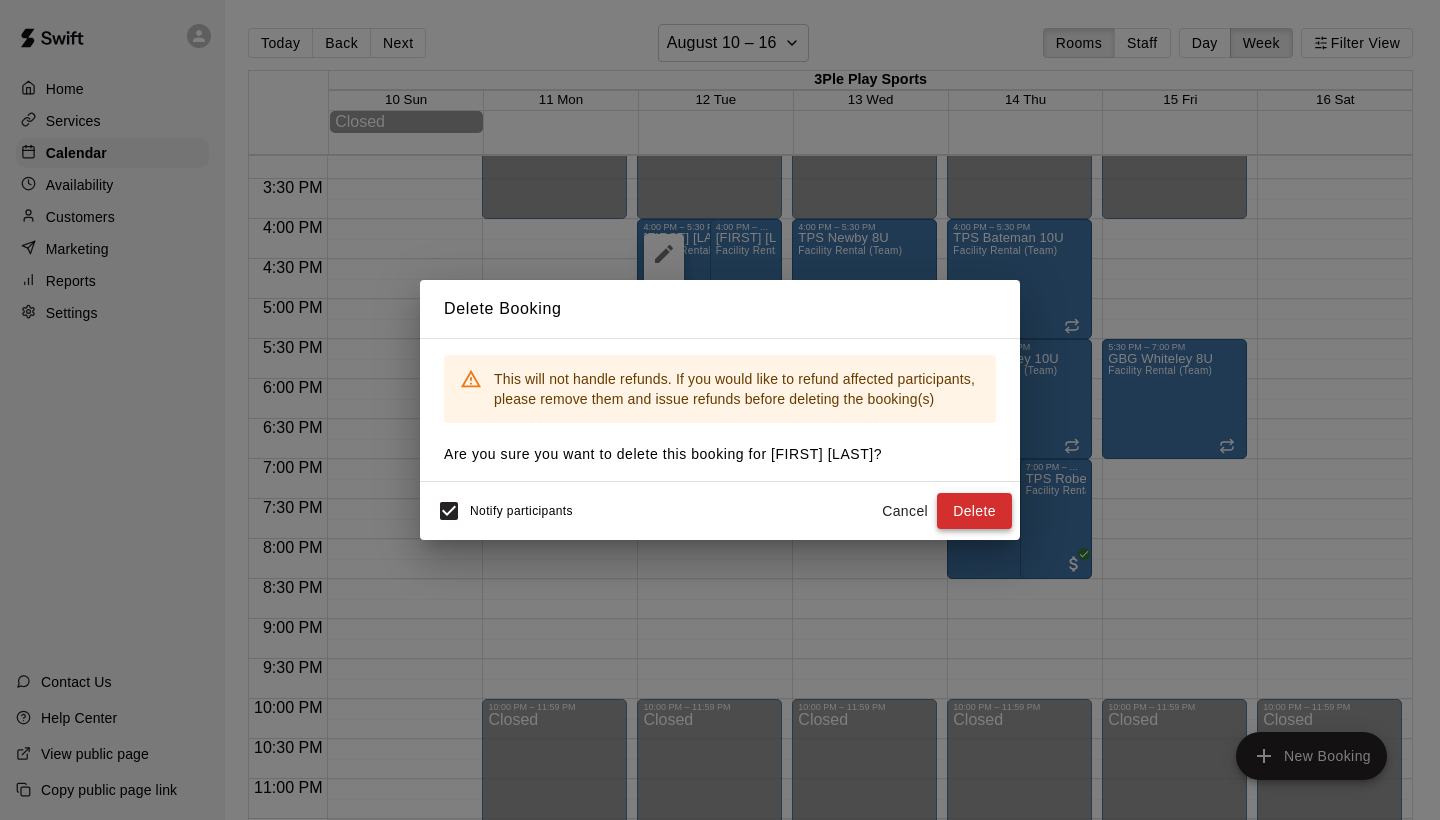 click on "Delete" at bounding box center [974, 511] 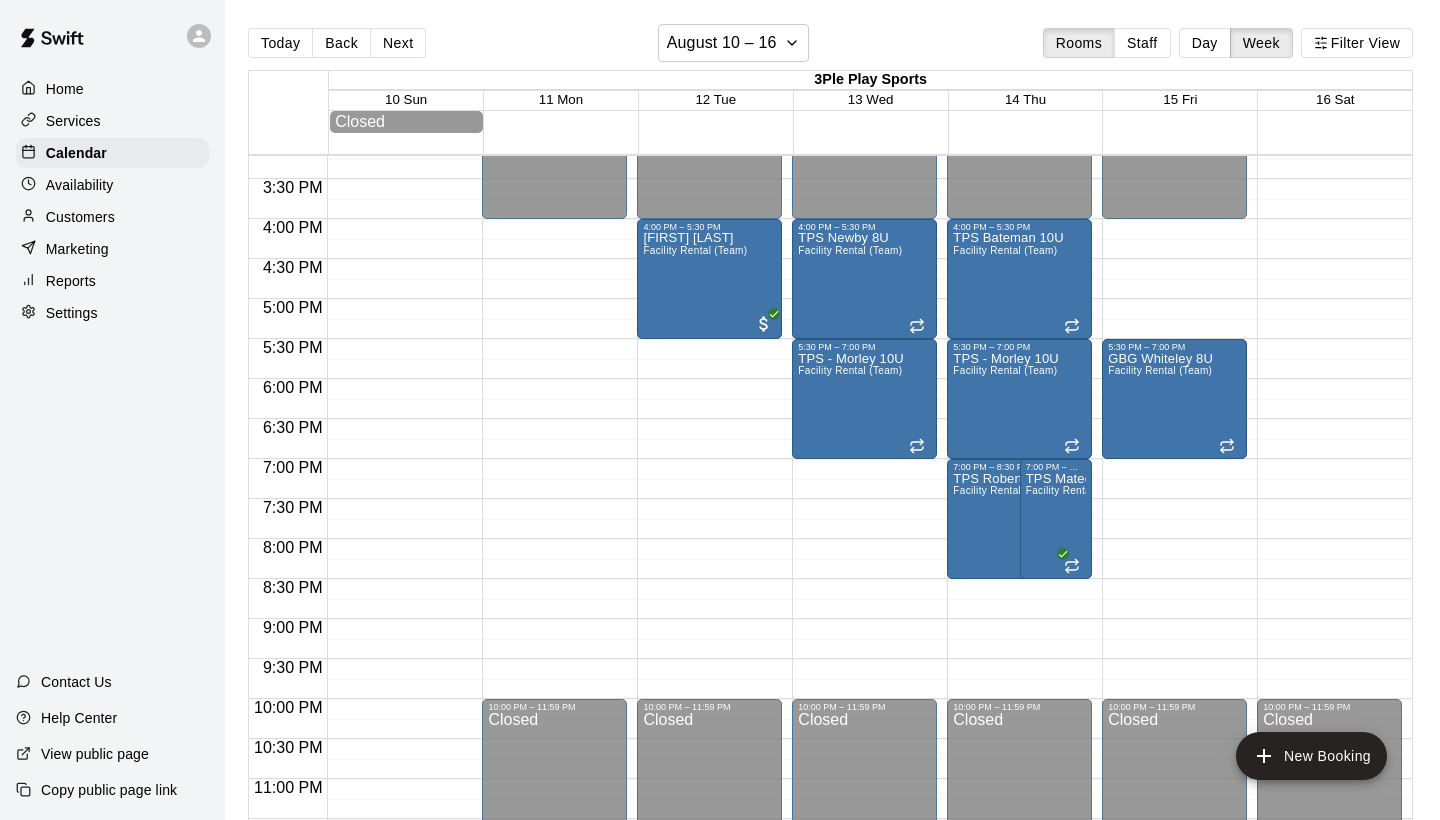 scroll, scrollTop: 1198, scrollLeft: 0, axis: vertical 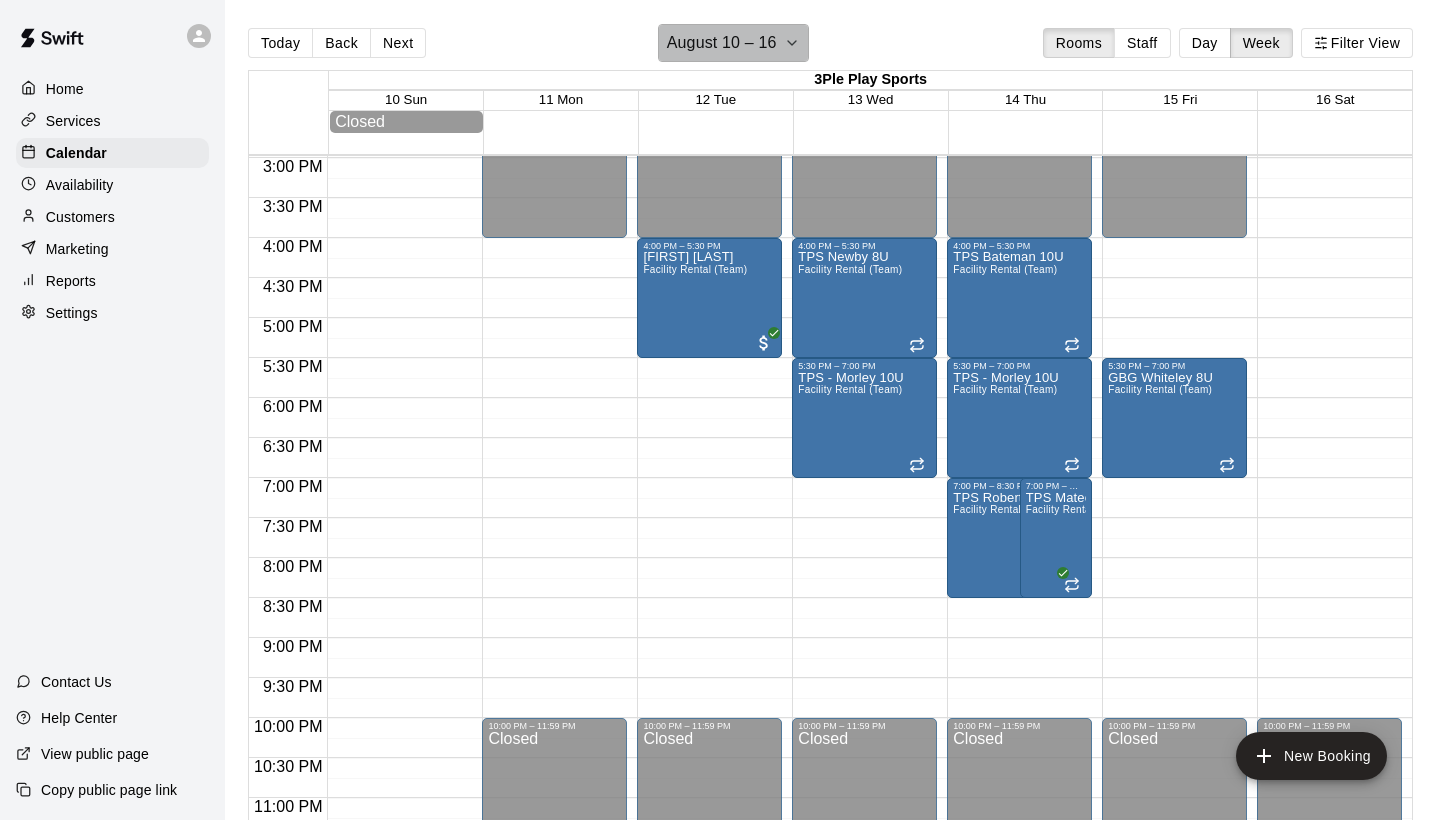 click 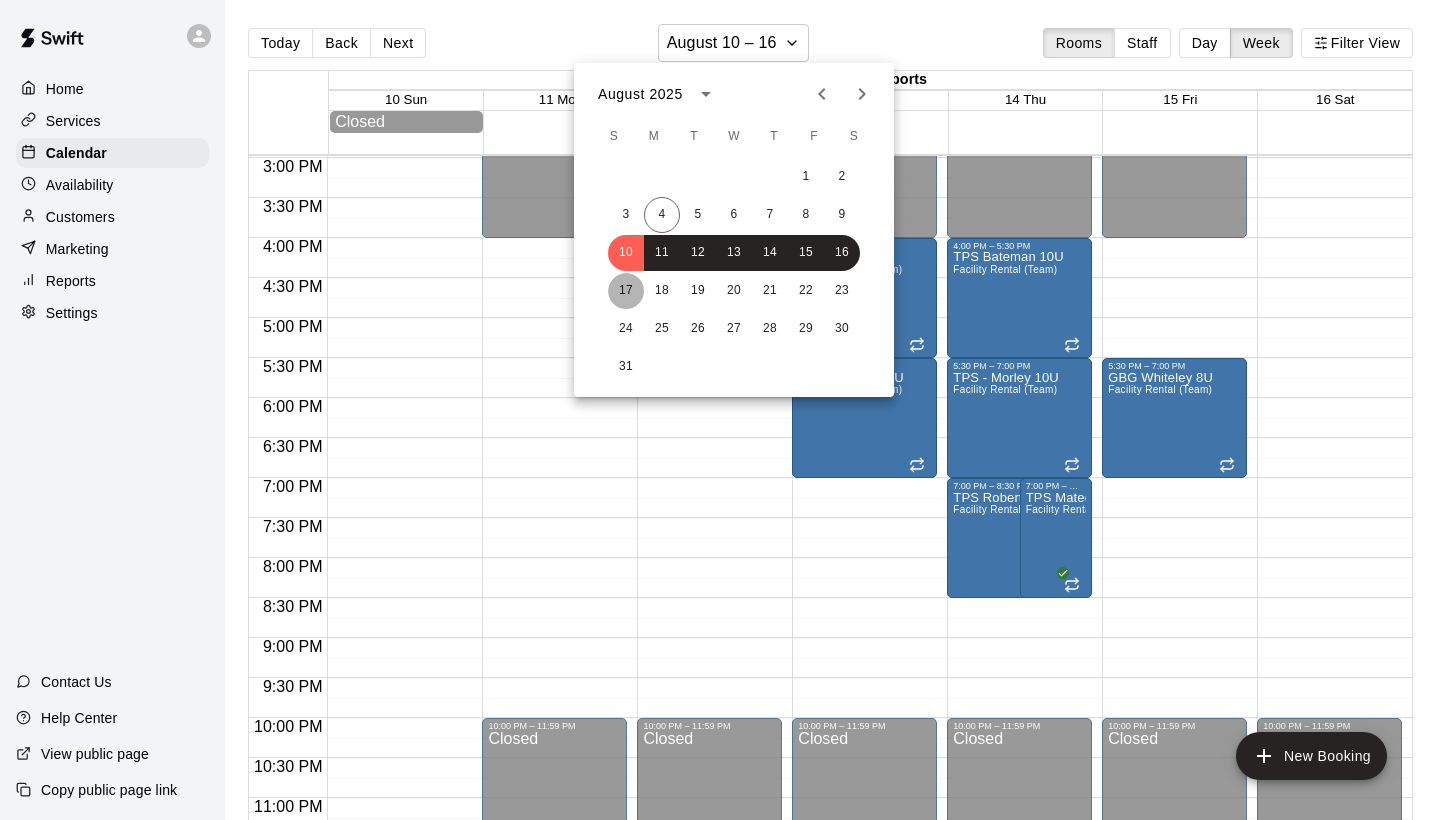 click on "17" at bounding box center (626, 291) 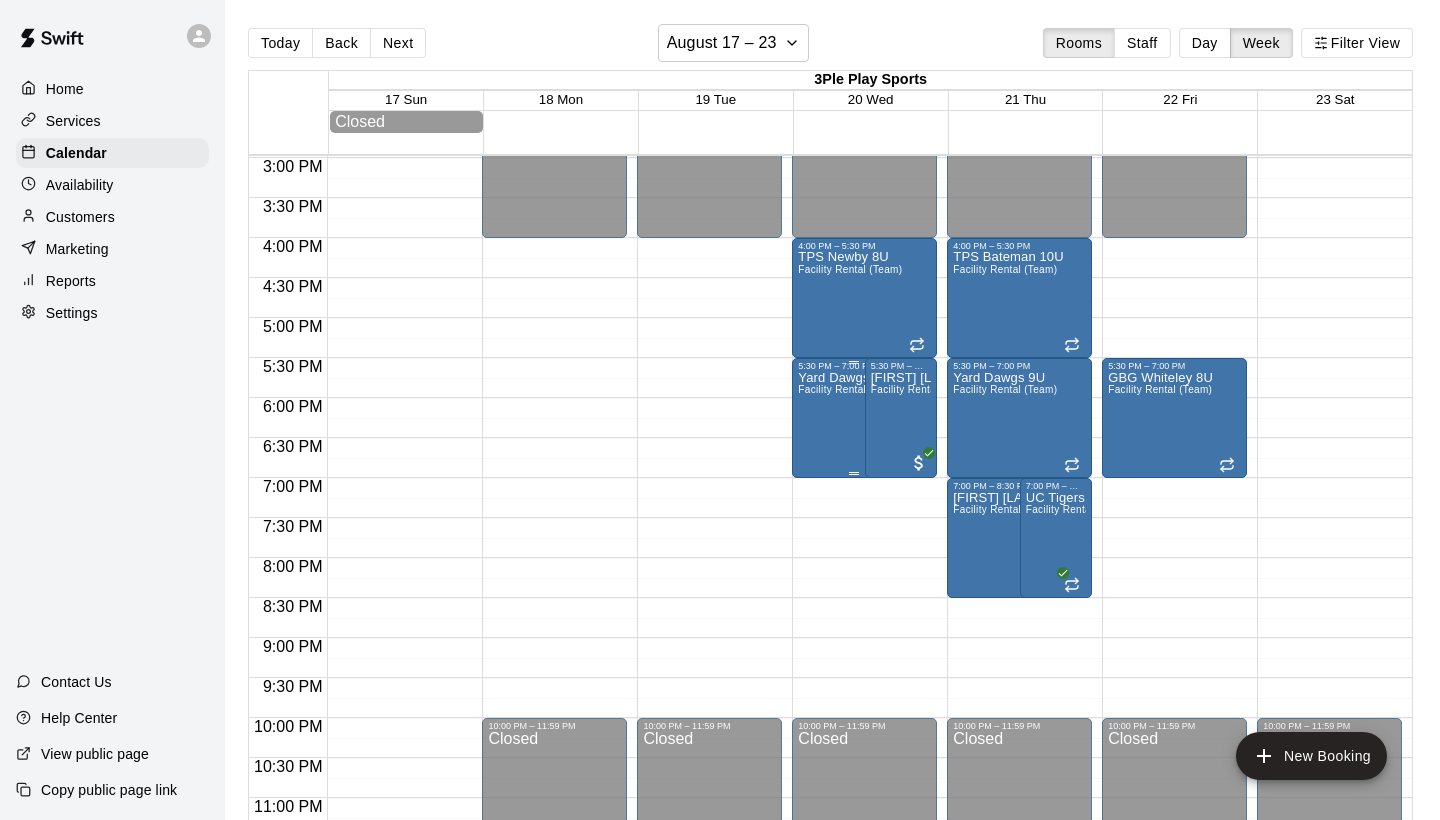 click on "Yard Dawgs 9U Facility Rental (Team)" at bounding box center (850, 781) 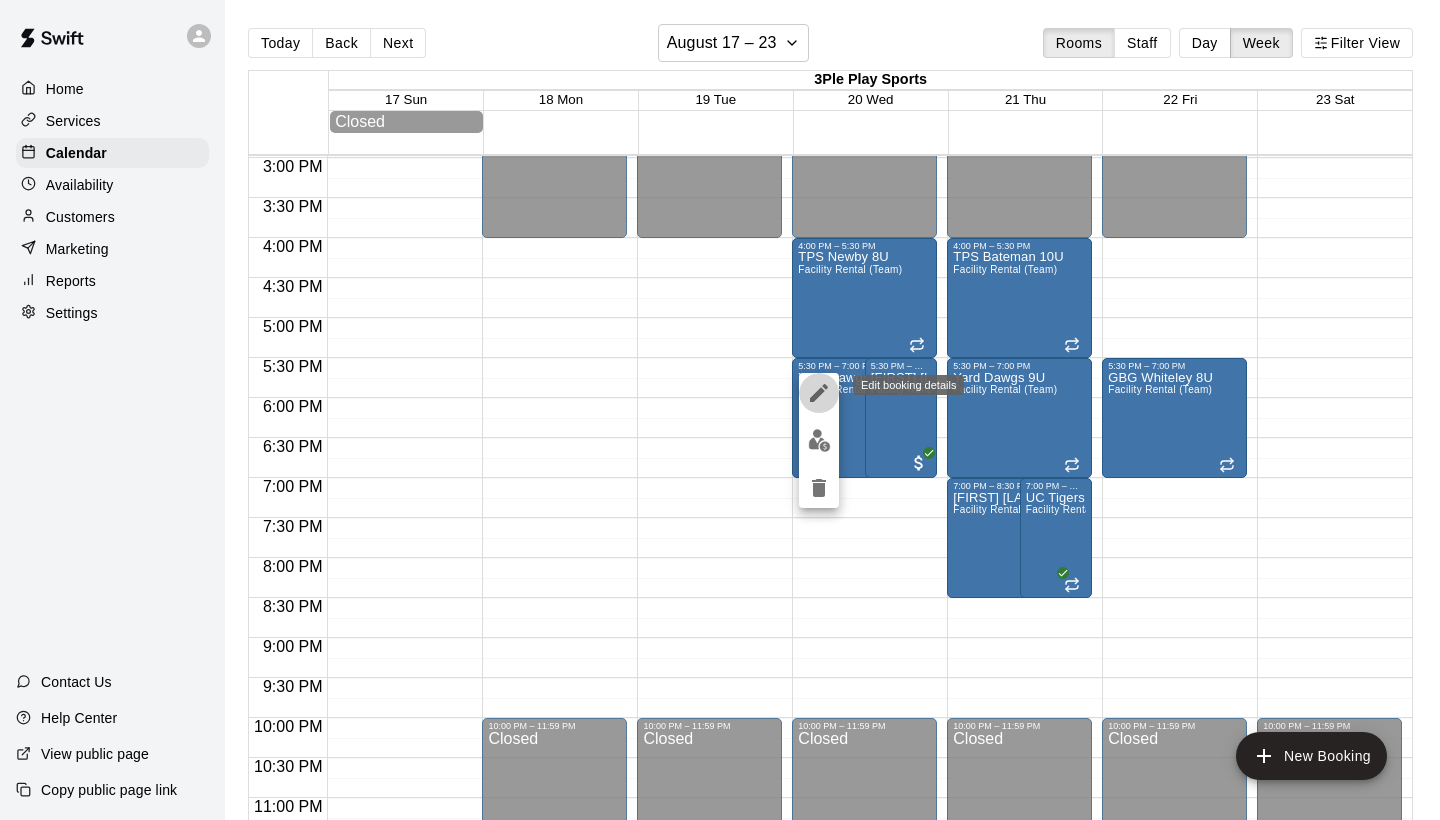 click 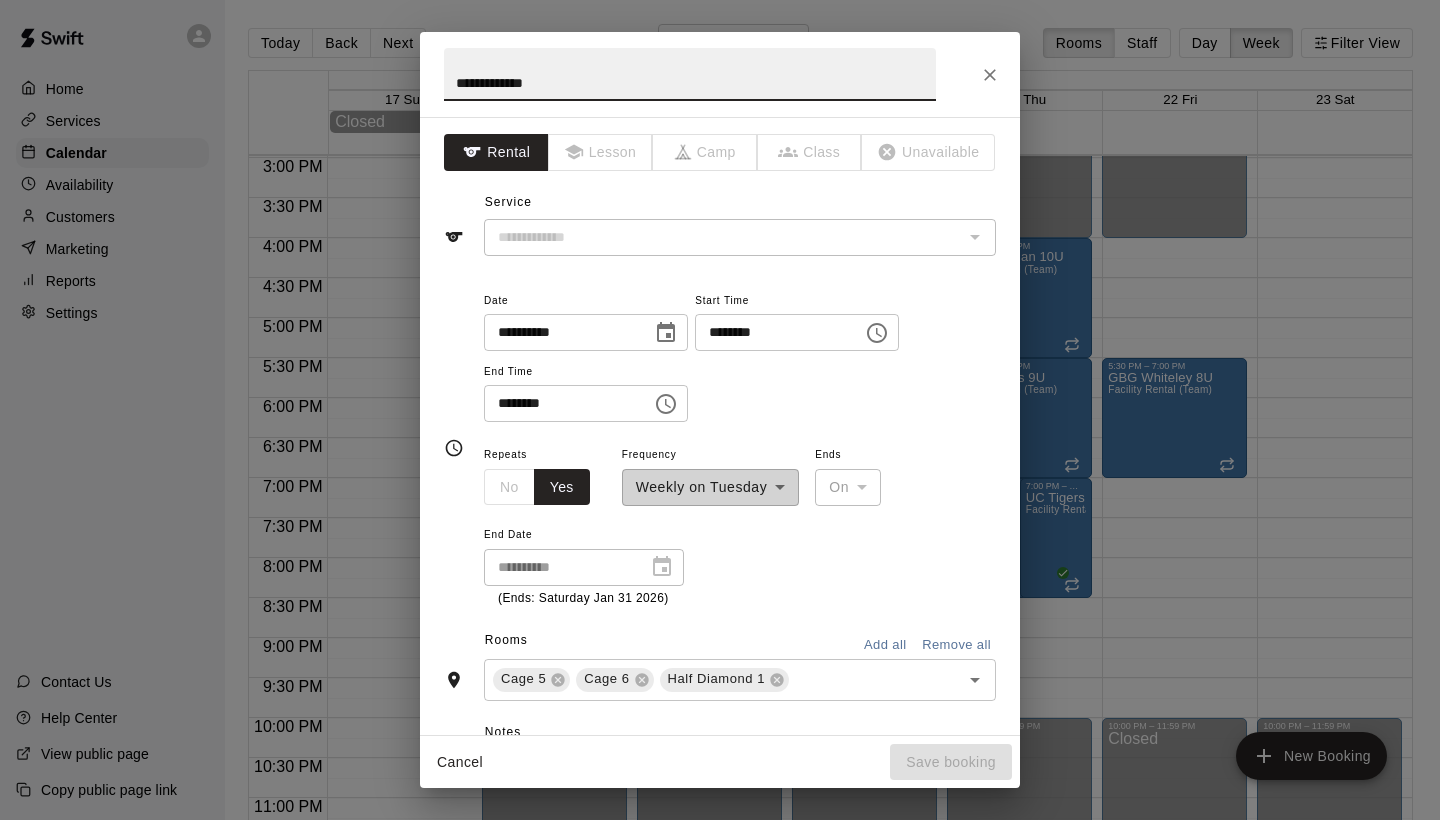 type on "**********" 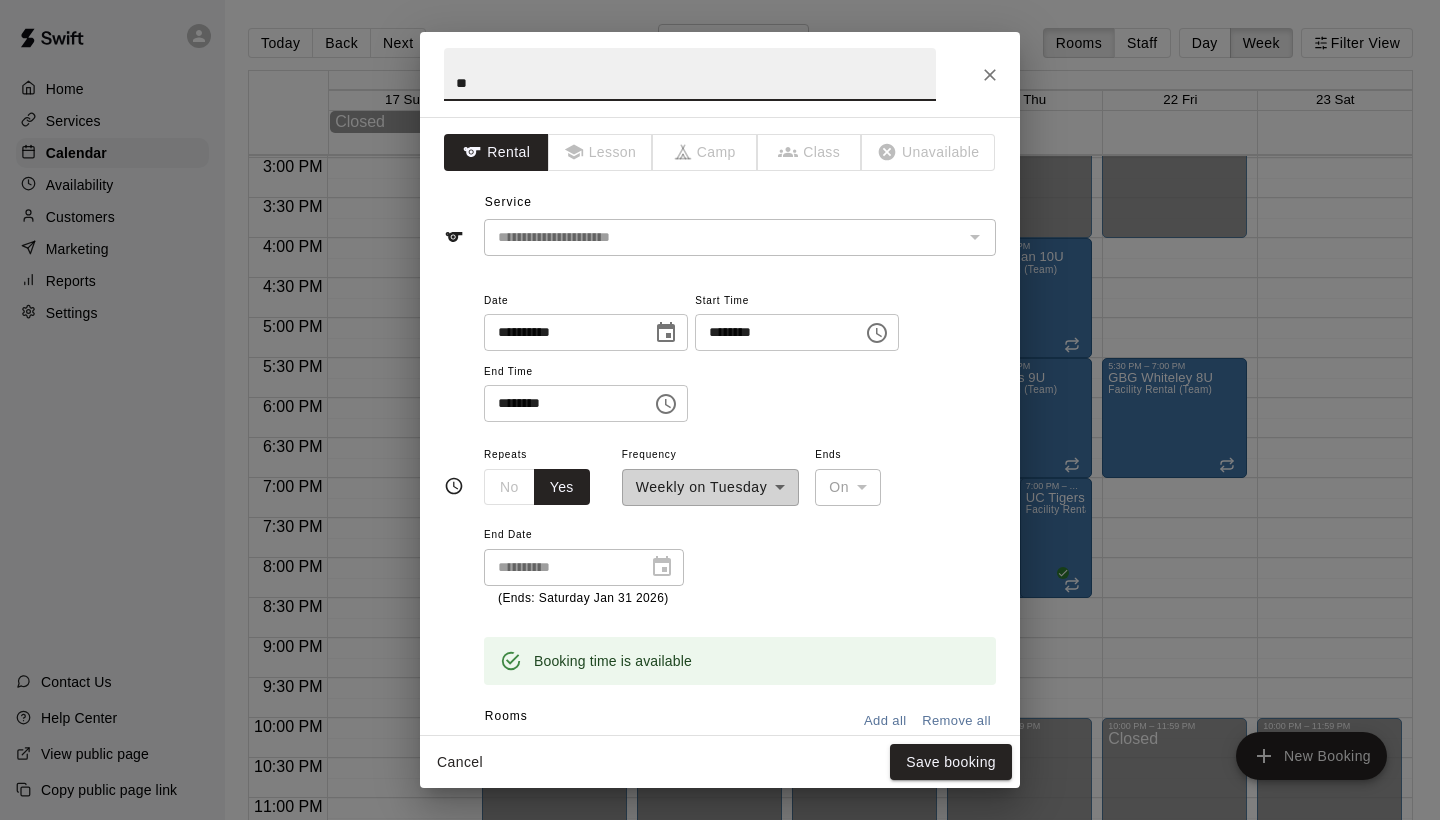 type on "*" 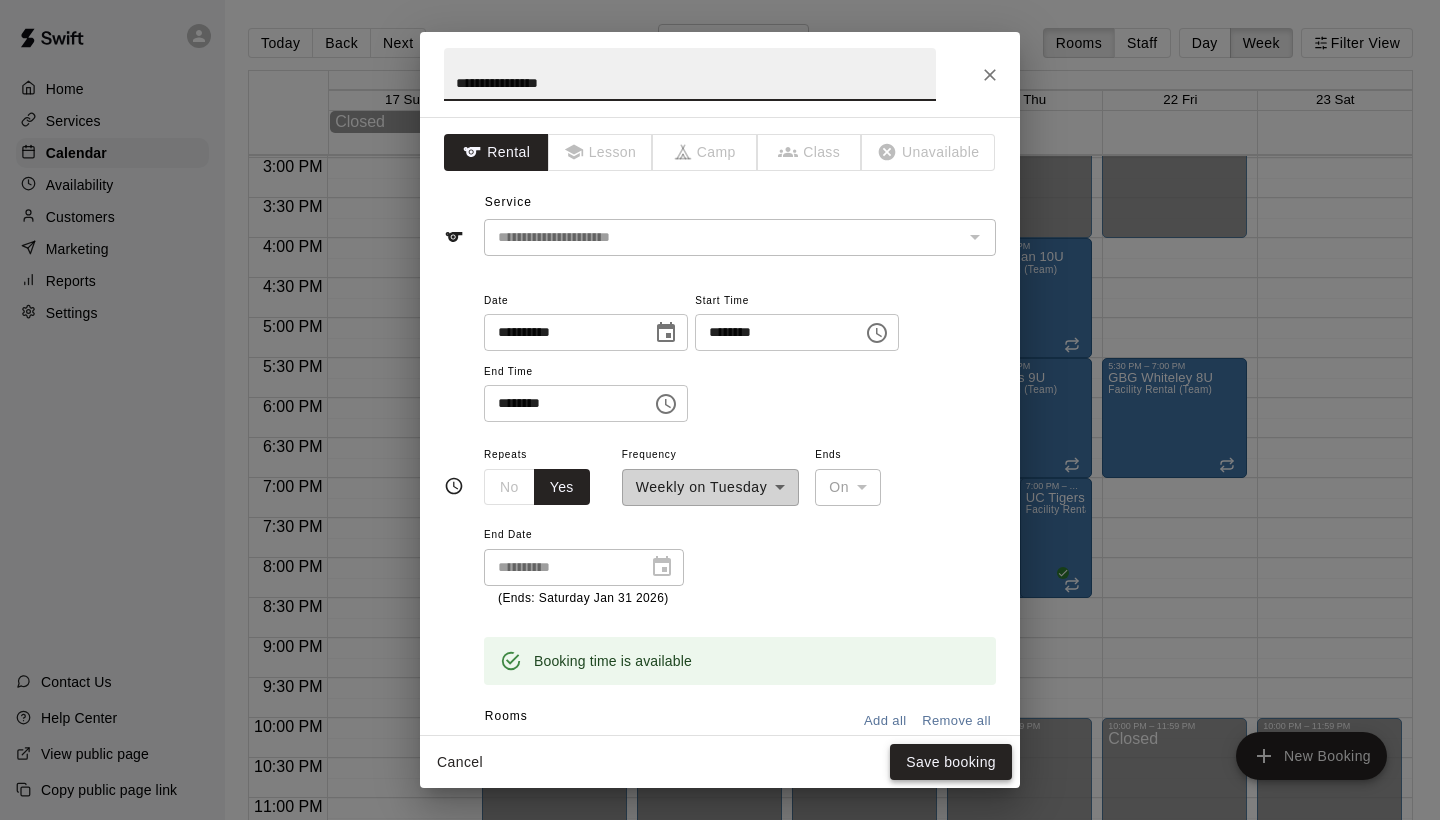 type on "**********" 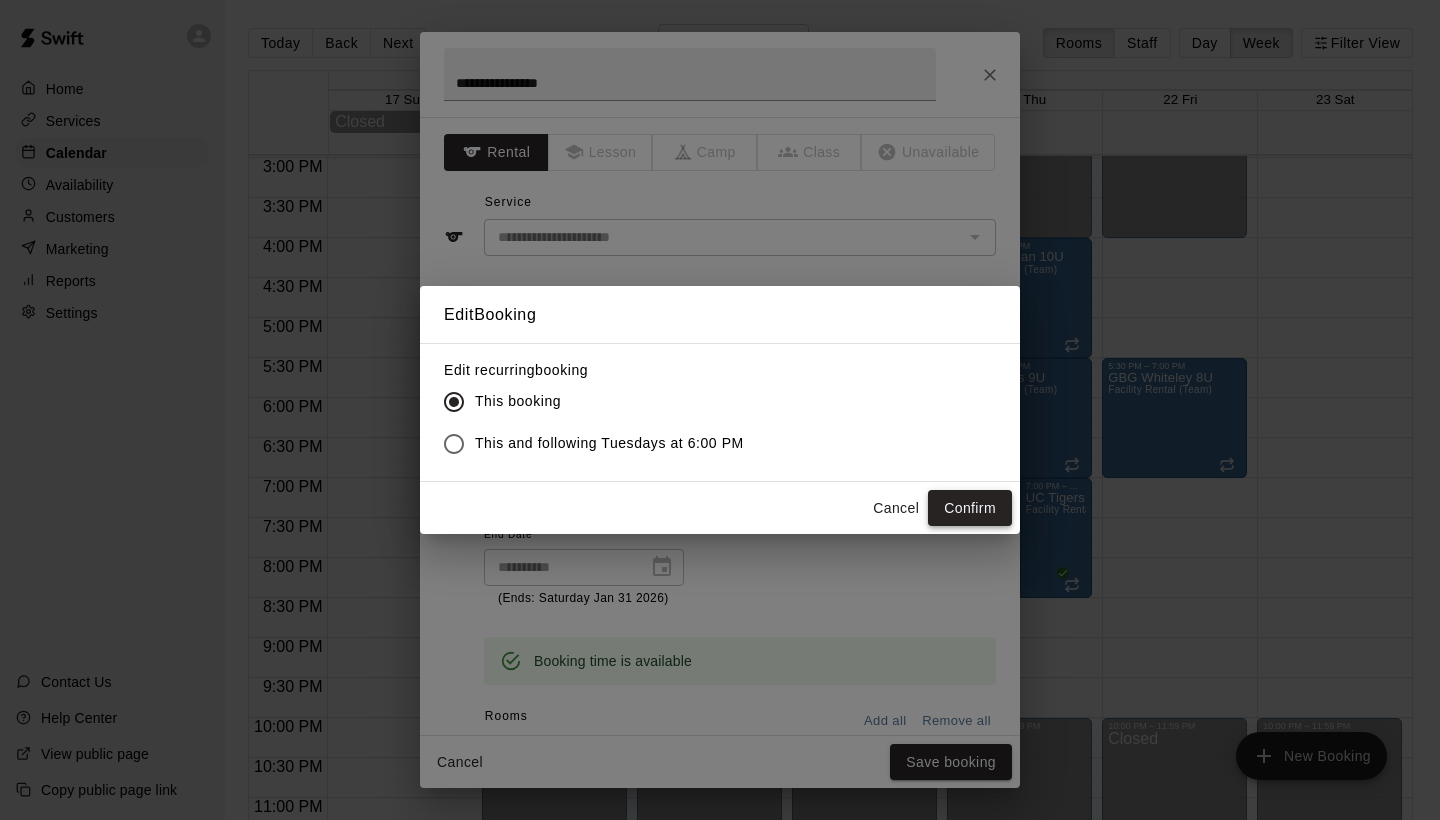 click on "Confirm" at bounding box center (970, 508) 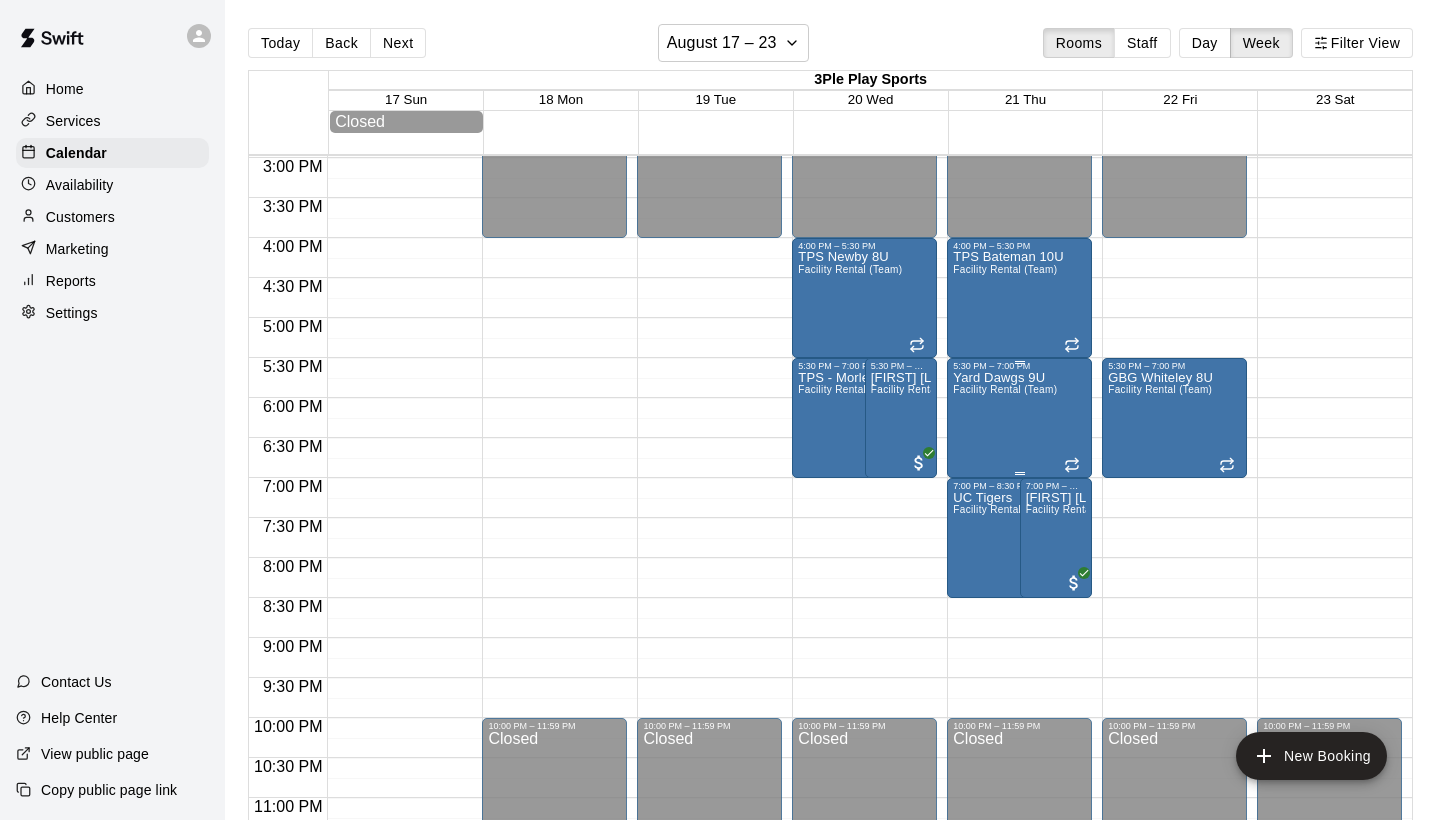 click on "Yard Dawgs 9U Facility Rental (Team)" at bounding box center (1005, 781) 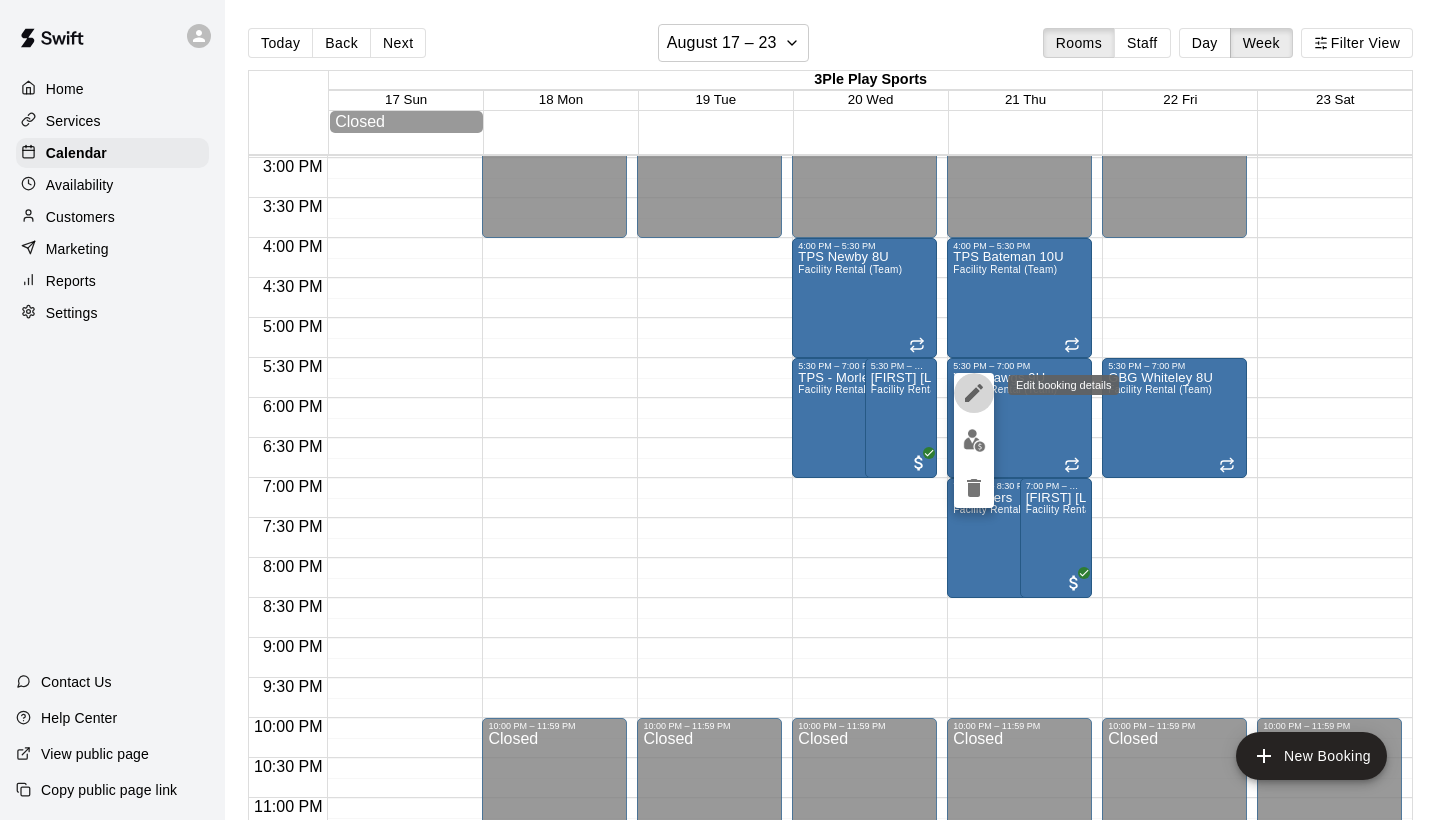 click 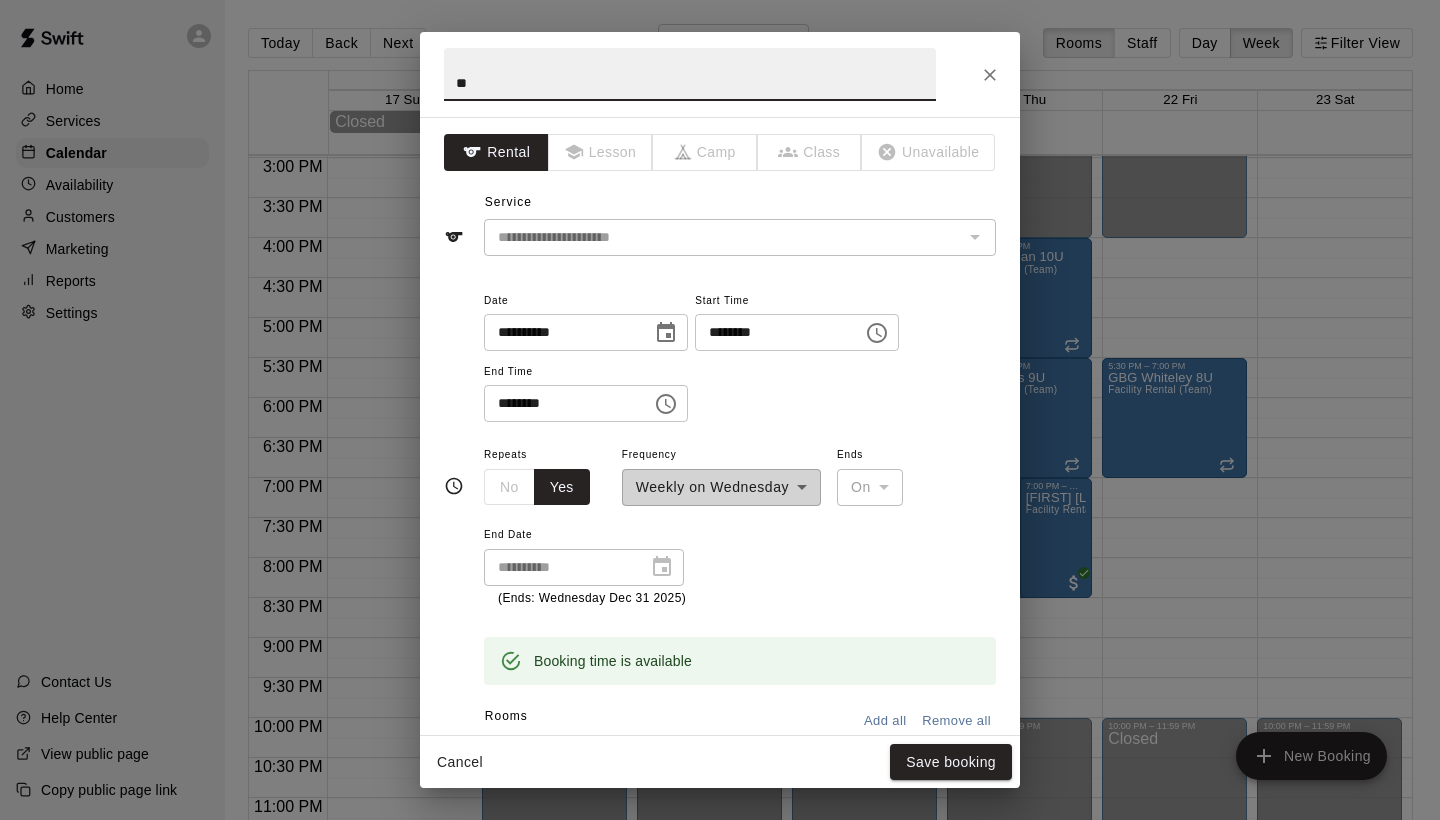 type on "*" 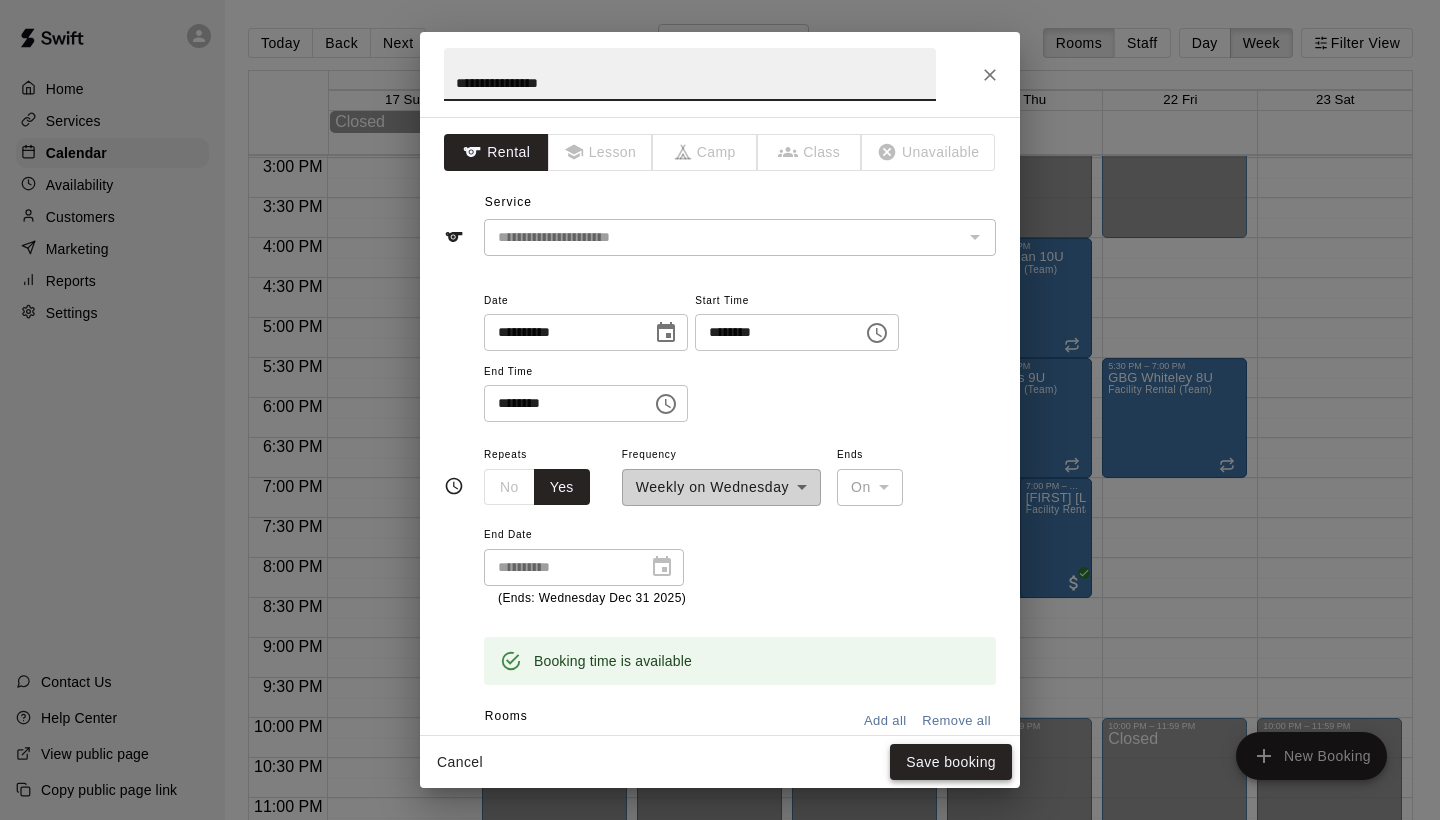 type on "**********" 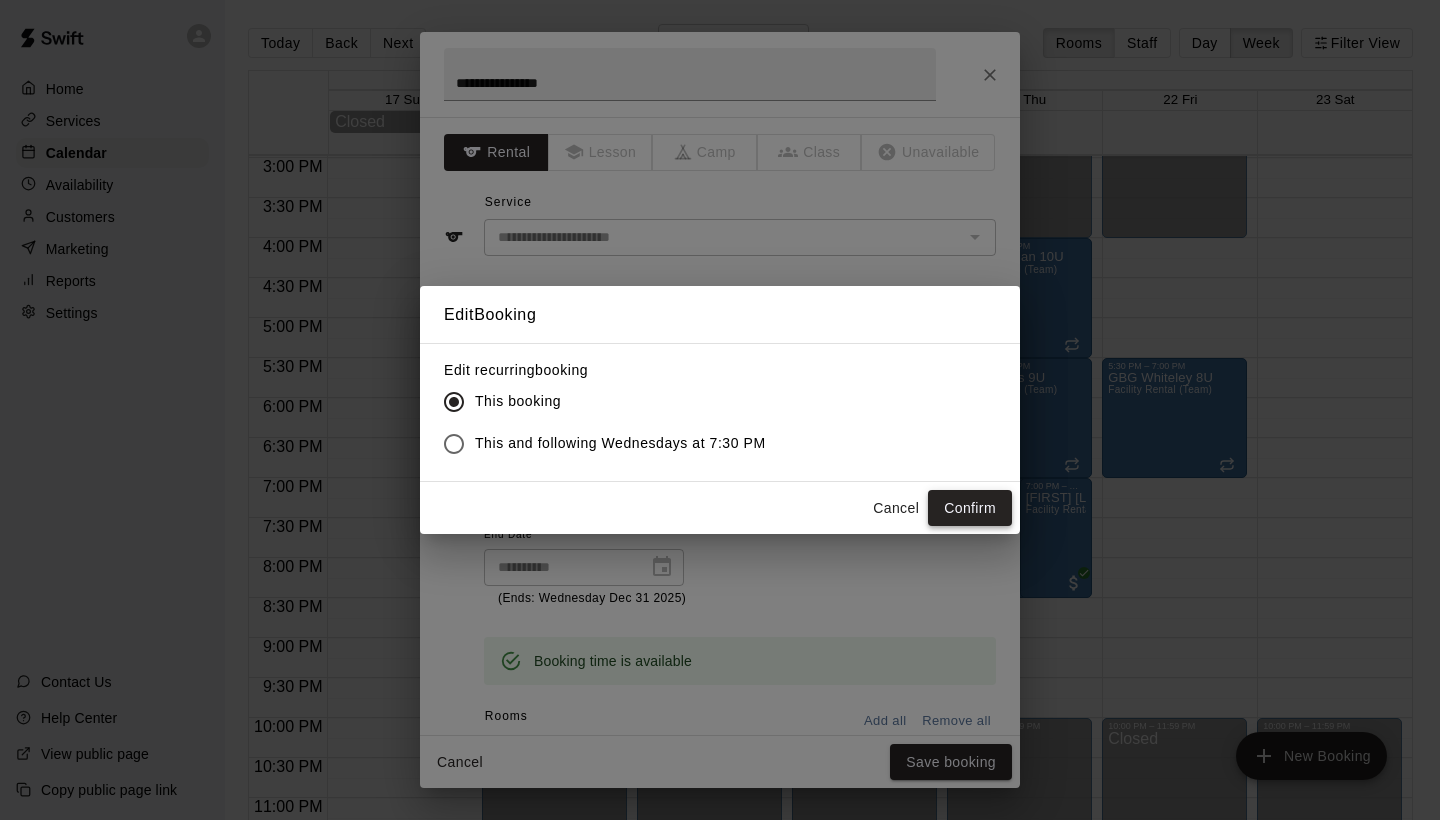 click on "Confirm" at bounding box center (970, 508) 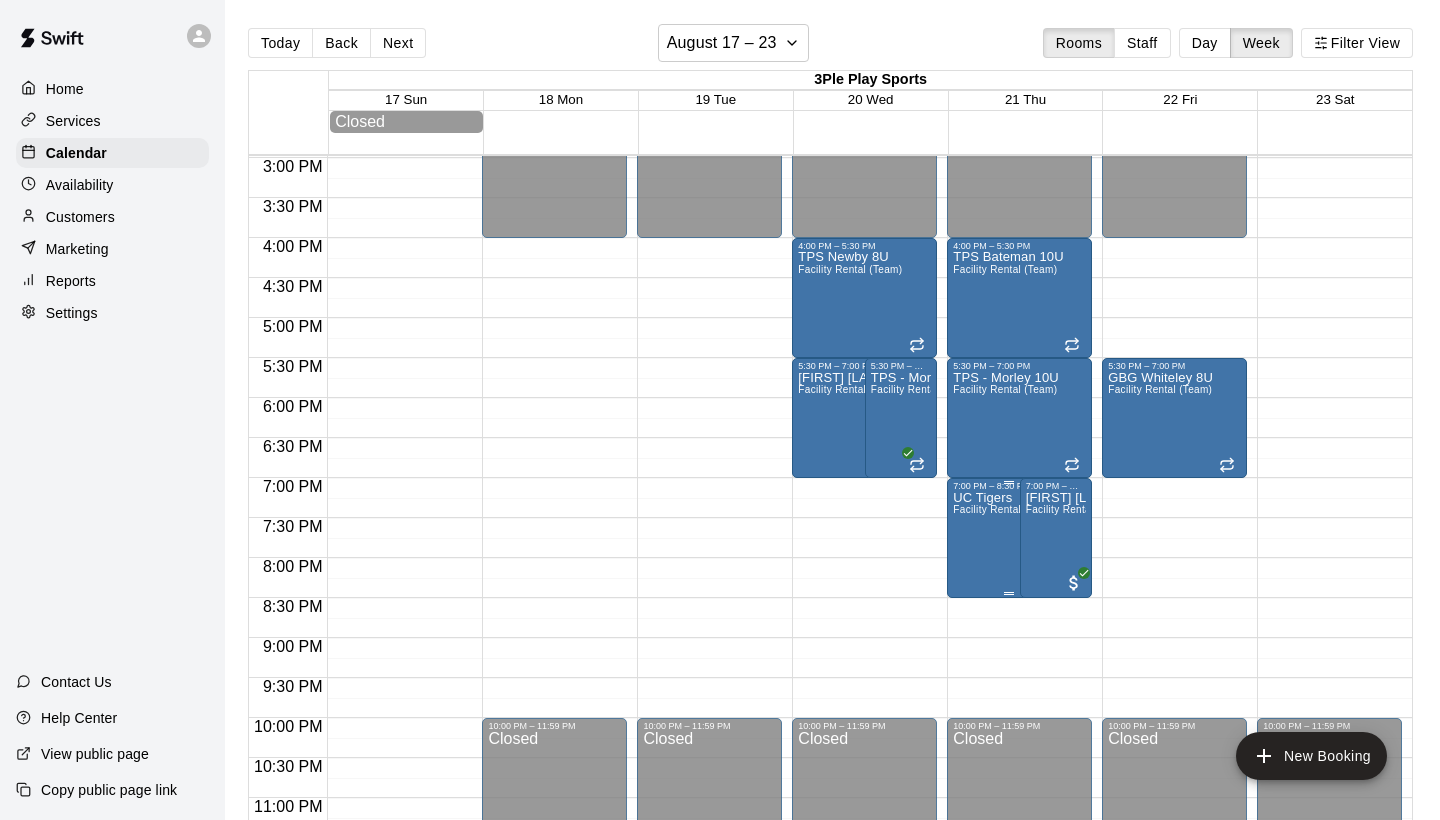 click on "UC Tigers Facility Rental (Team)" at bounding box center [1005, 901] 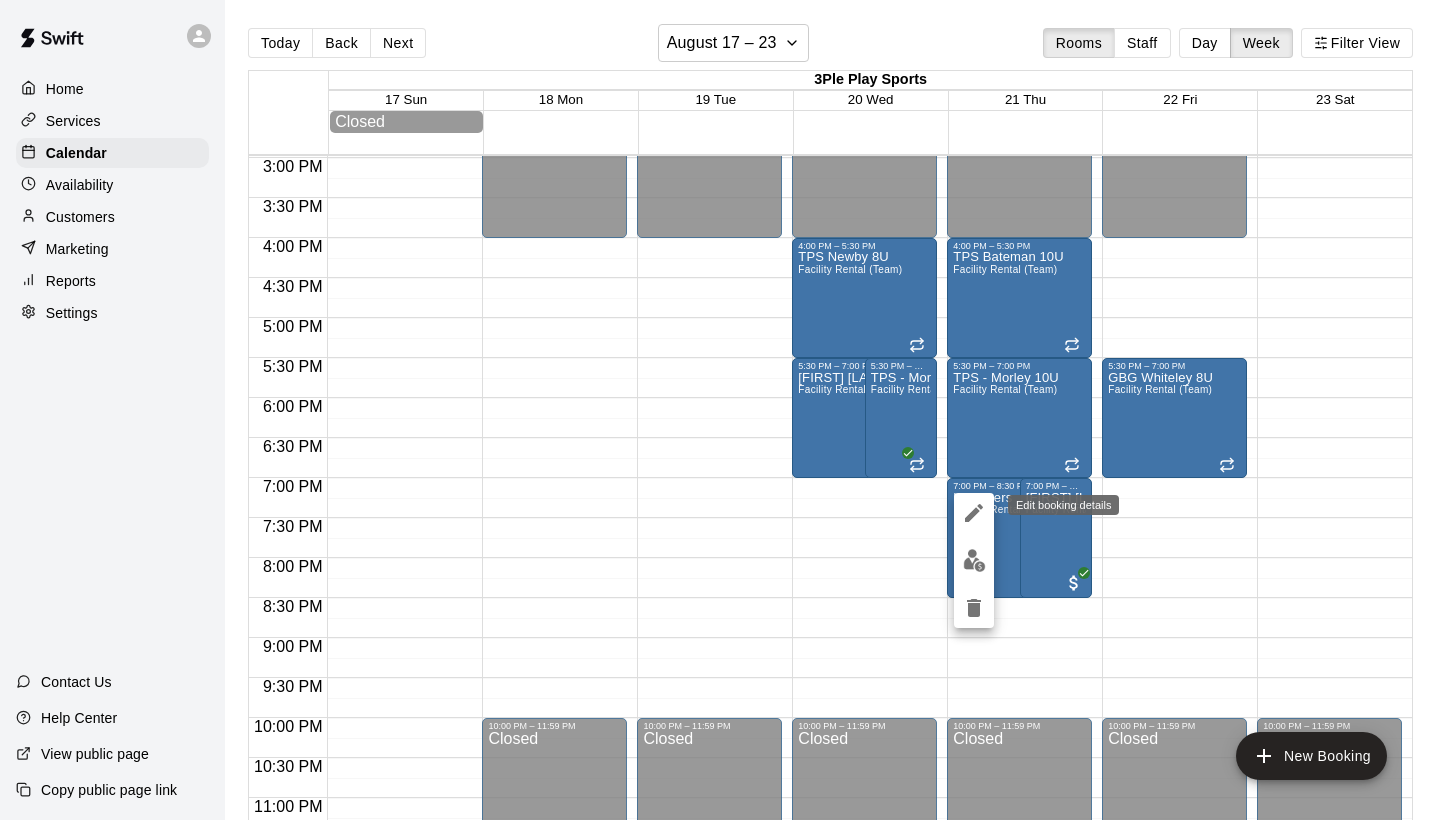 click 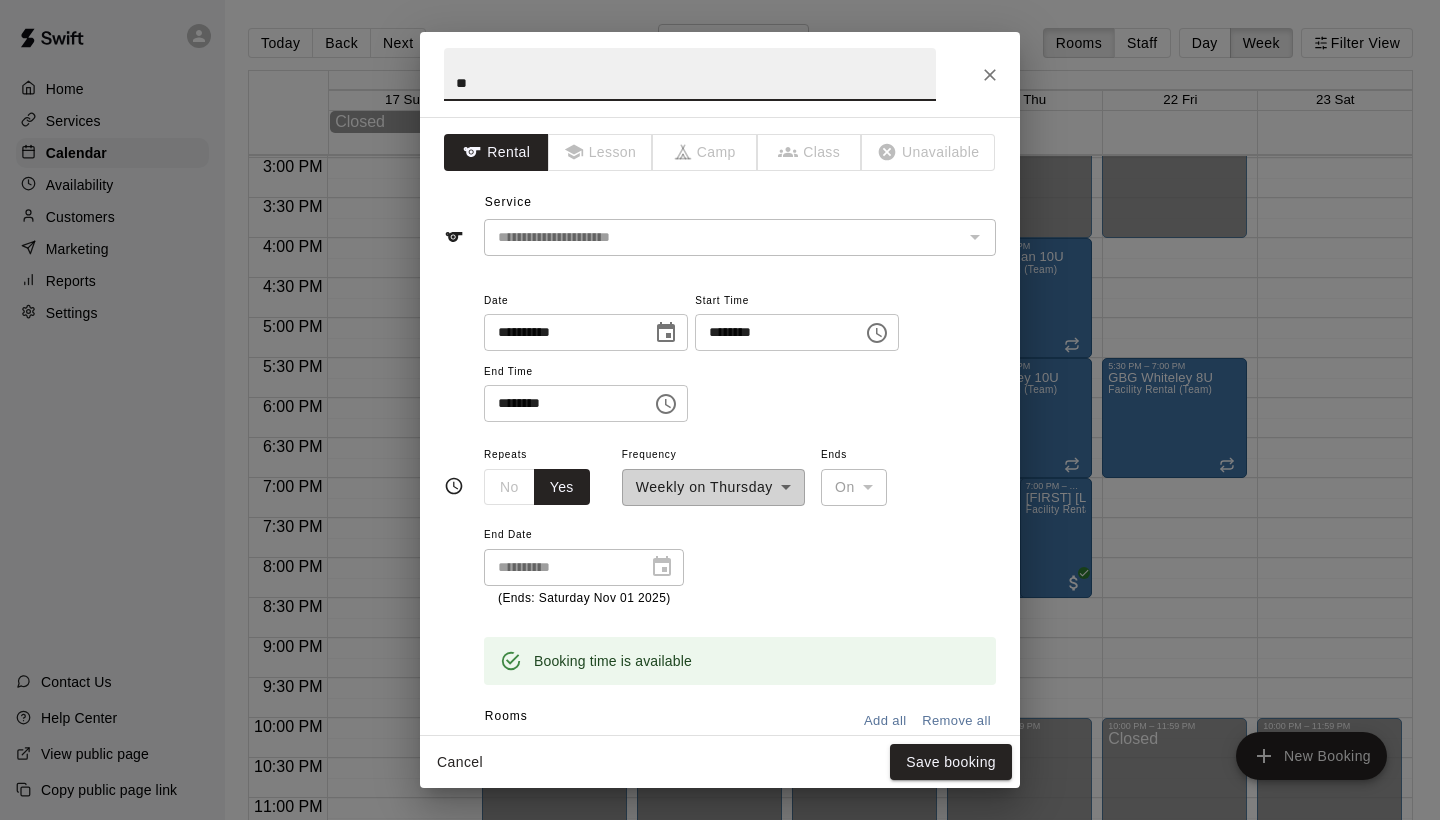 type on "*" 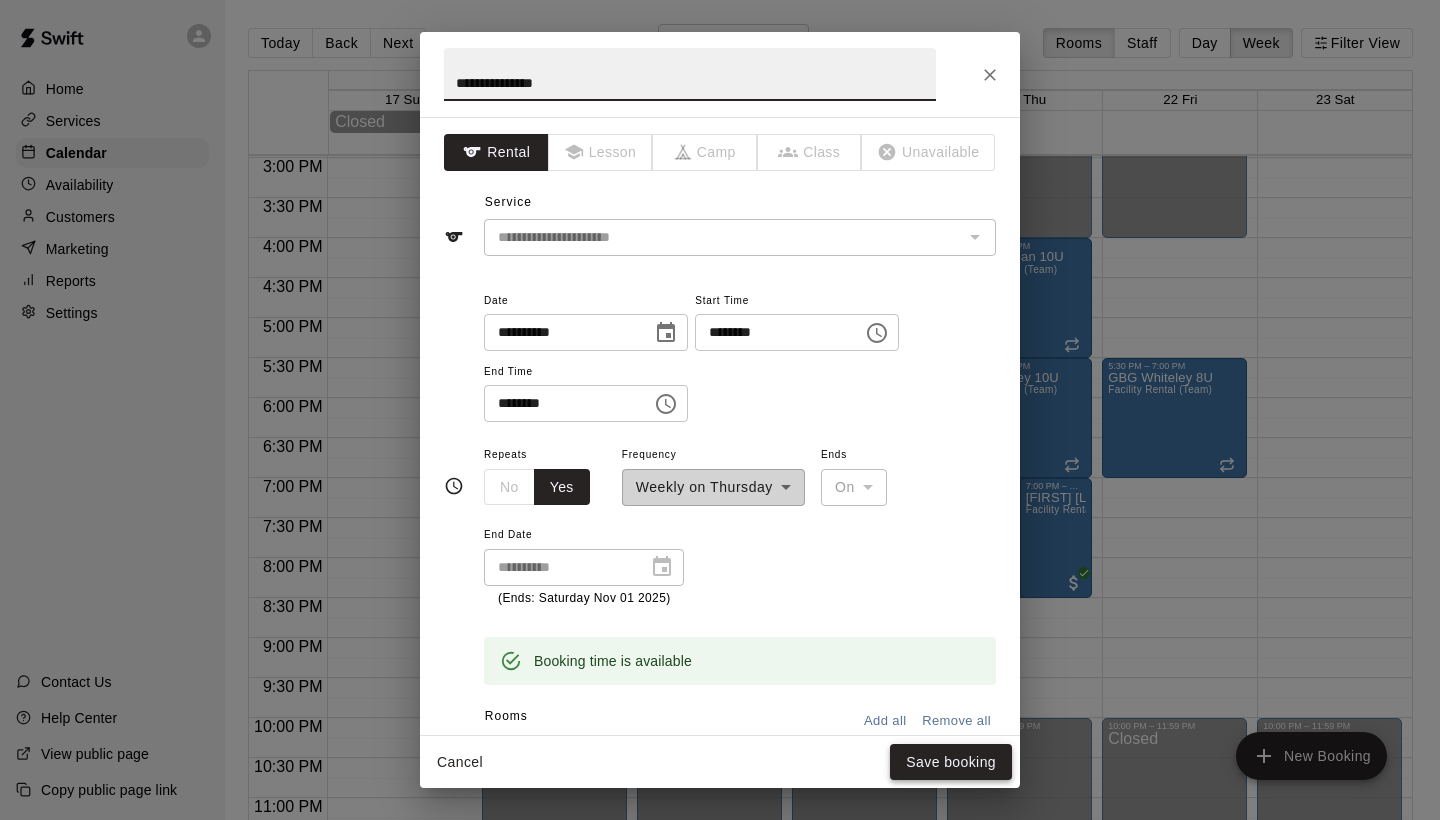 type on "**********" 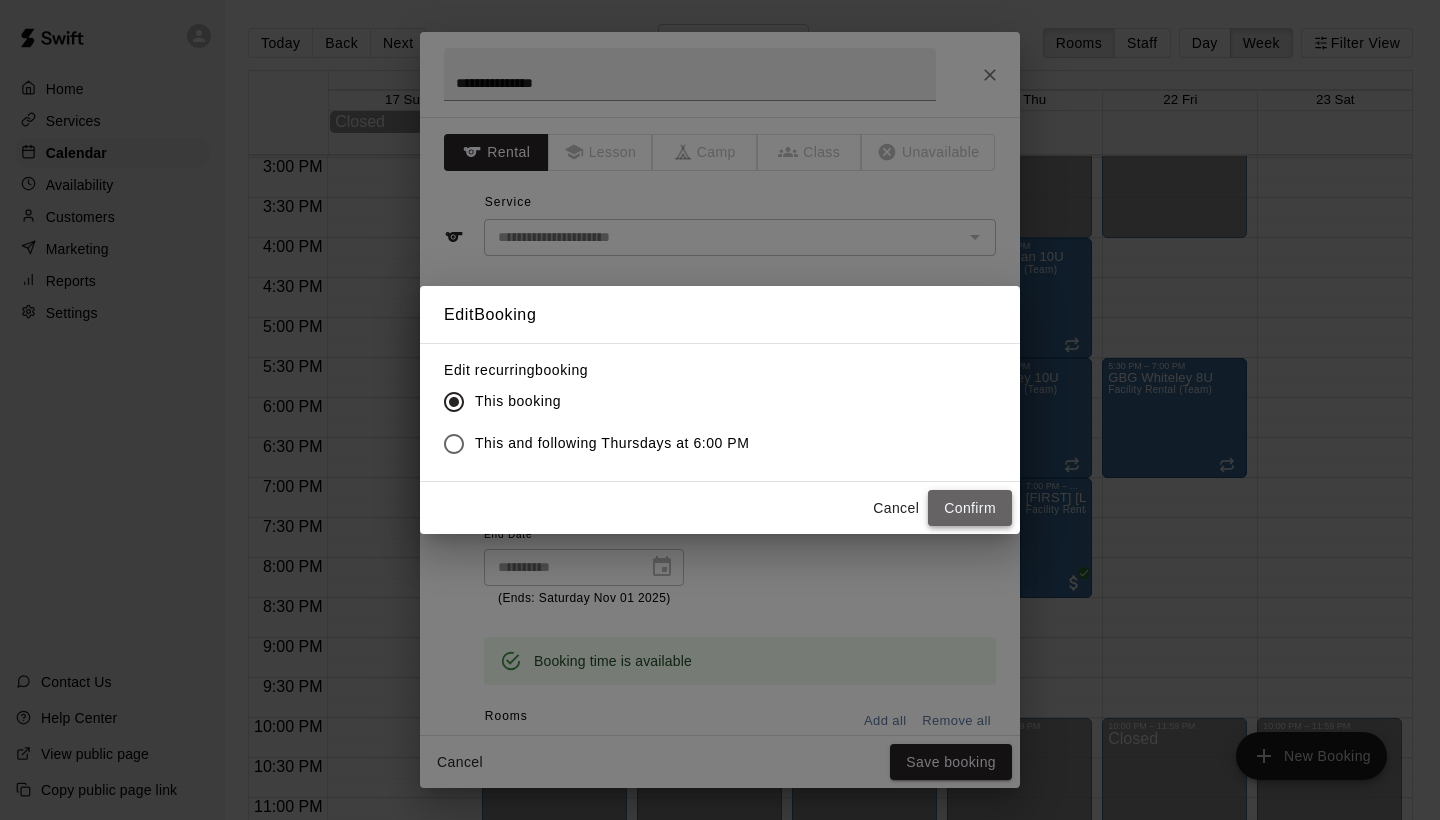 click on "Confirm" at bounding box center [970, 508] 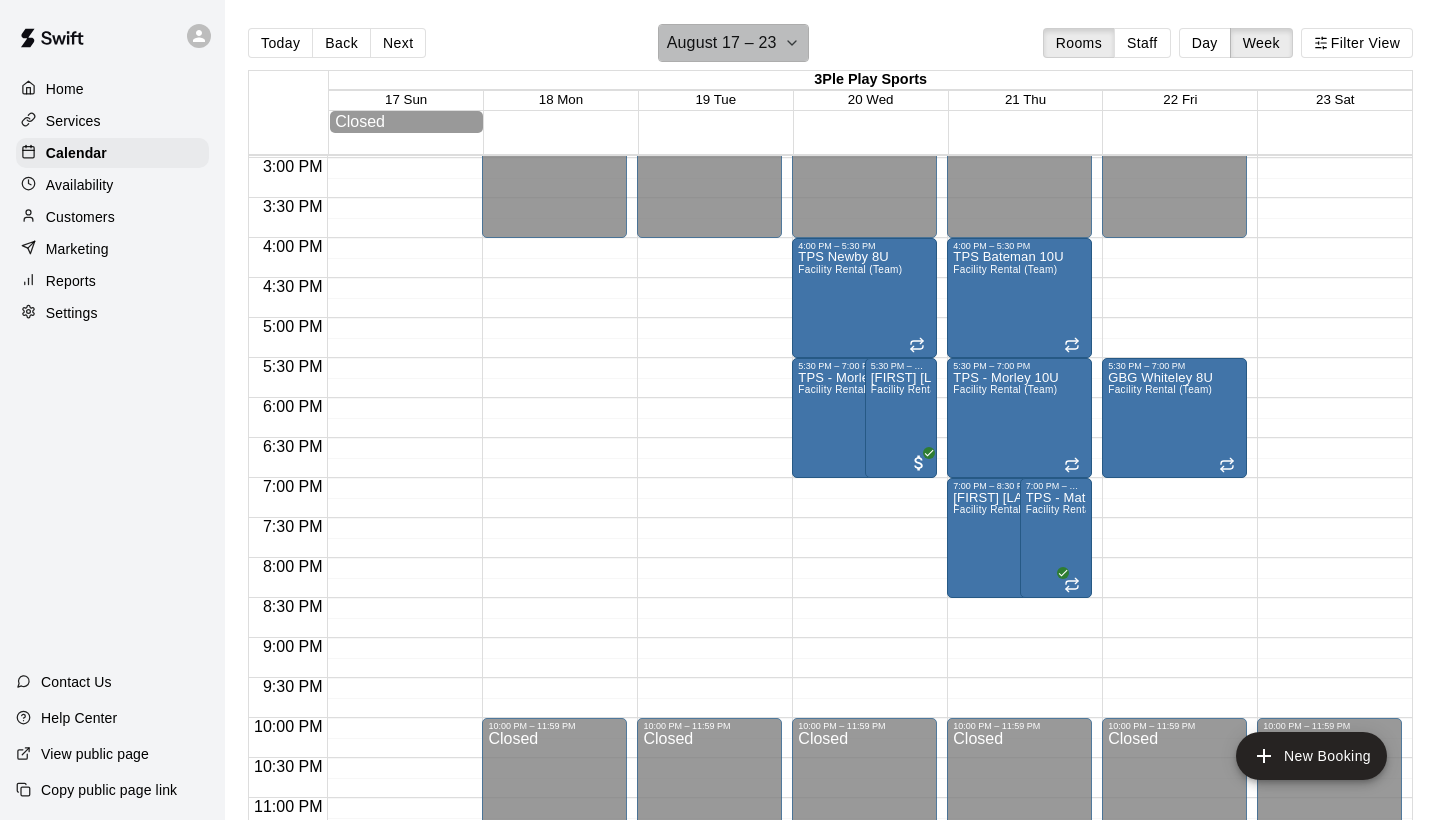 click on "August 17 – 23" at bounding box center [734, 43] 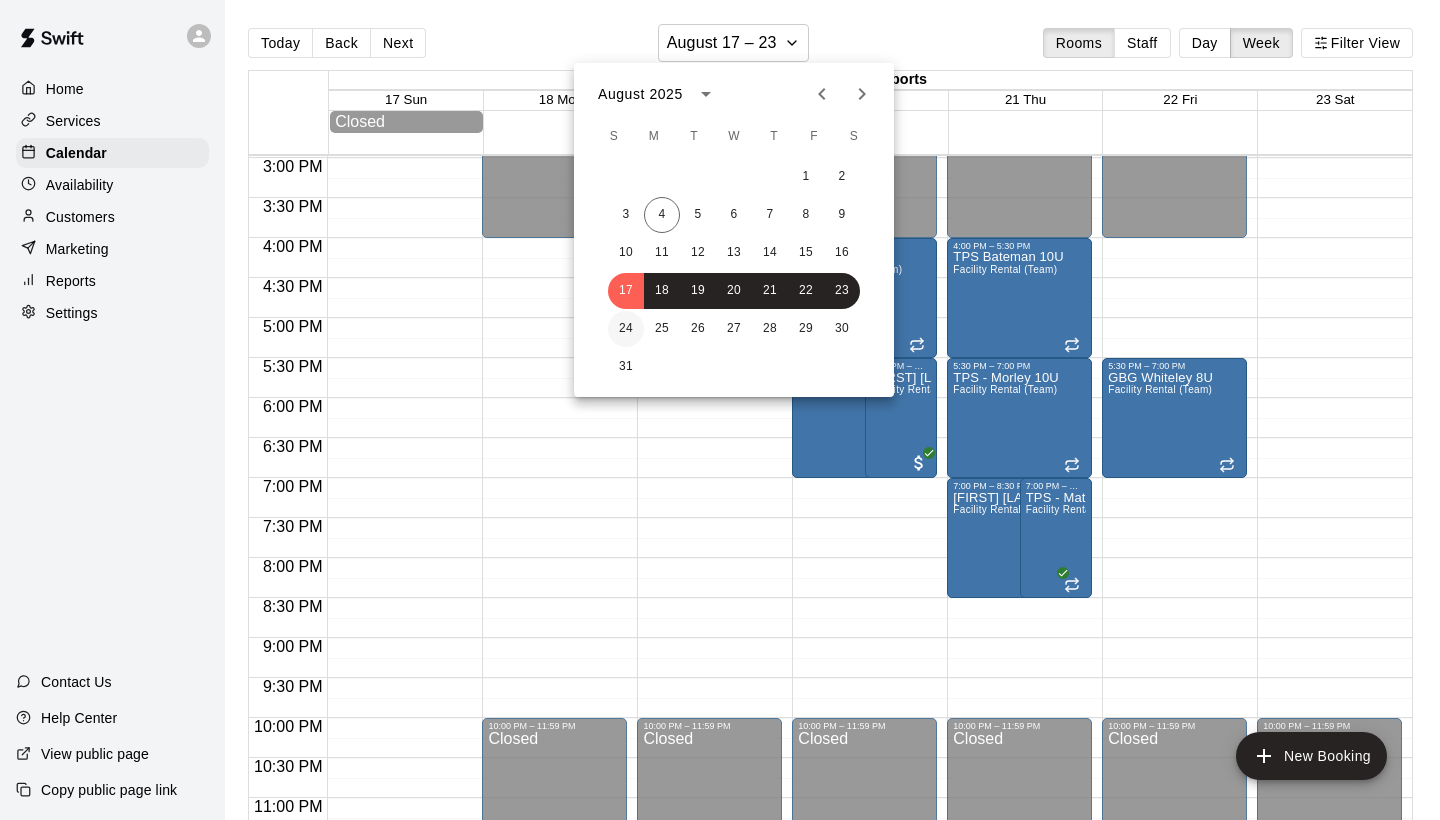 click on "24" at bounding box center (626, 329) 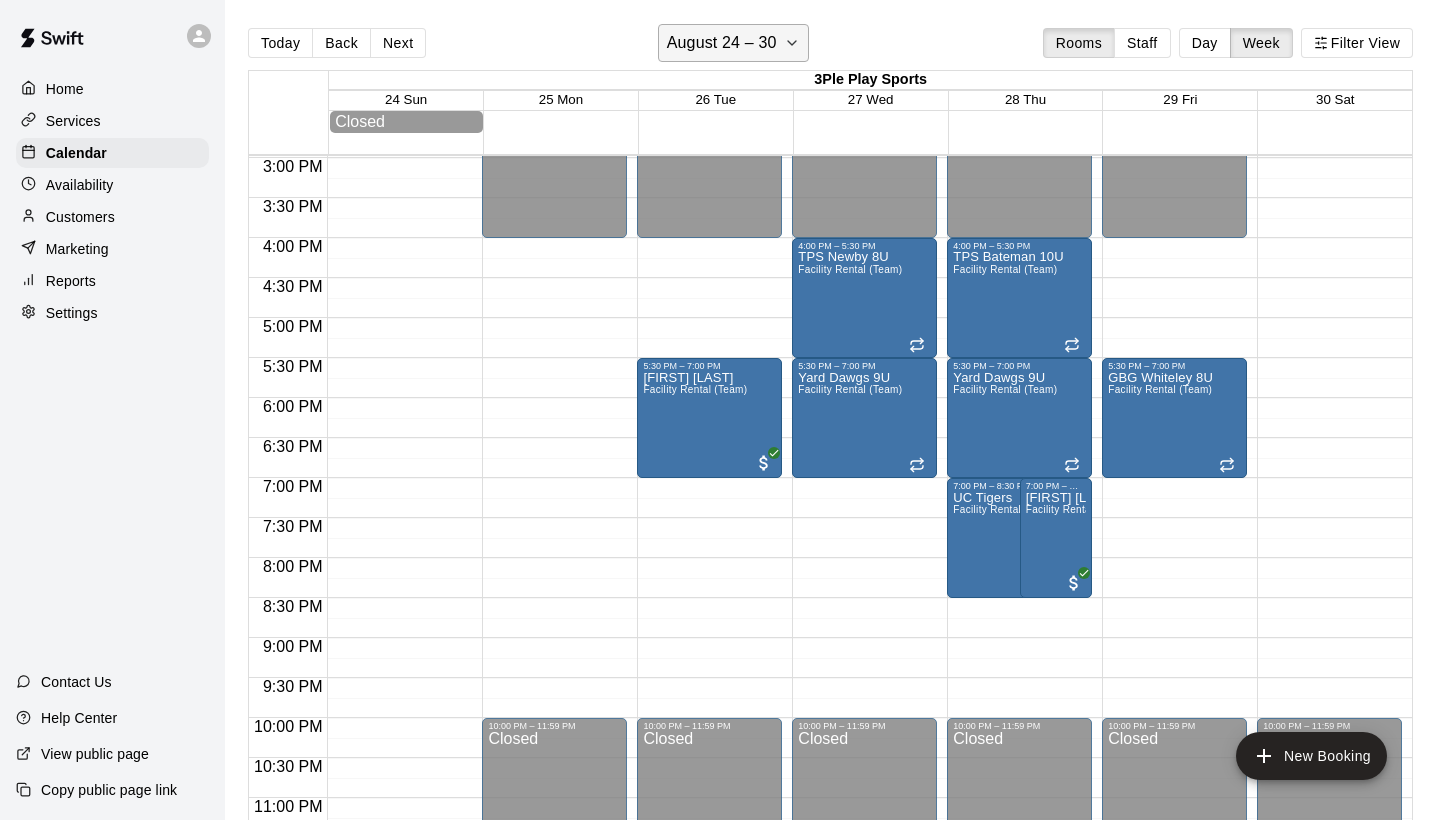 click 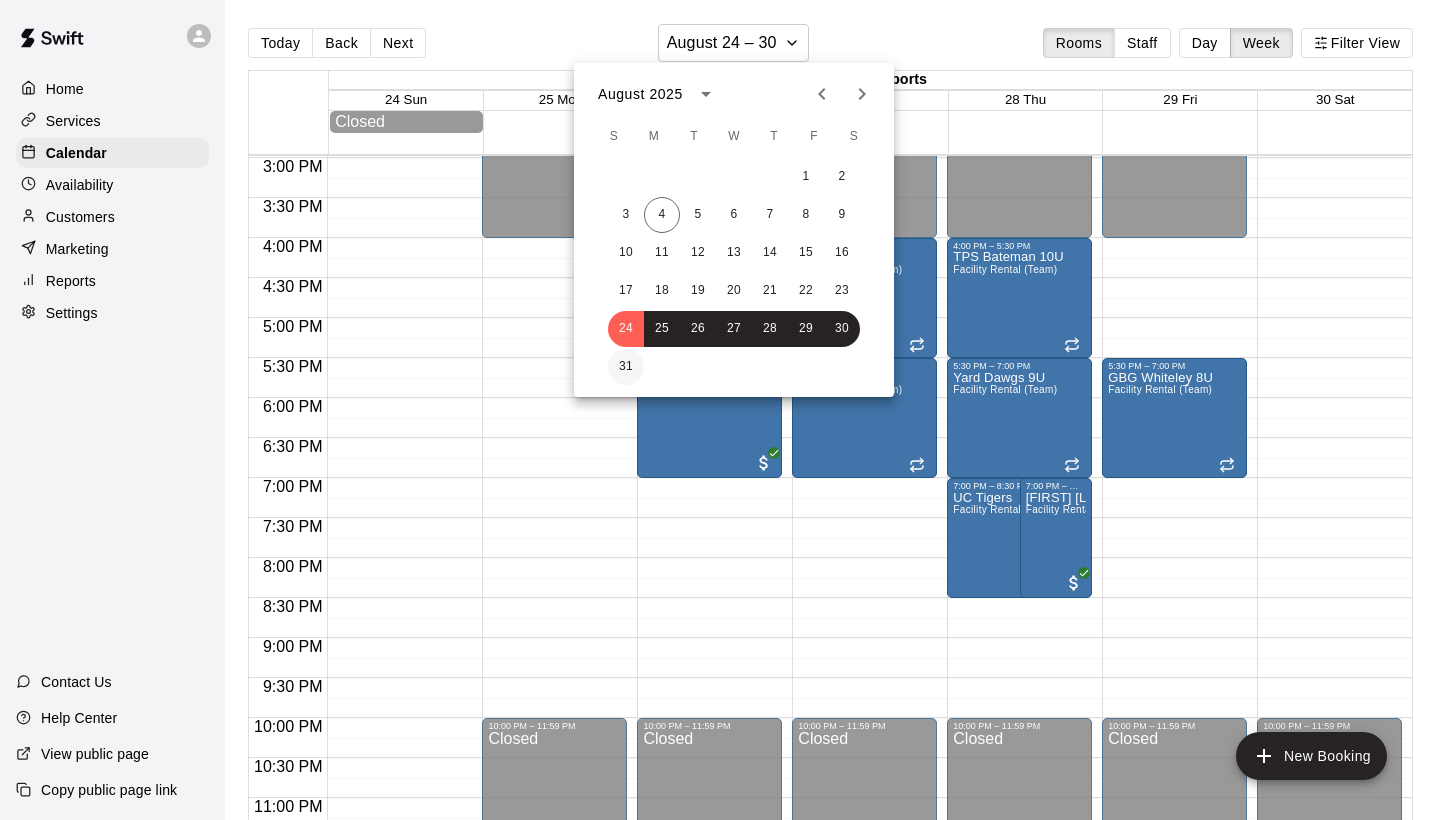 click on "31" at bounding box center (626, 367) 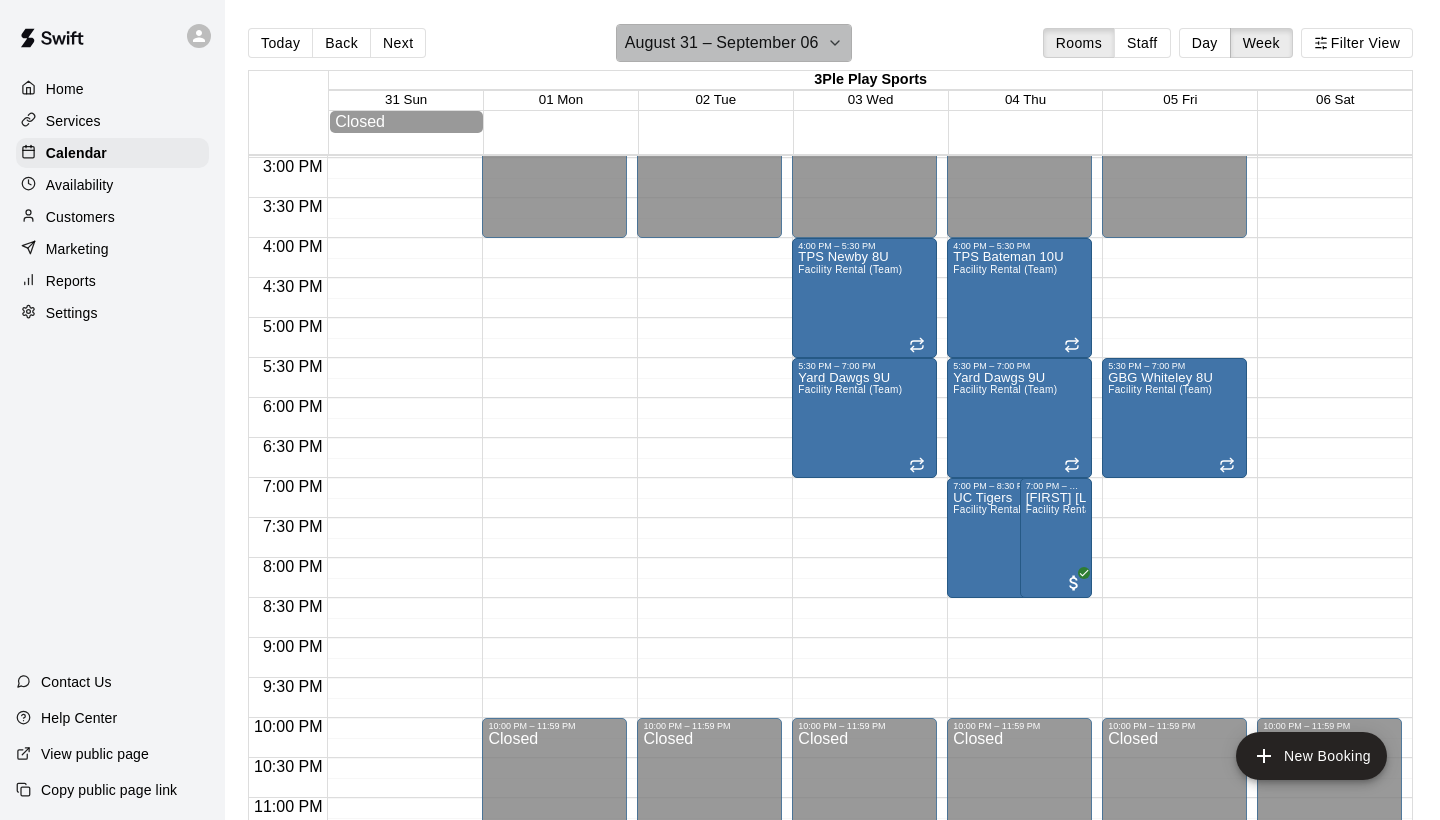 click 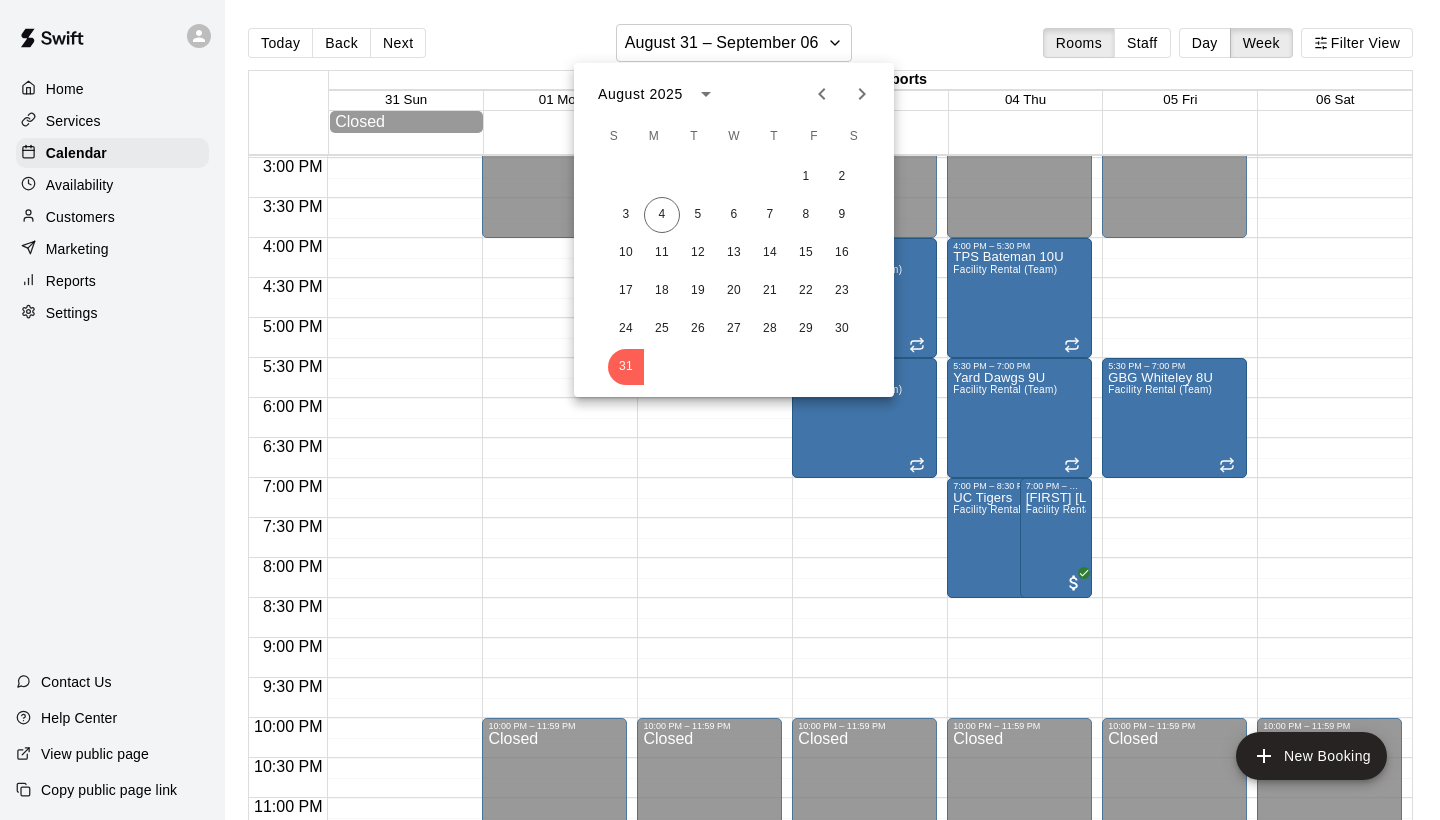 click at bounding box center [720, 410] 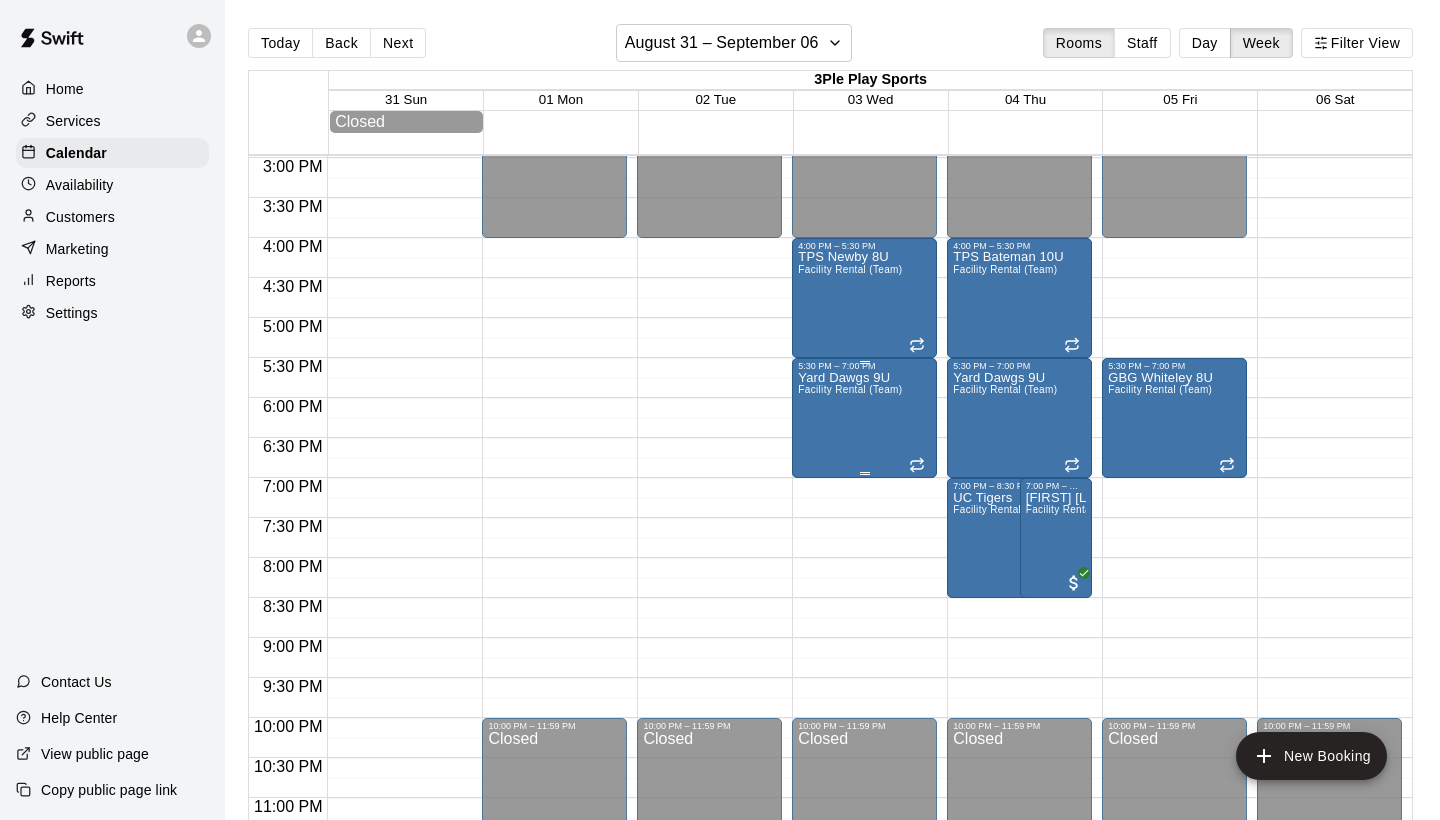 click on "Yard Dawgs 9U" at bounding box center [850, 378] 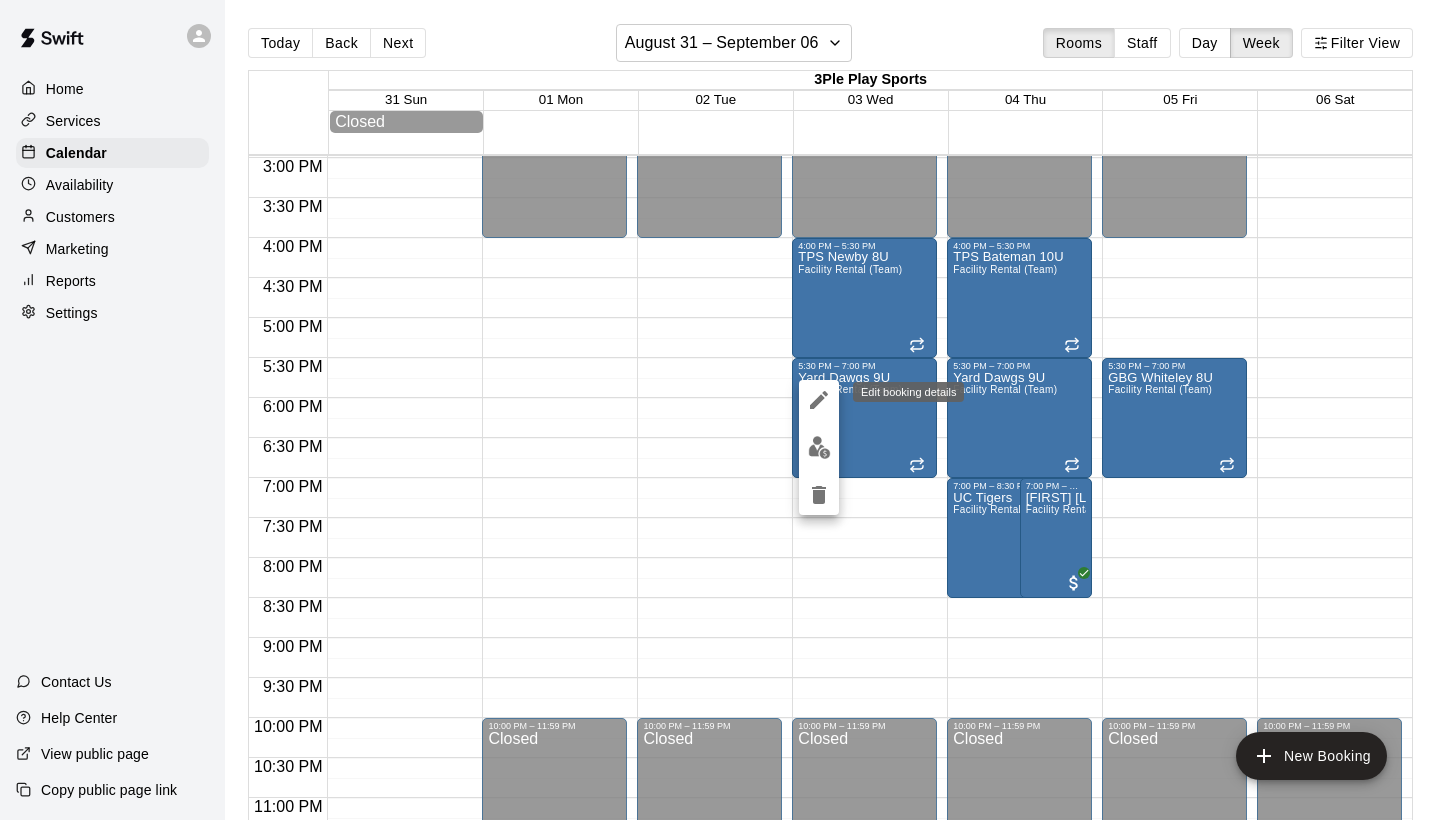click 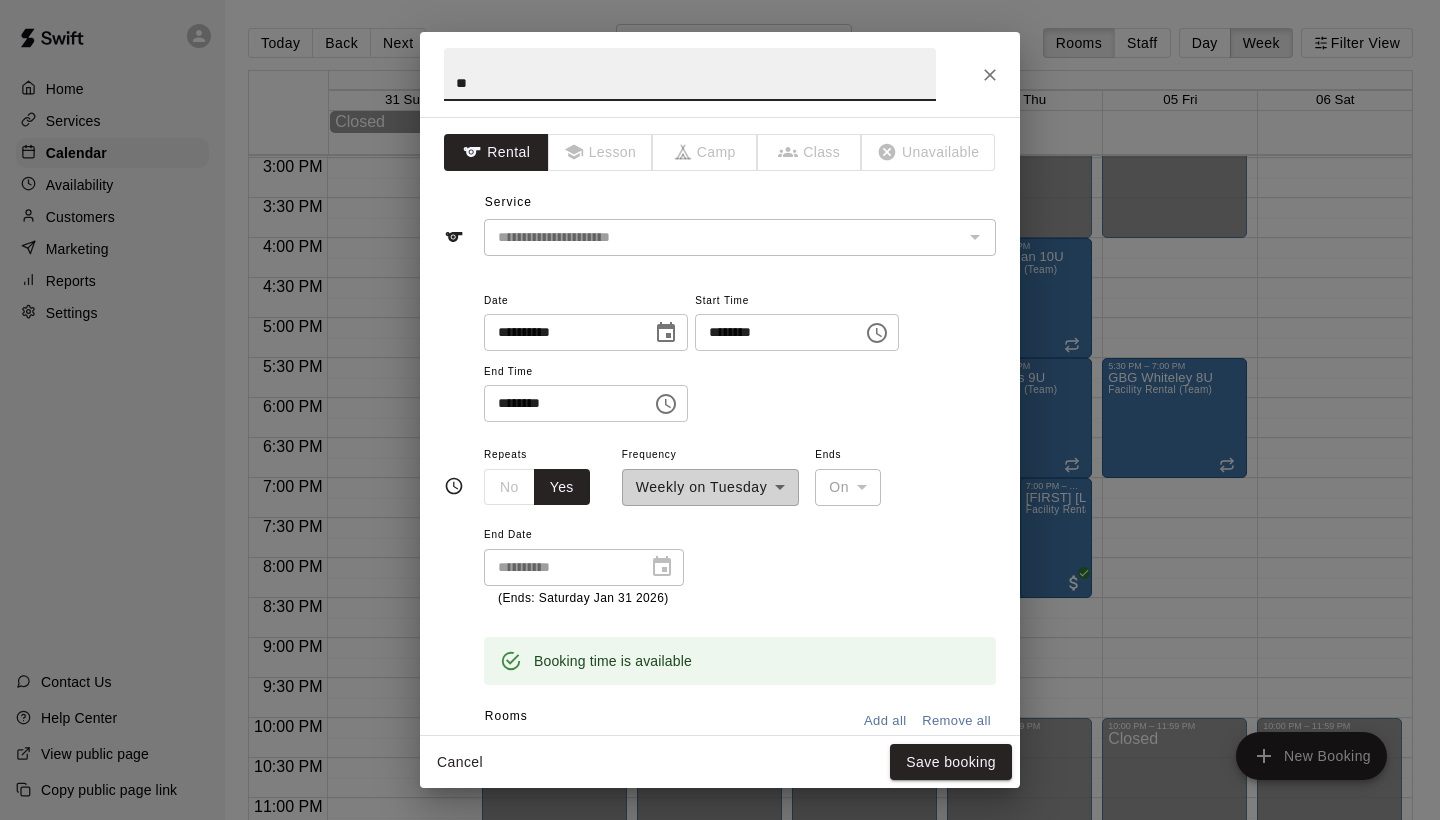 type on "*" 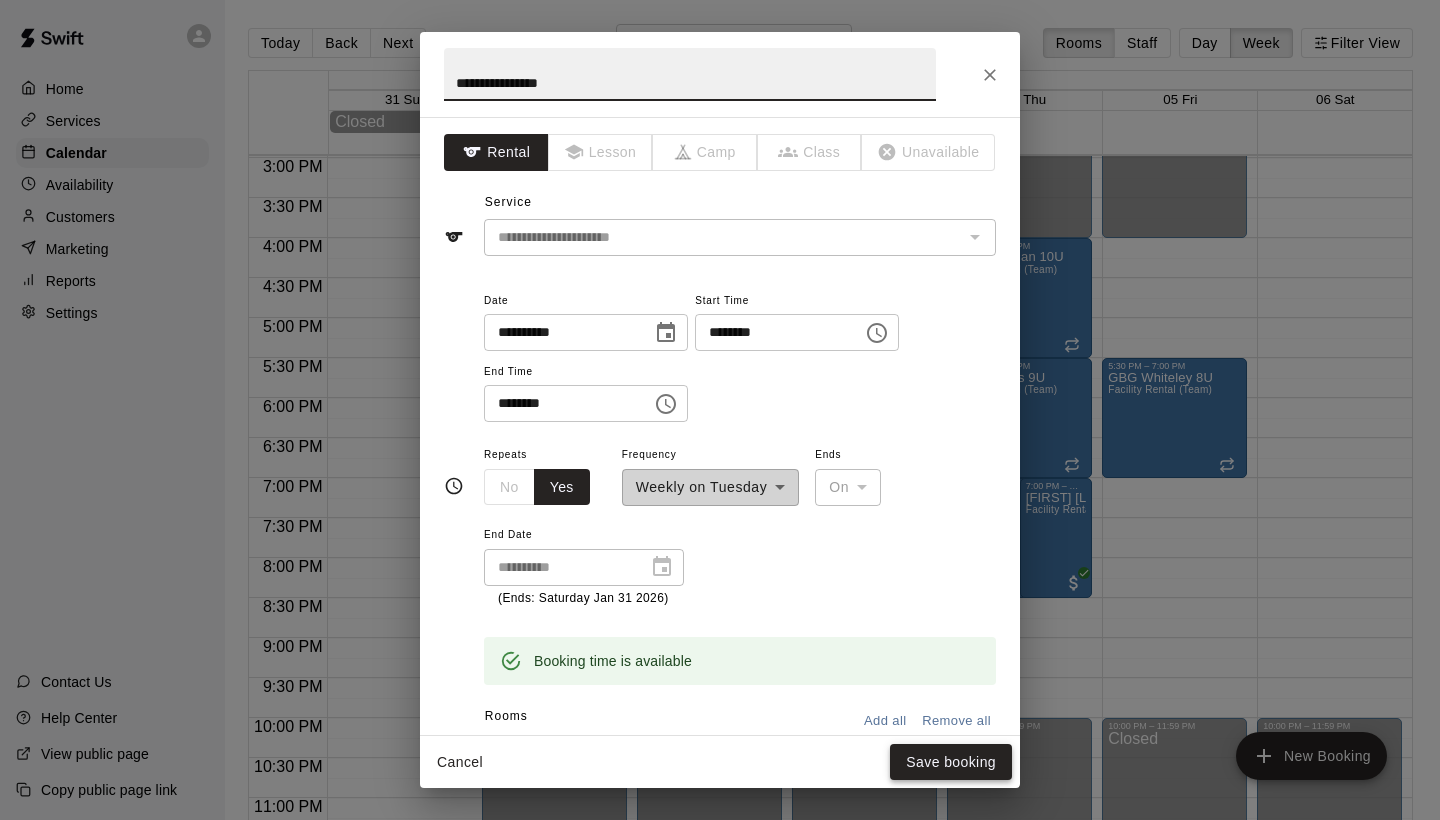 type on "**********" 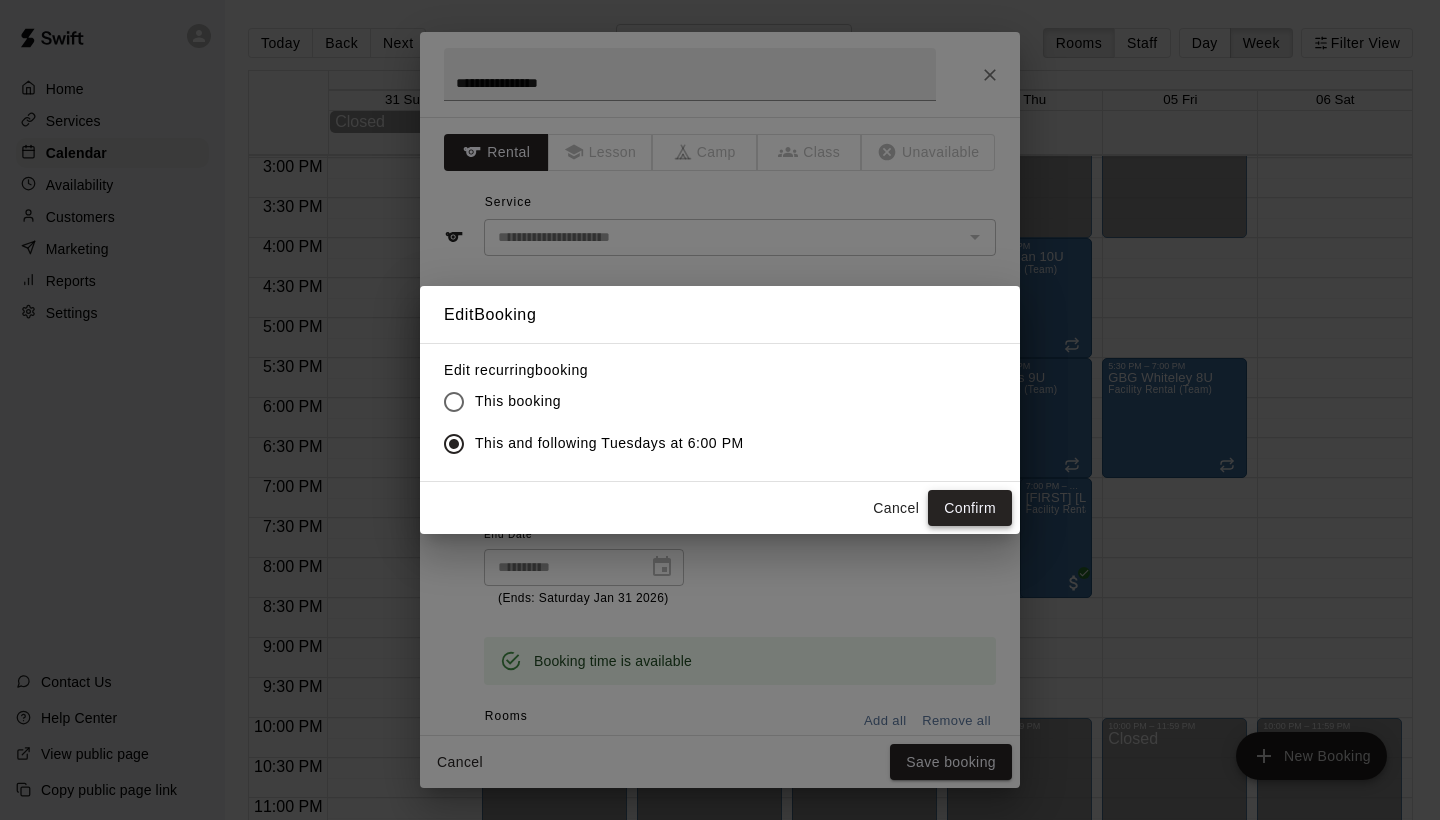 click on "Confirm" at bounding box center [970, 508] 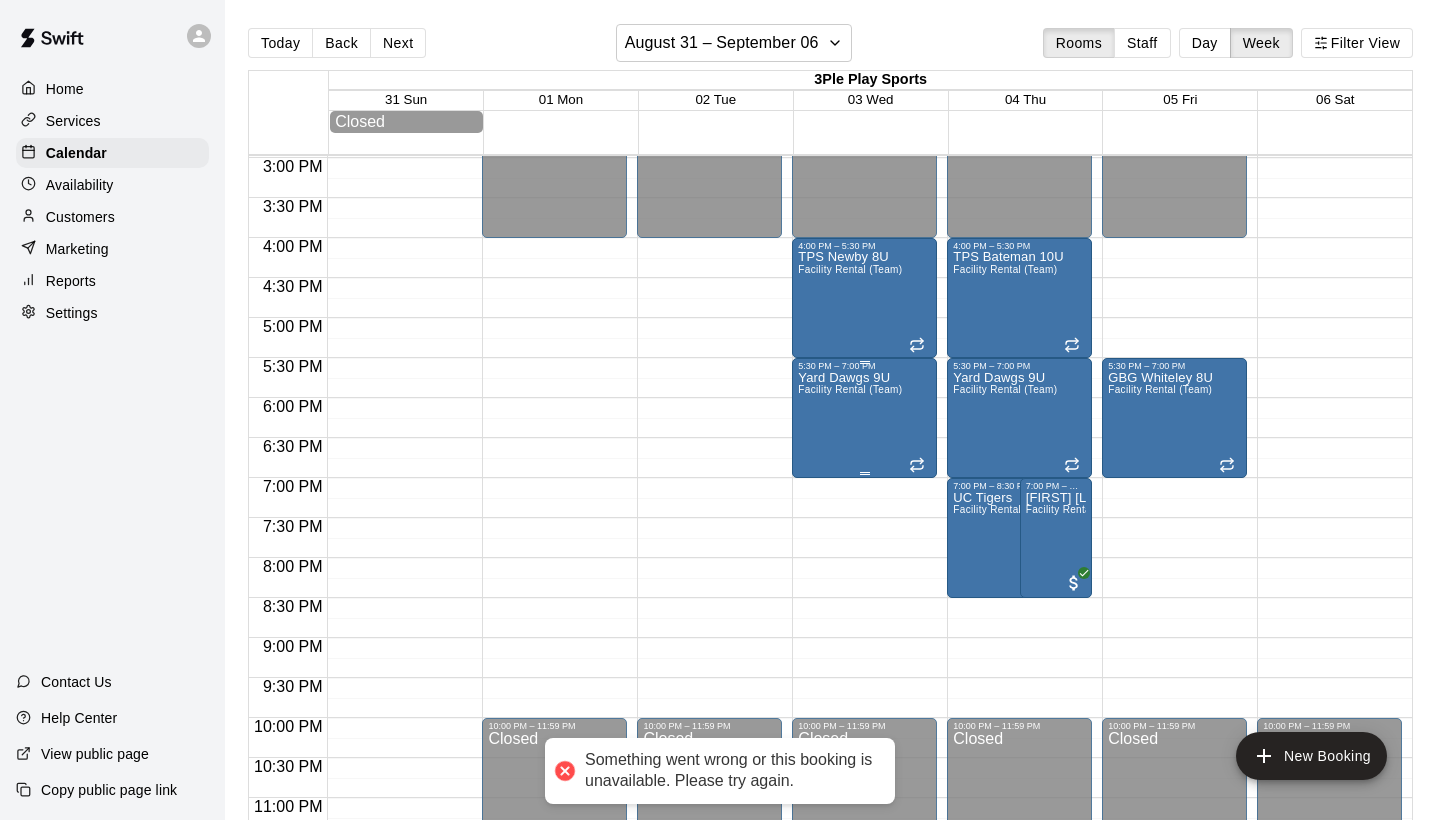 click on "Yard Dawgs 9U Facility Rental (Team)" at bounding box center [850, 781] 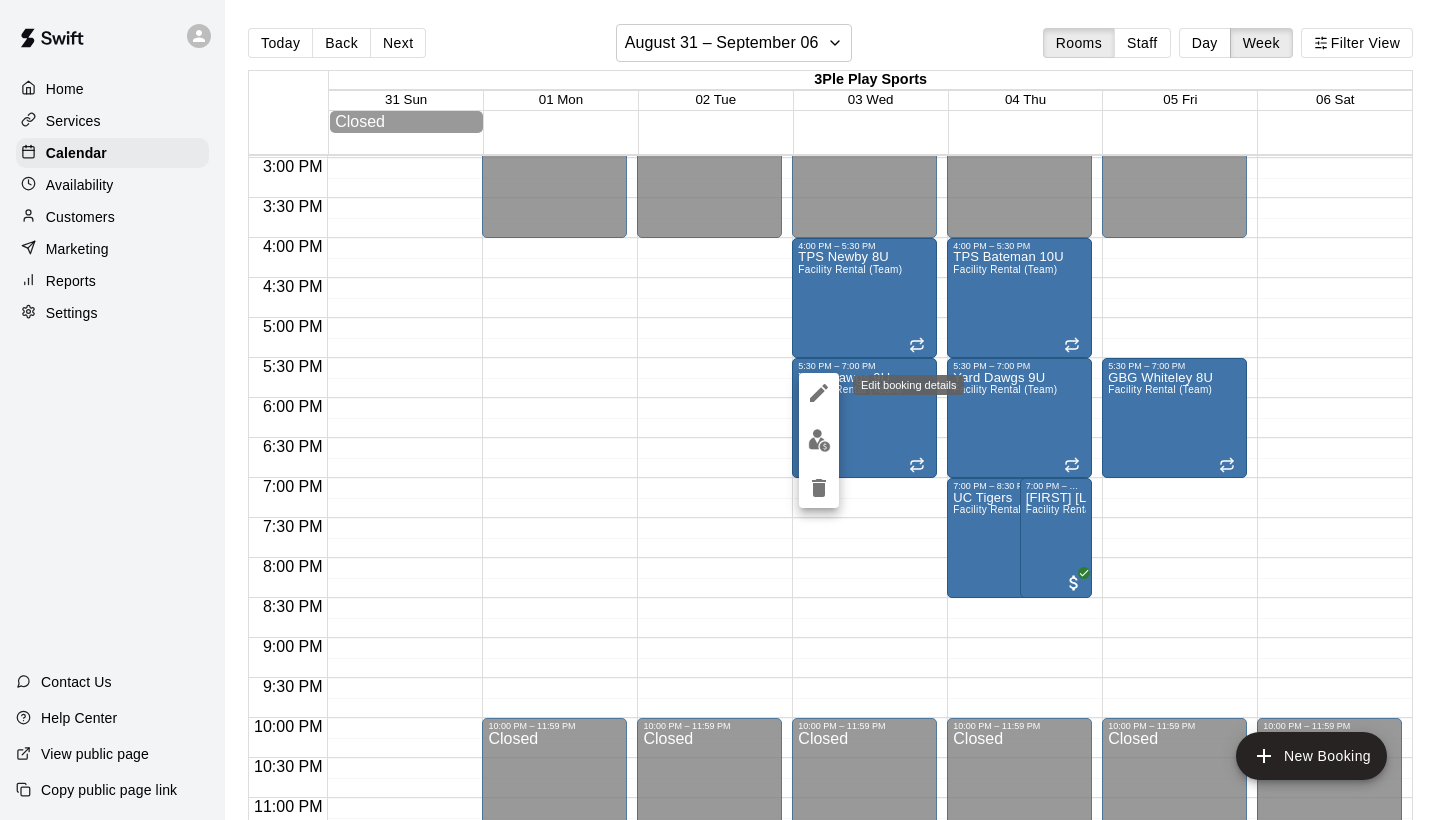 click 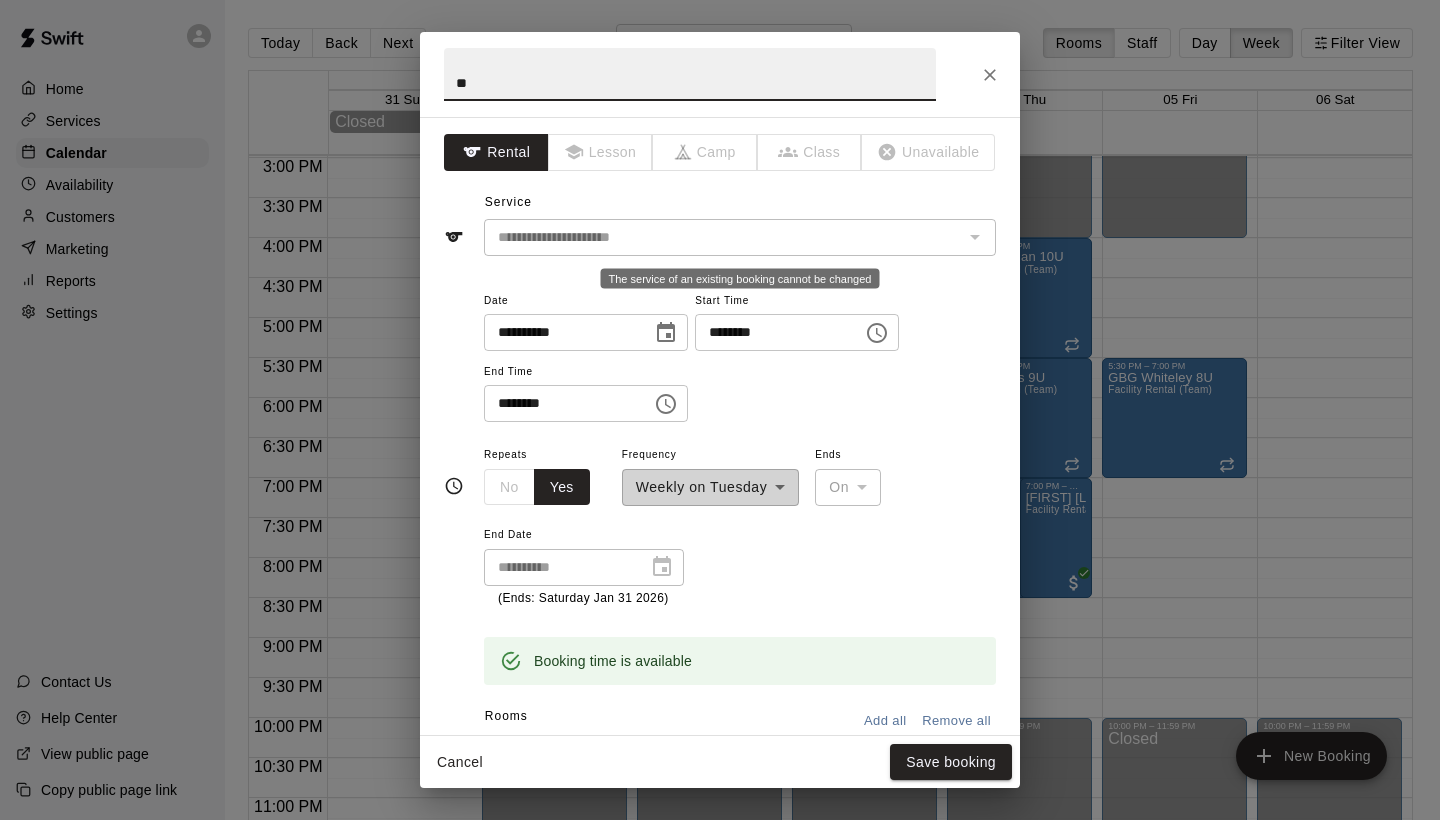 type on "*" 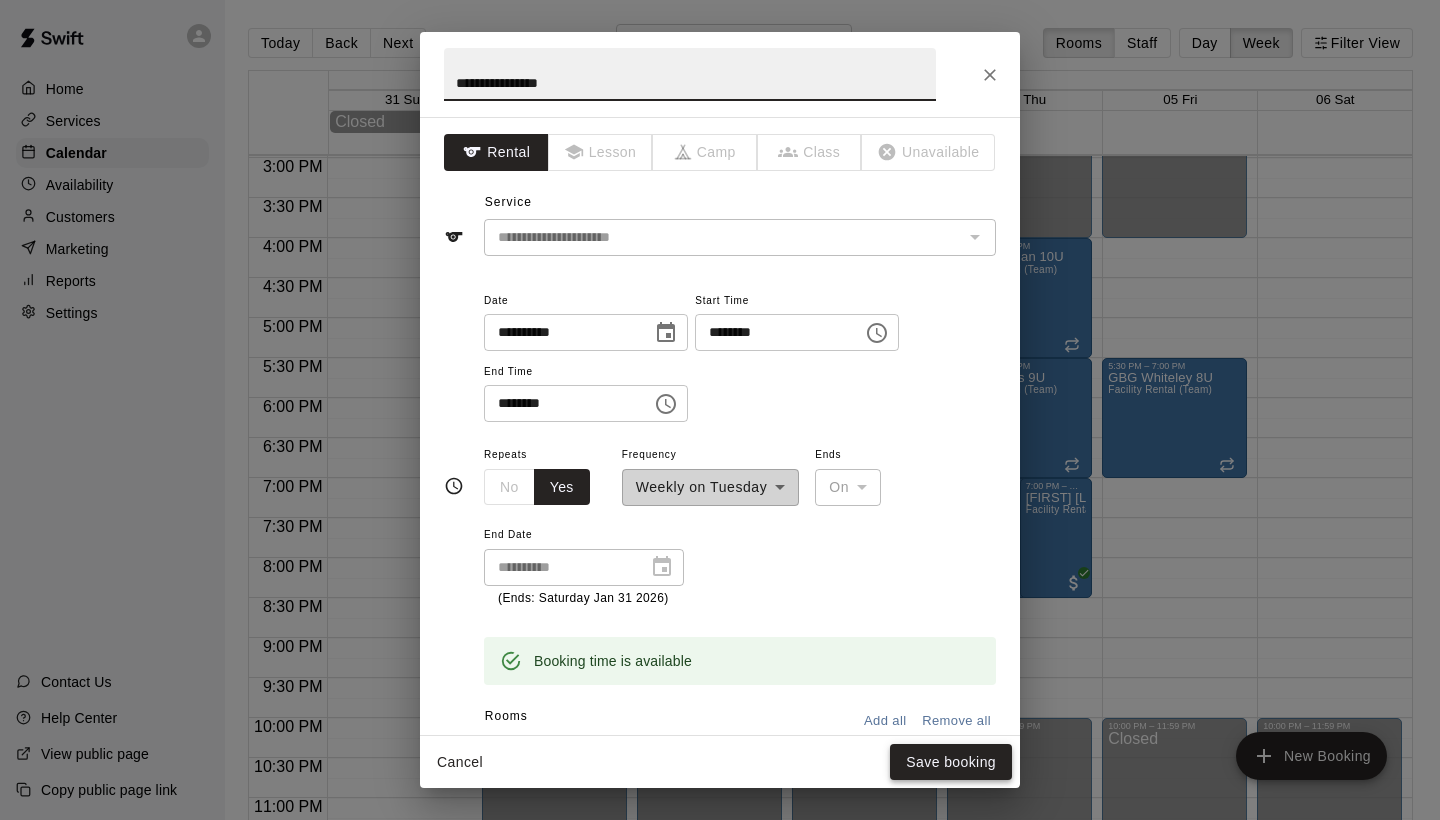 type on "**********" 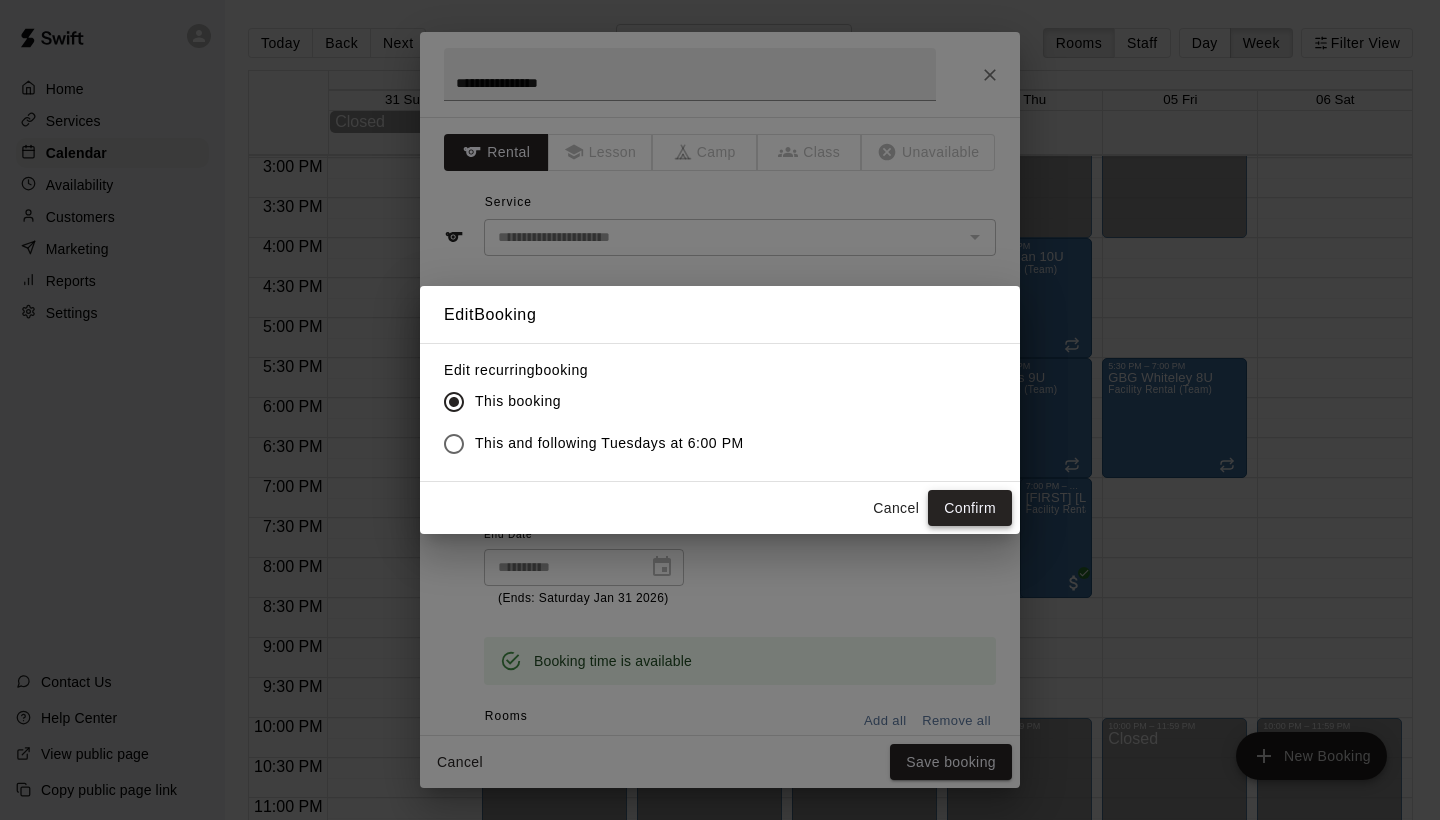 click on "Confirm" at bounding box center (970, 508) 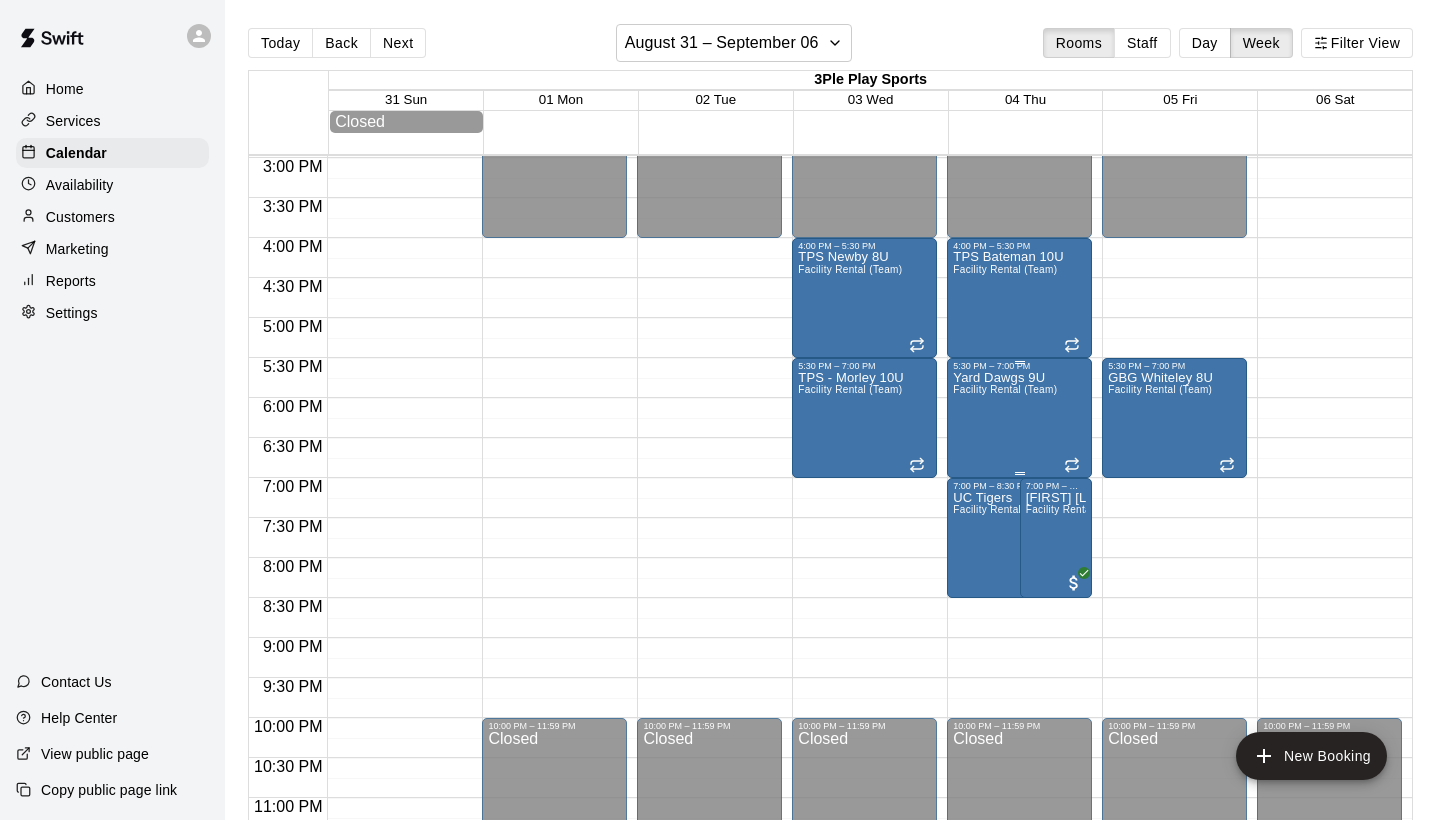 click on "Yard Dawgs 9U Facility Rental (Team)" at bounding box center [1005, 781] 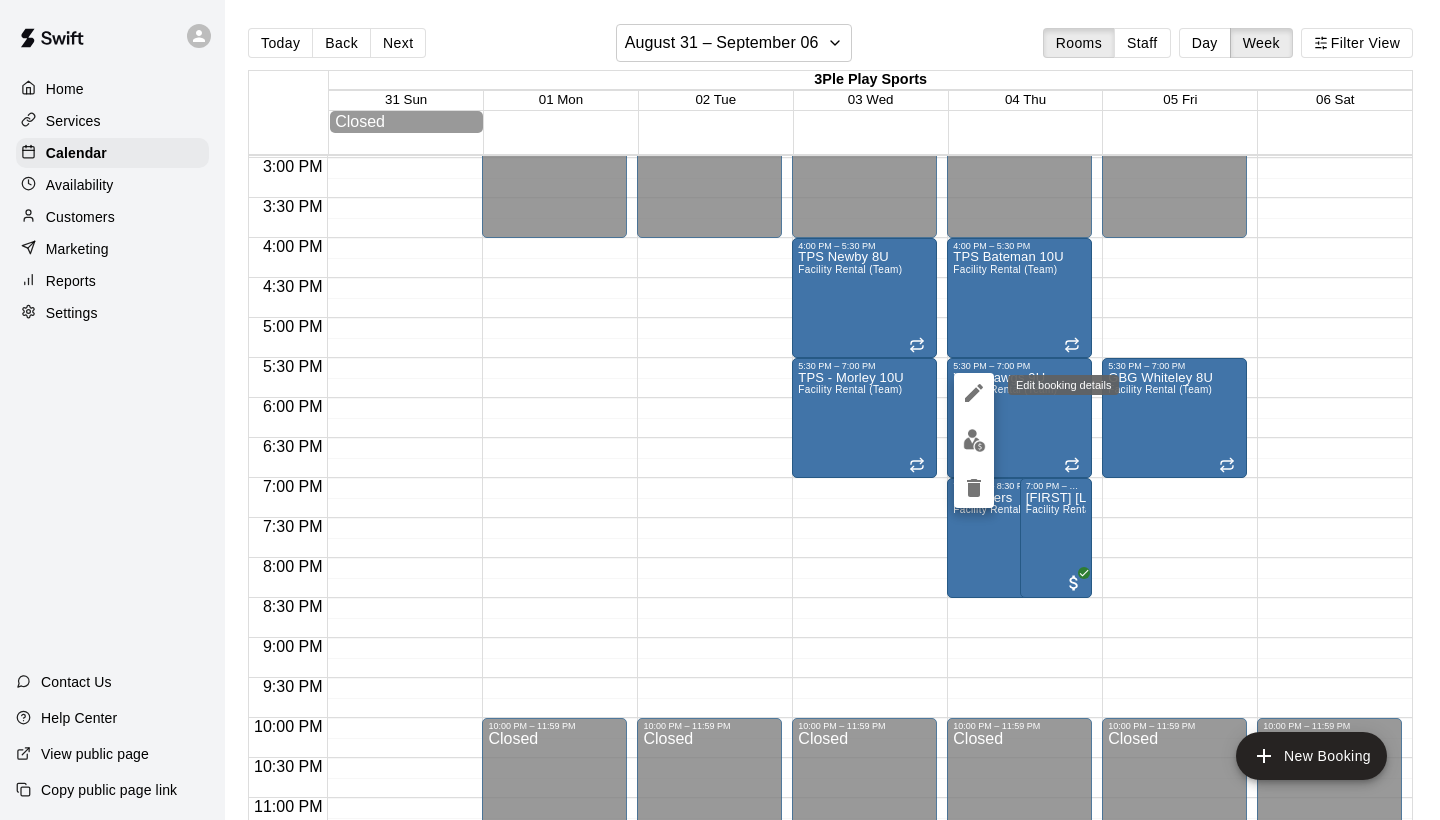 click 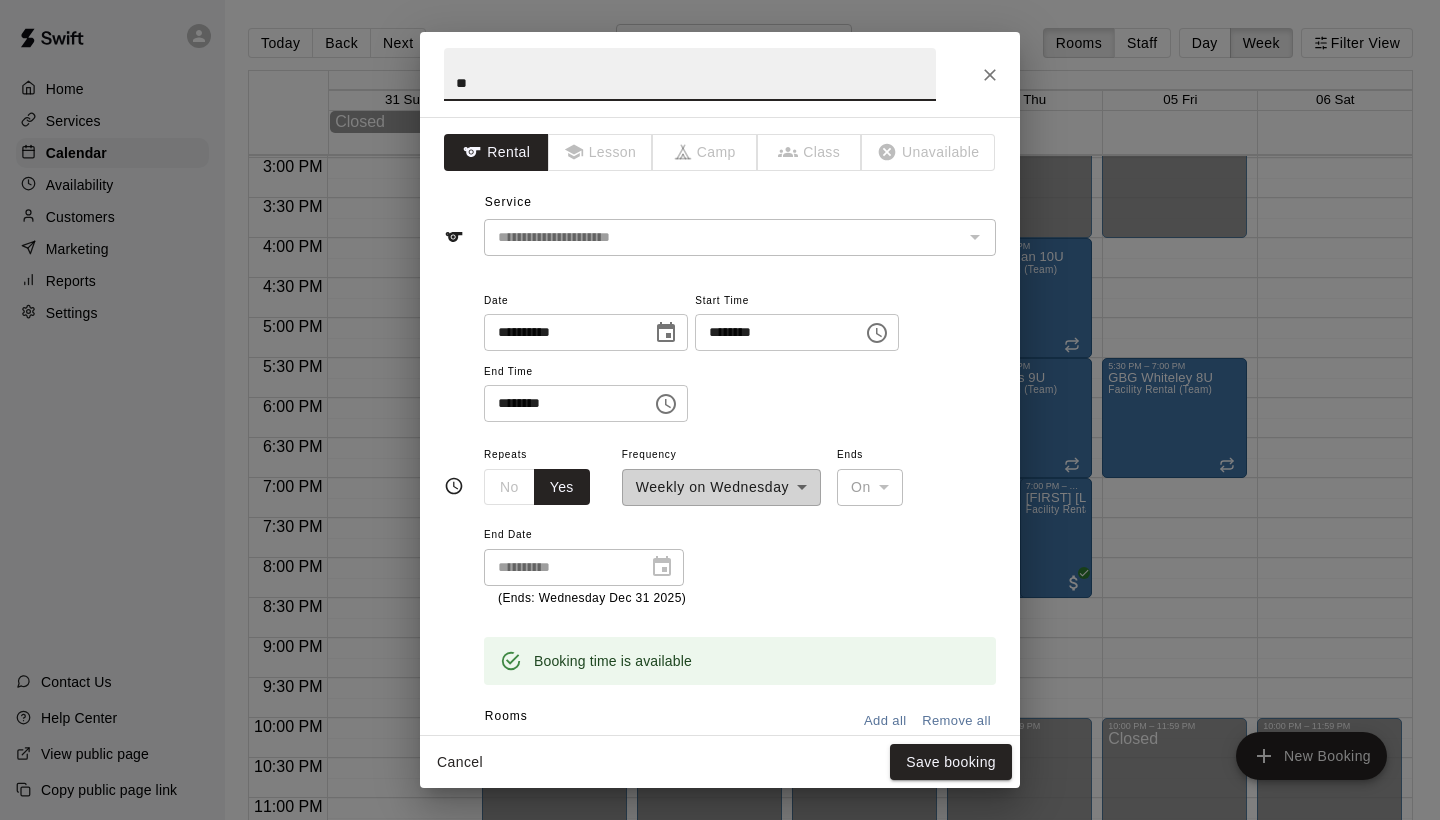 type on "*" 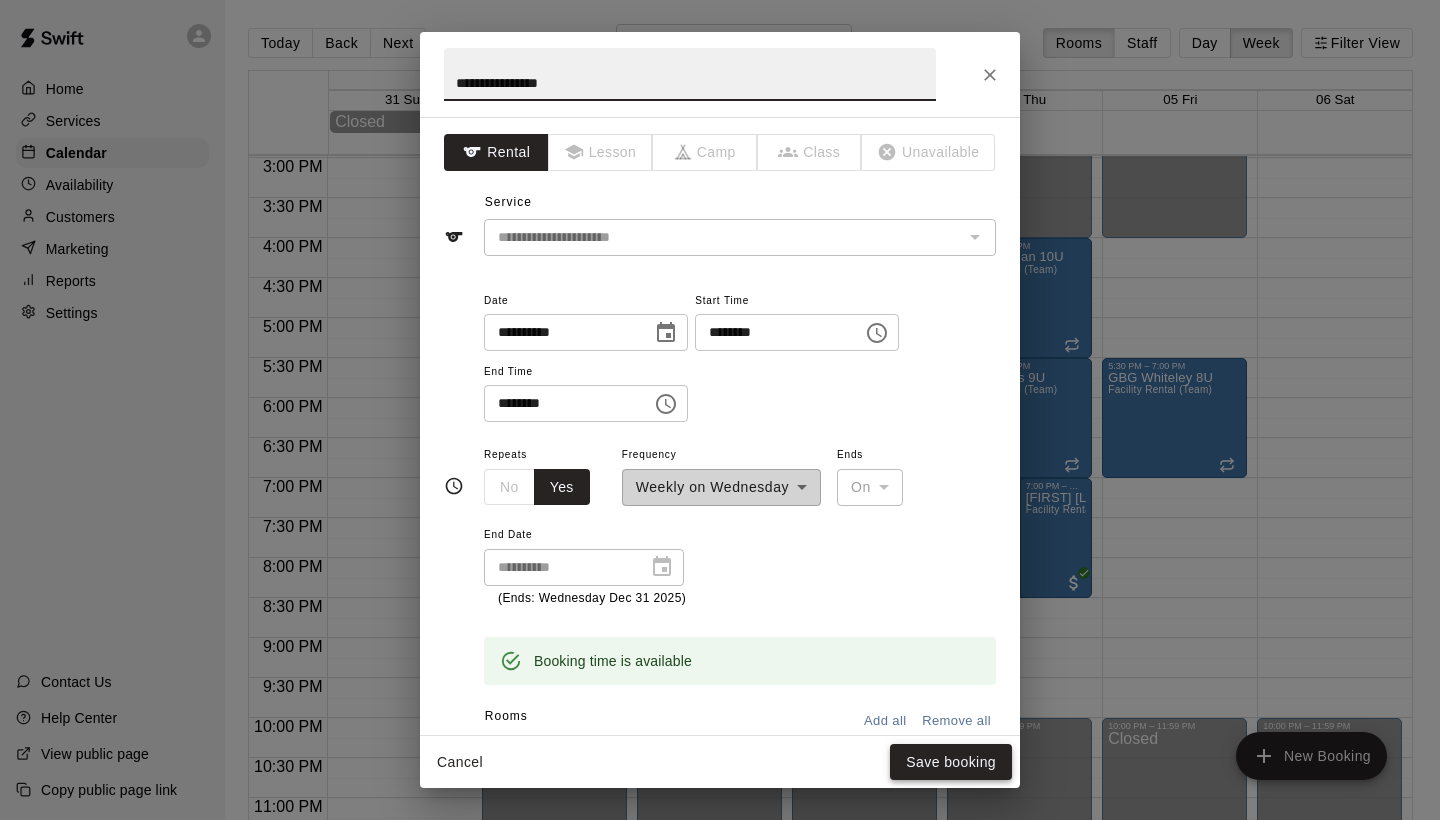 type on "**********" 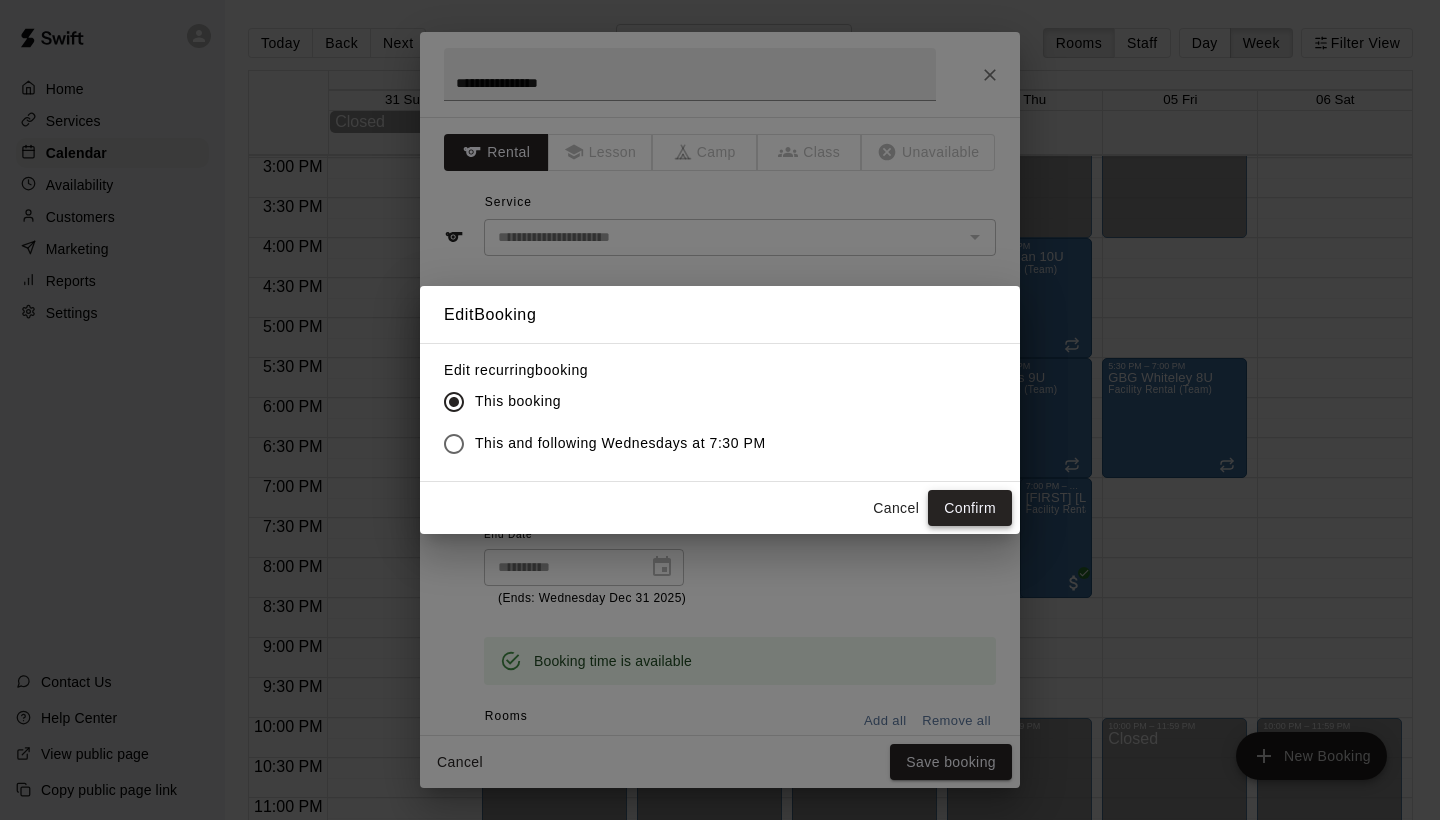 click on "Confirm" at bounding box center (970, 508) 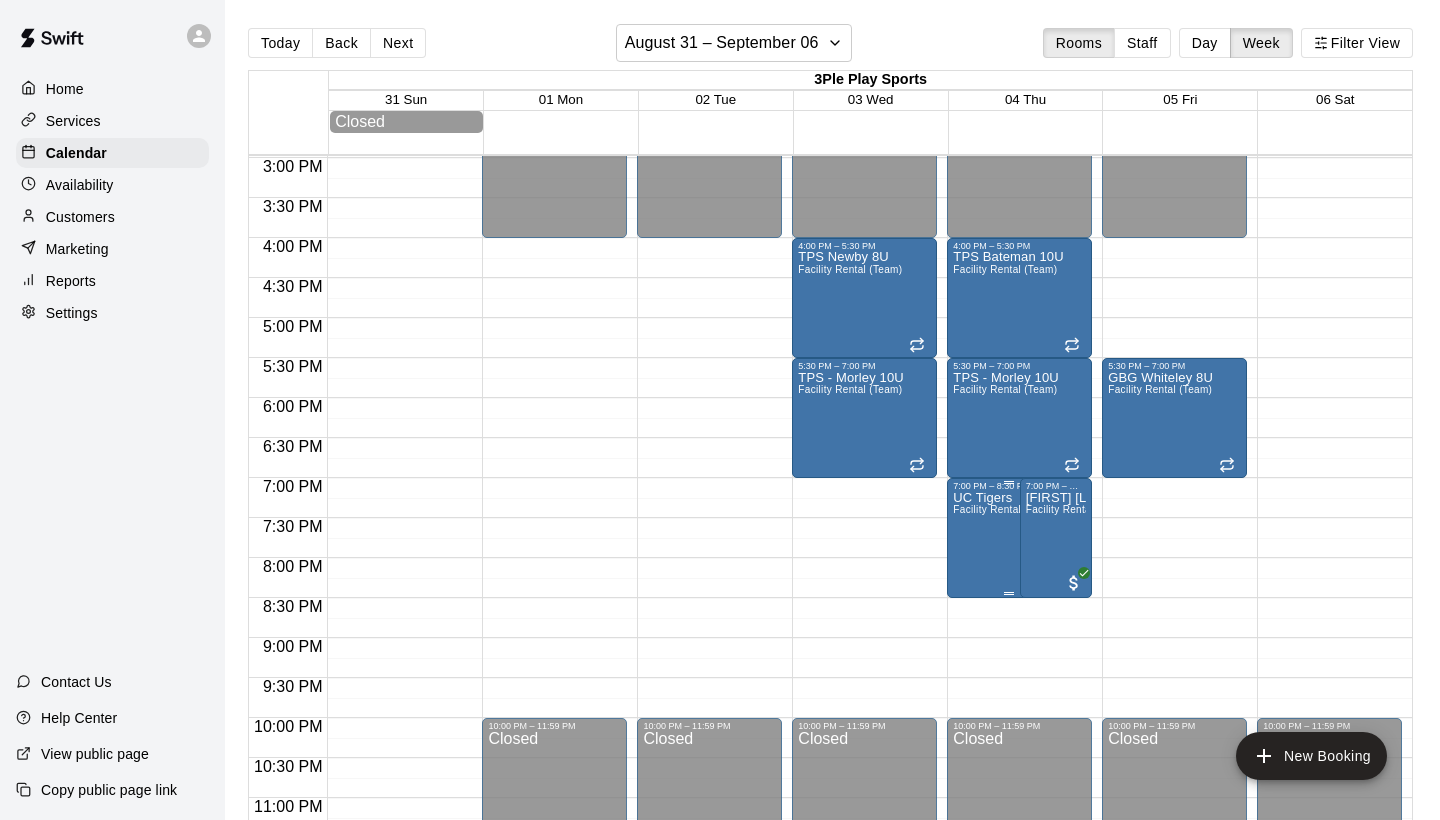 click on "UC Tigers Facility Rental (Team)" at bounding box center [1005, 901] 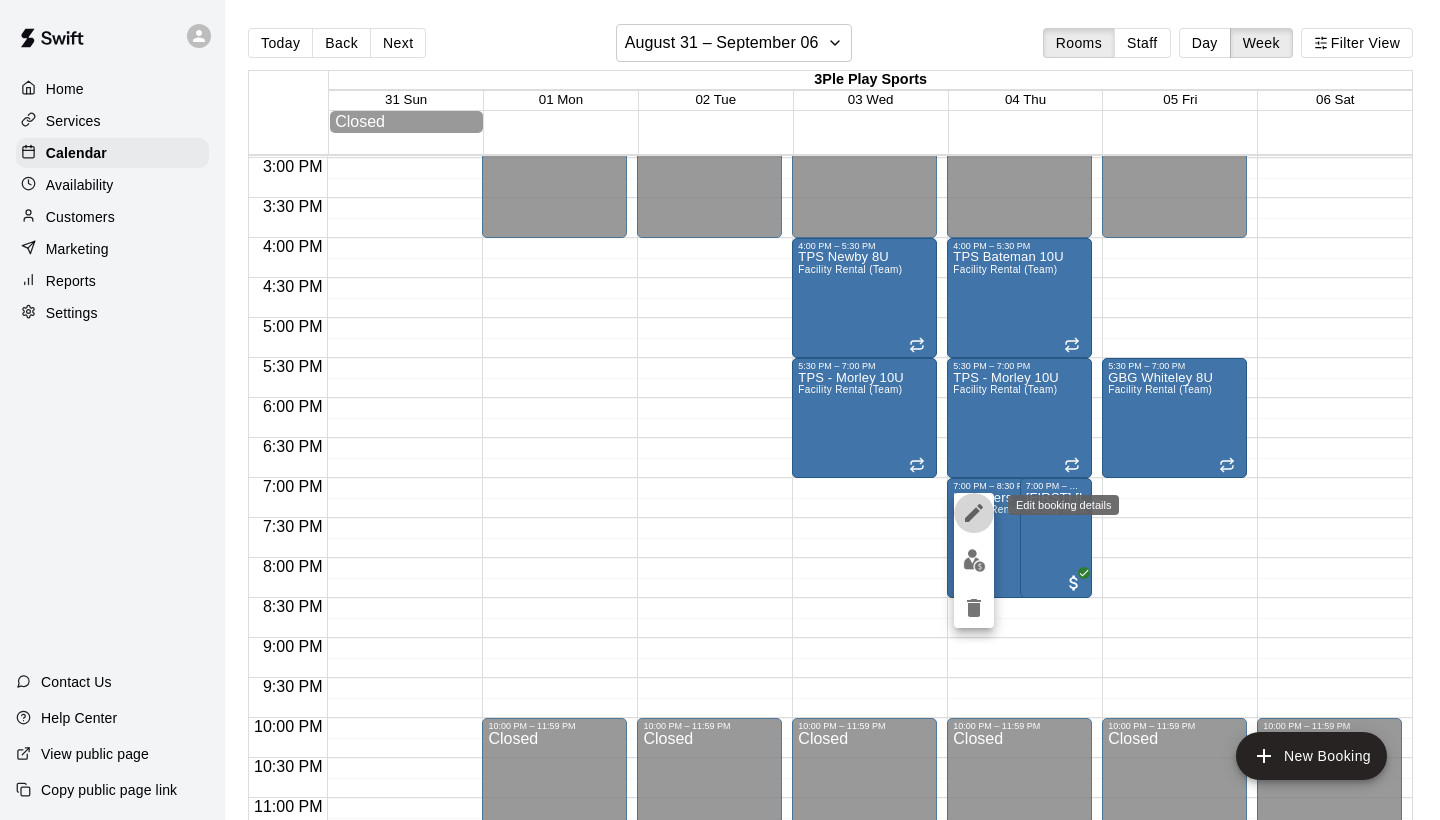 click 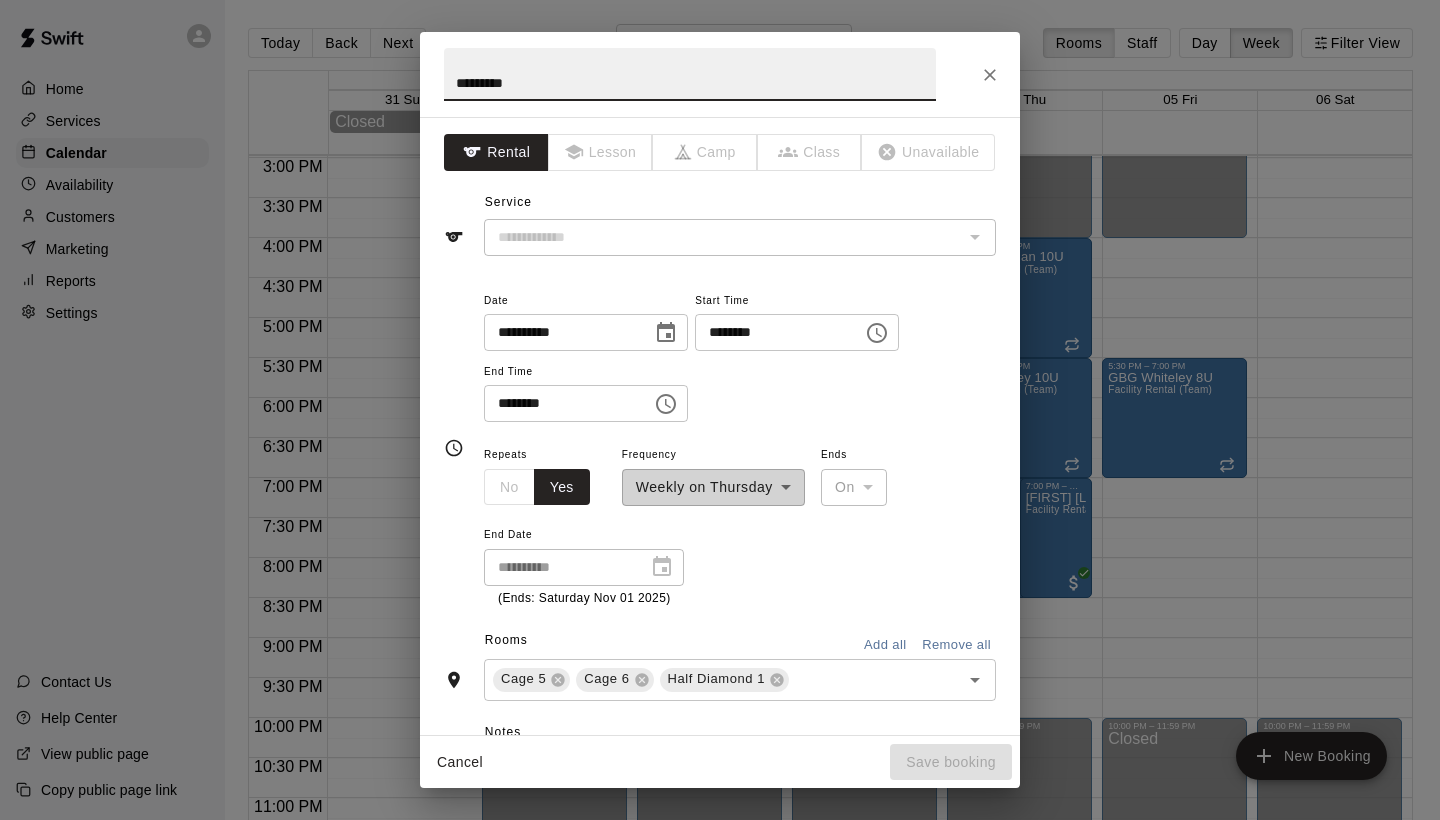 type on "**********" 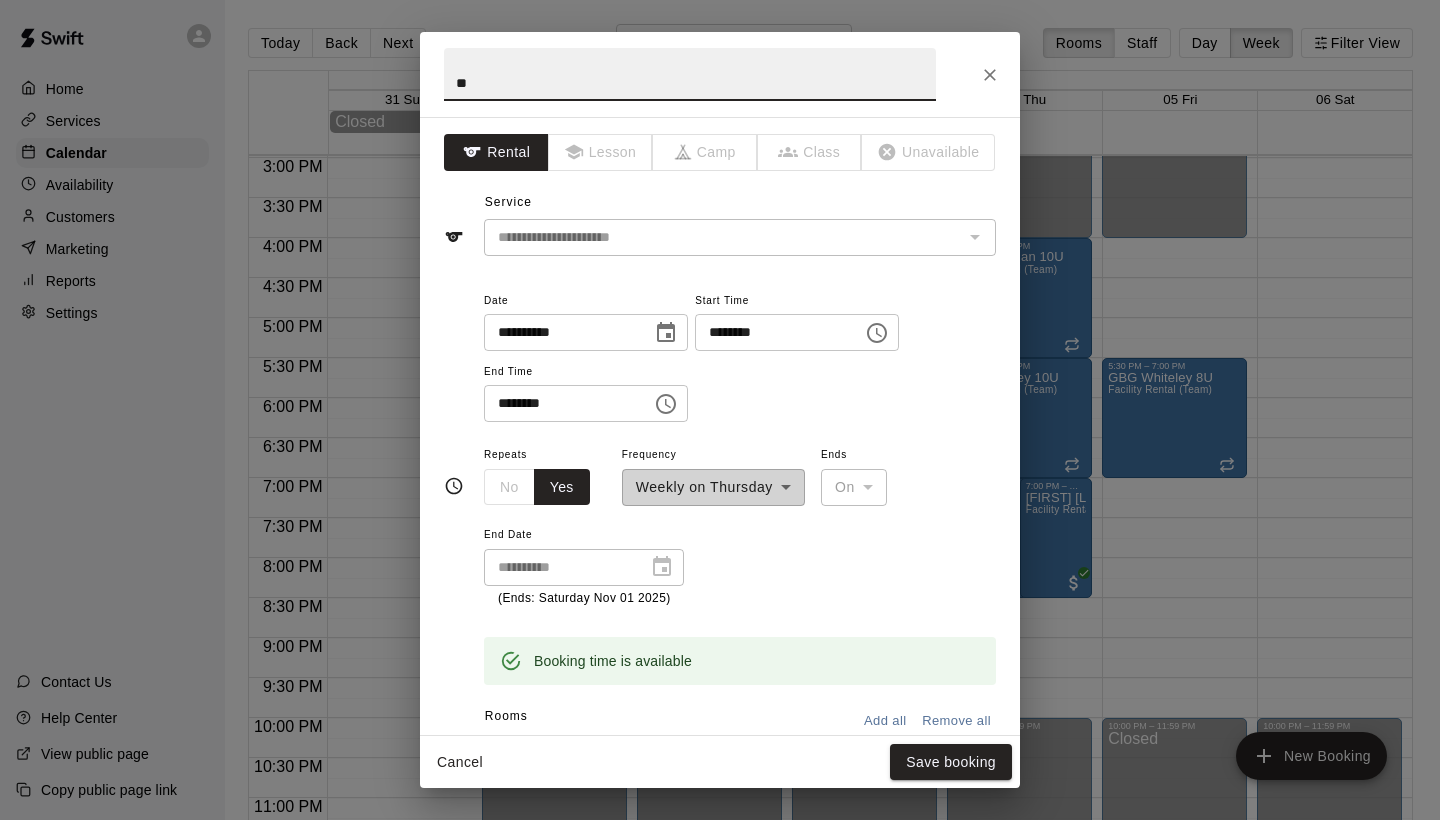 type on "*" 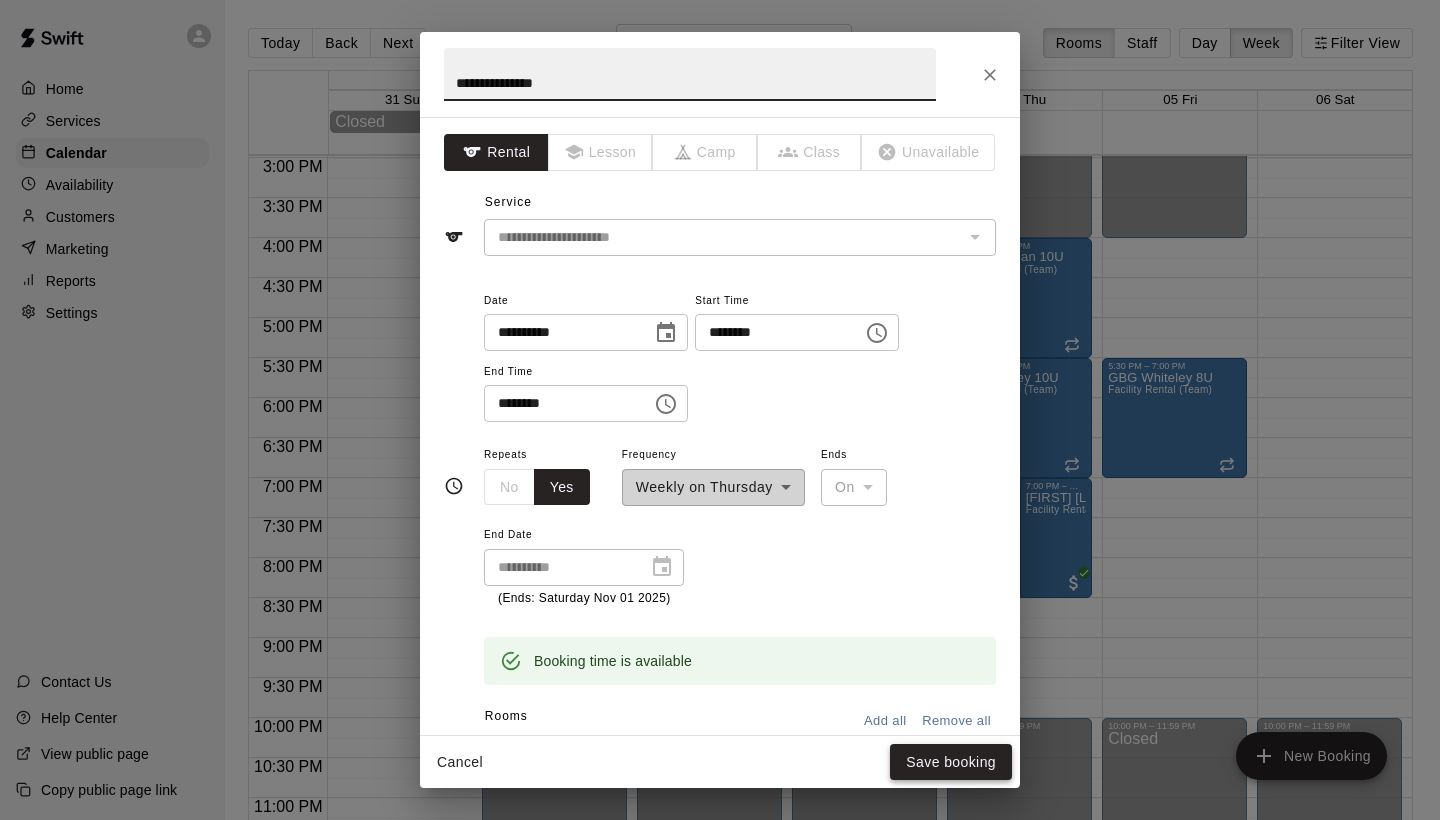type on "**********" 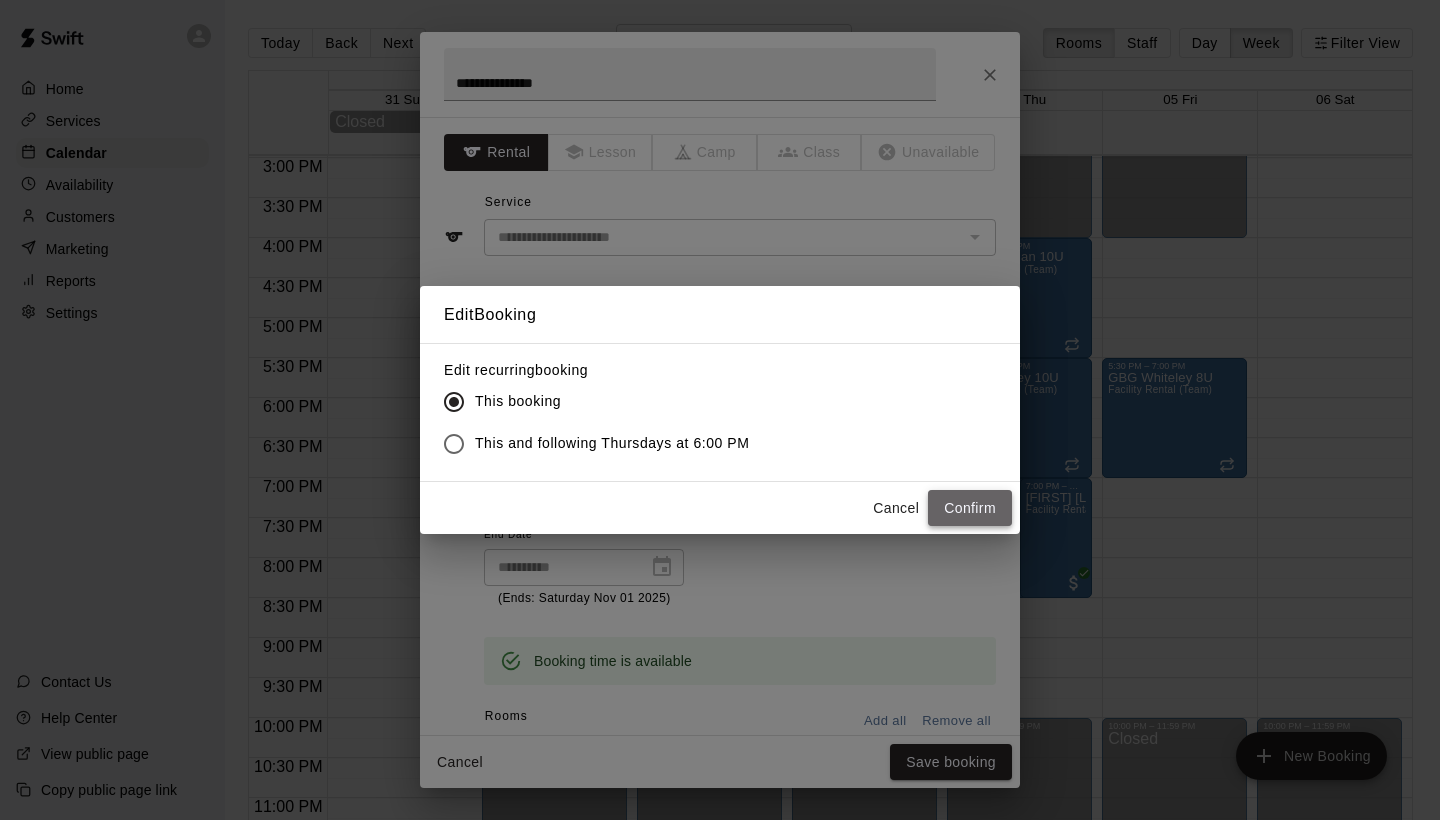 click on "Confirm" at bounding box center (970, 508) 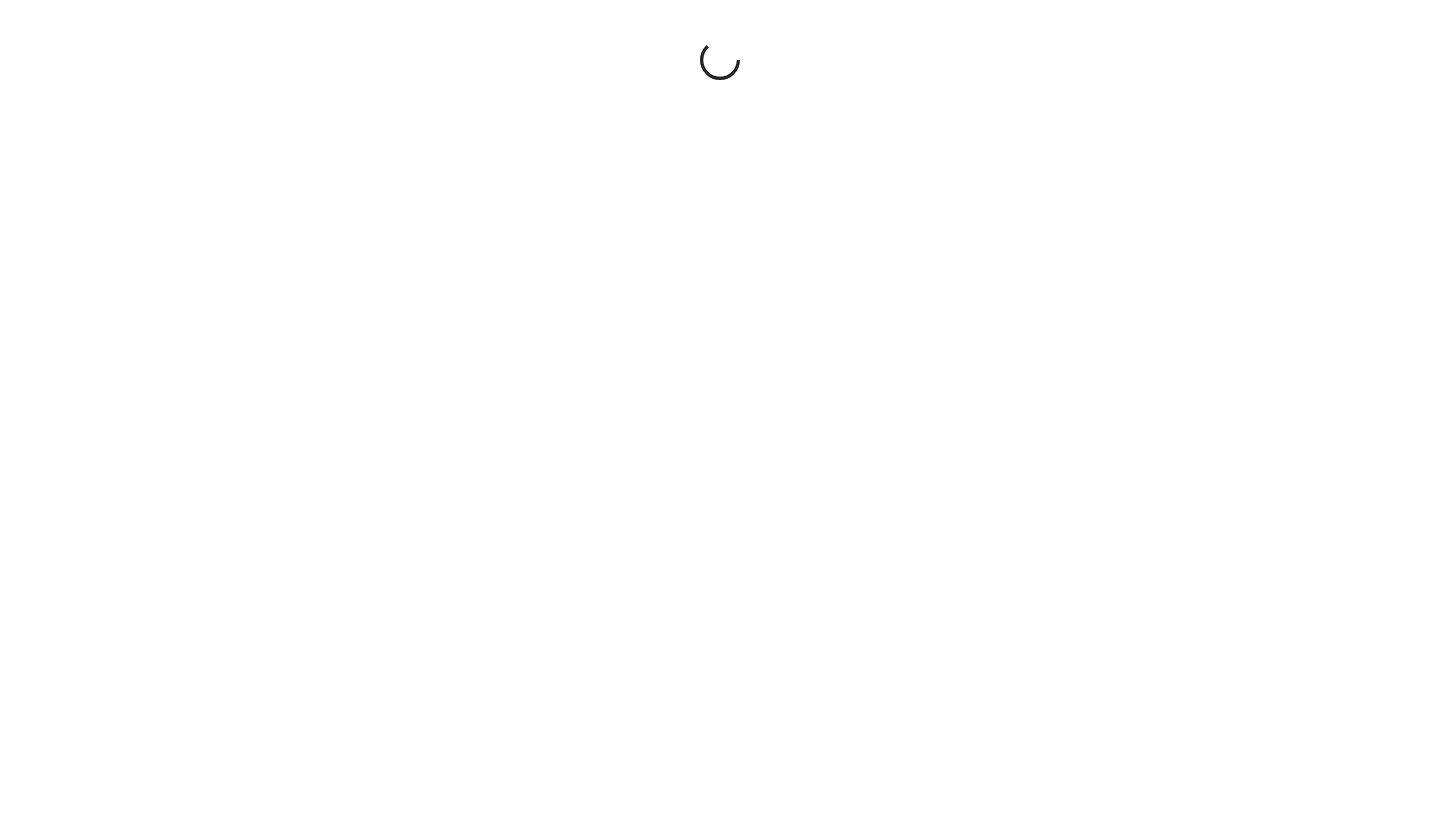 scroll, scrollTop: 0, scrollLeft: 0, axis: both 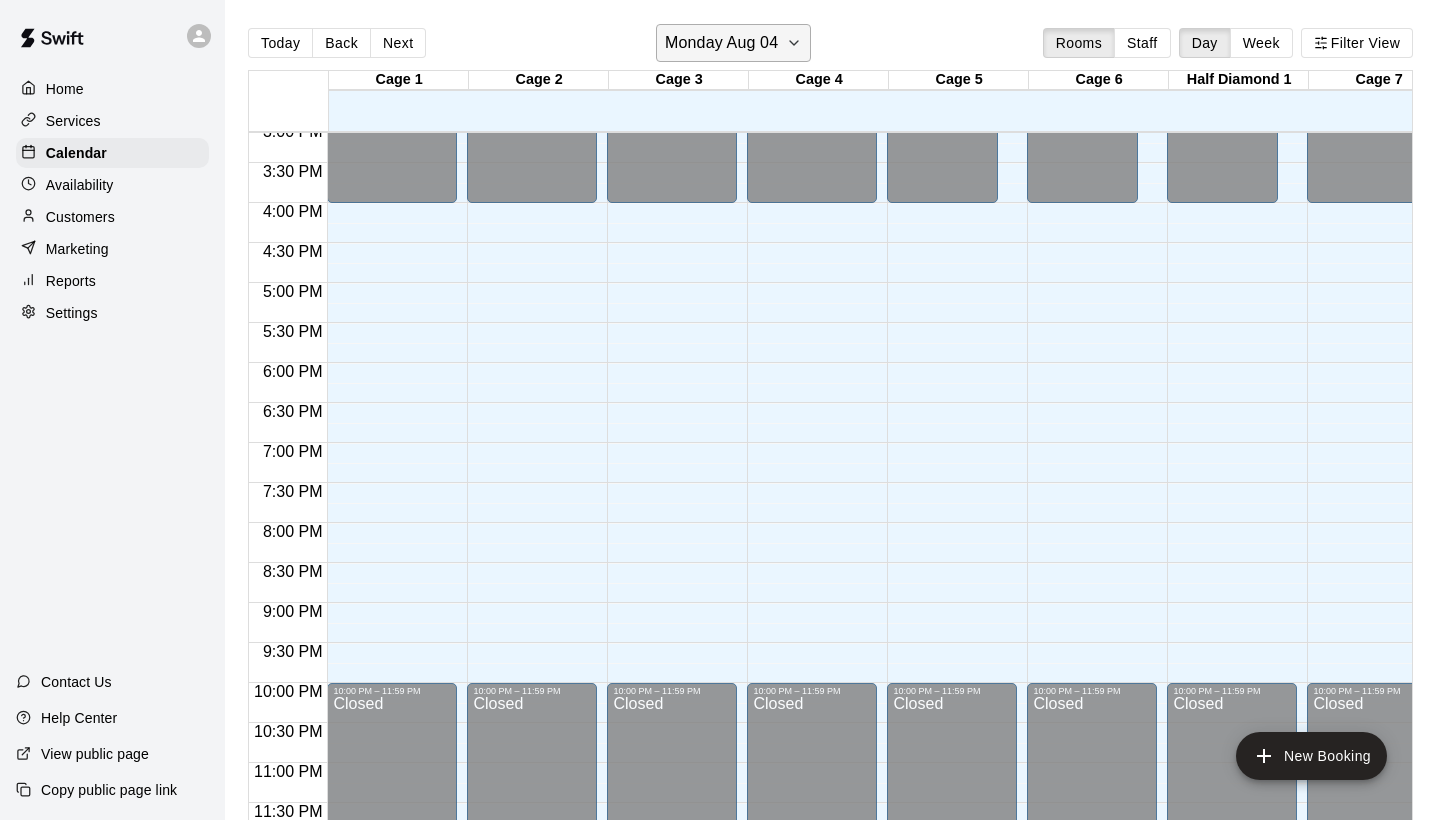 click on "Monday Aug 04" at bounding box center (733, 43) 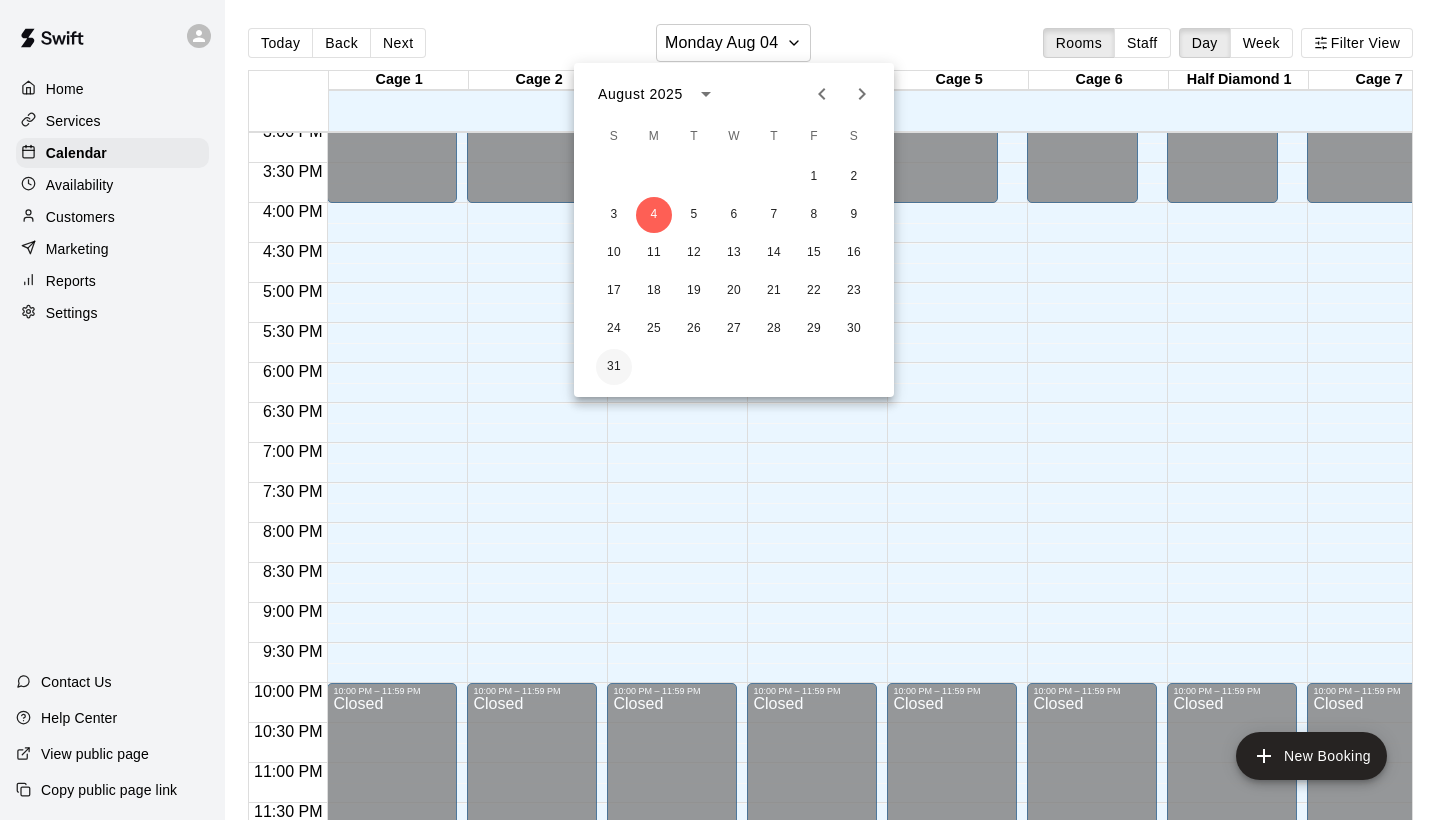 click on "31" at bounding box center [614, 367] 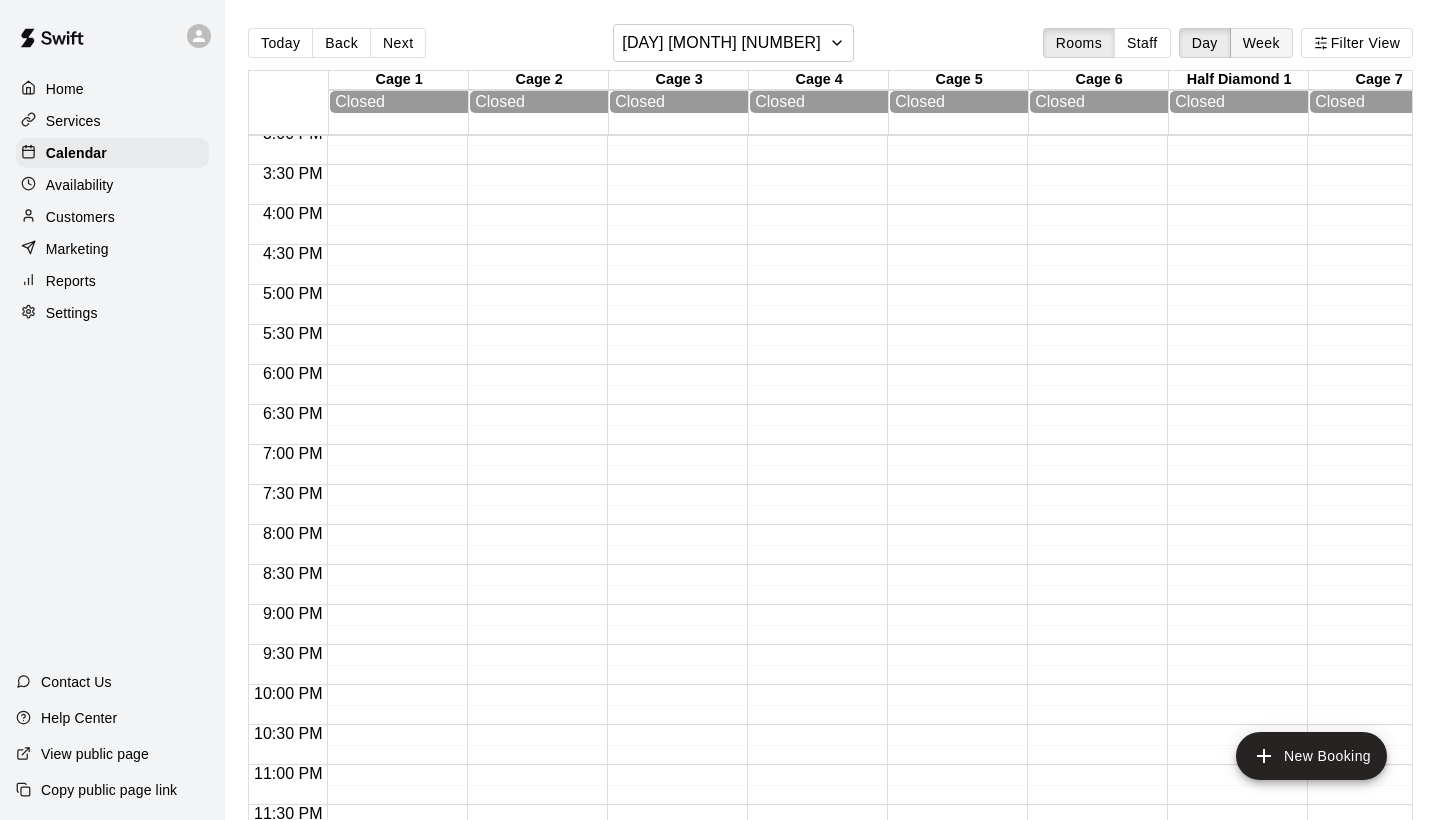 click on "Week" at bounding box center (1261, 43) 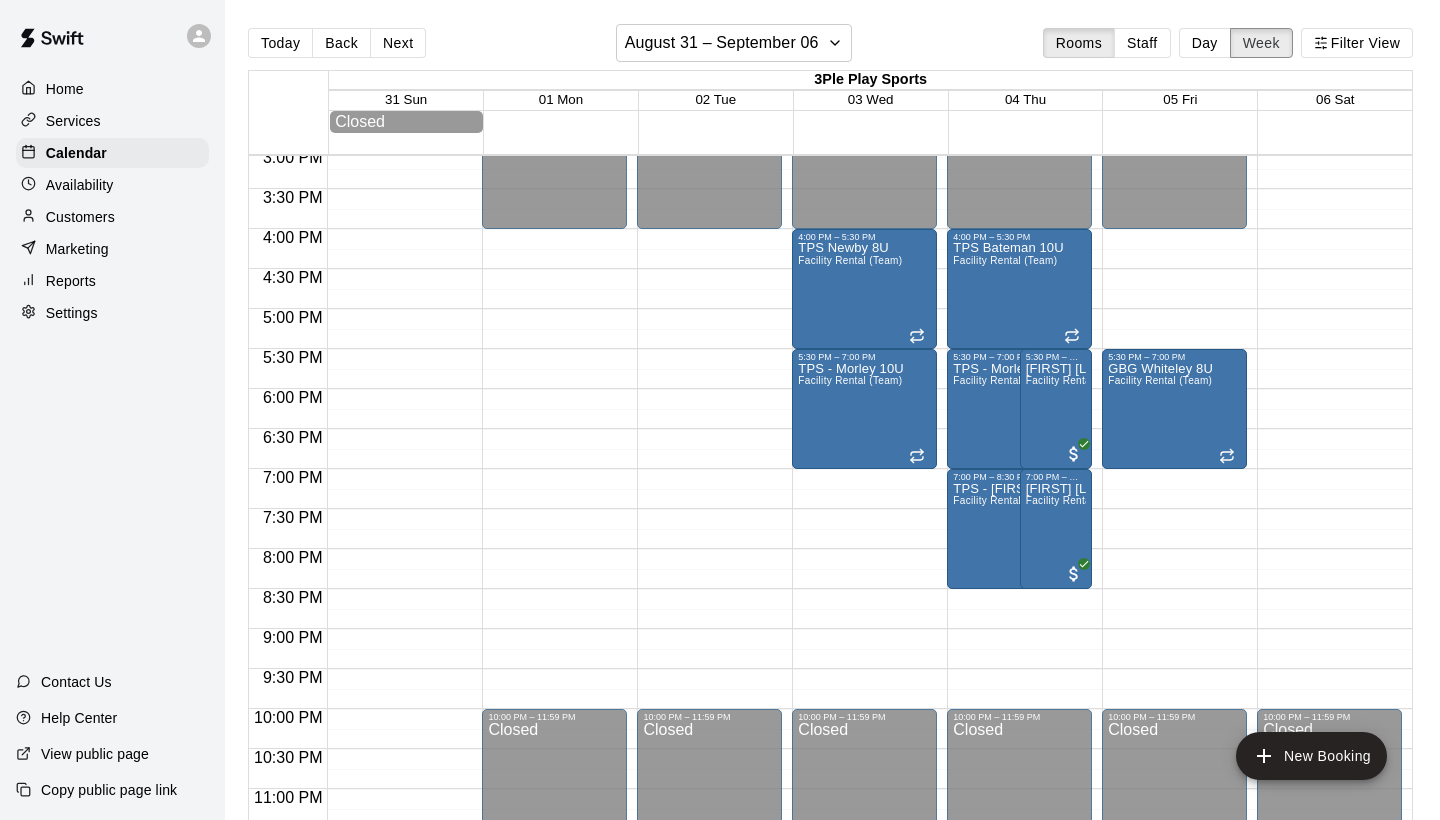 scroll, scrollTop: 1208, scrollLeft: 0, axis: vertical 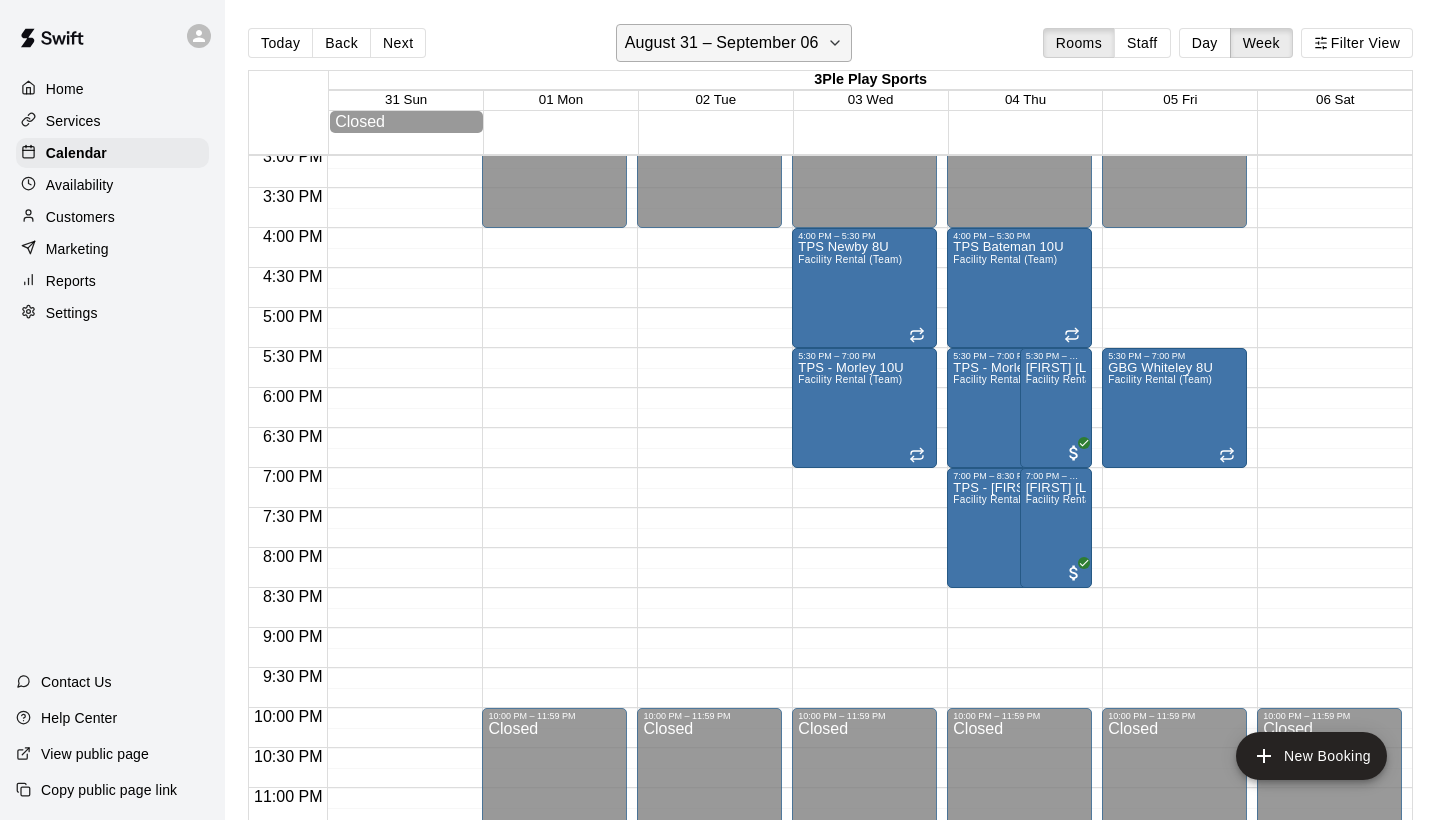 click 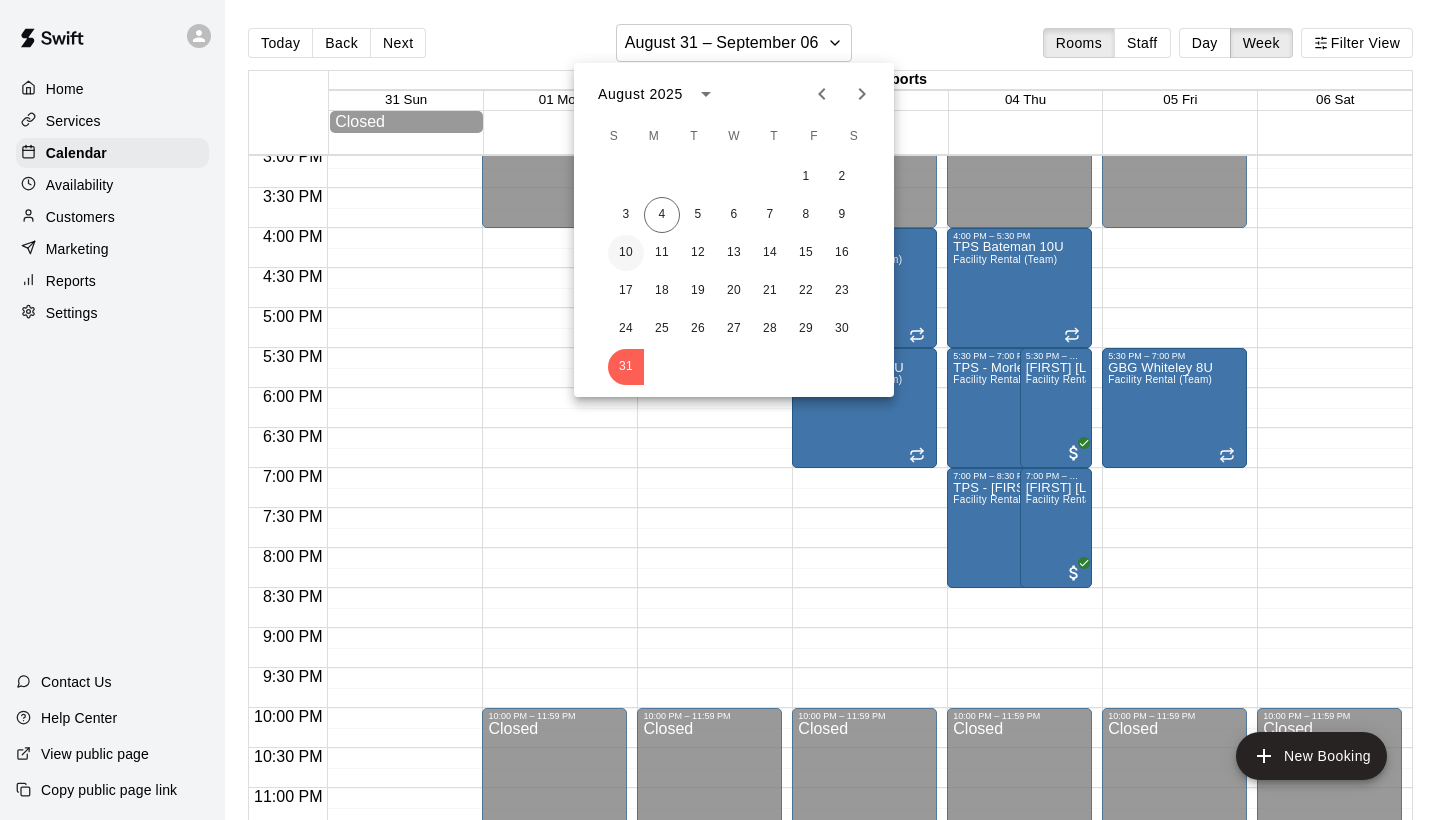 click on "10" at bounding box center (626, 253) 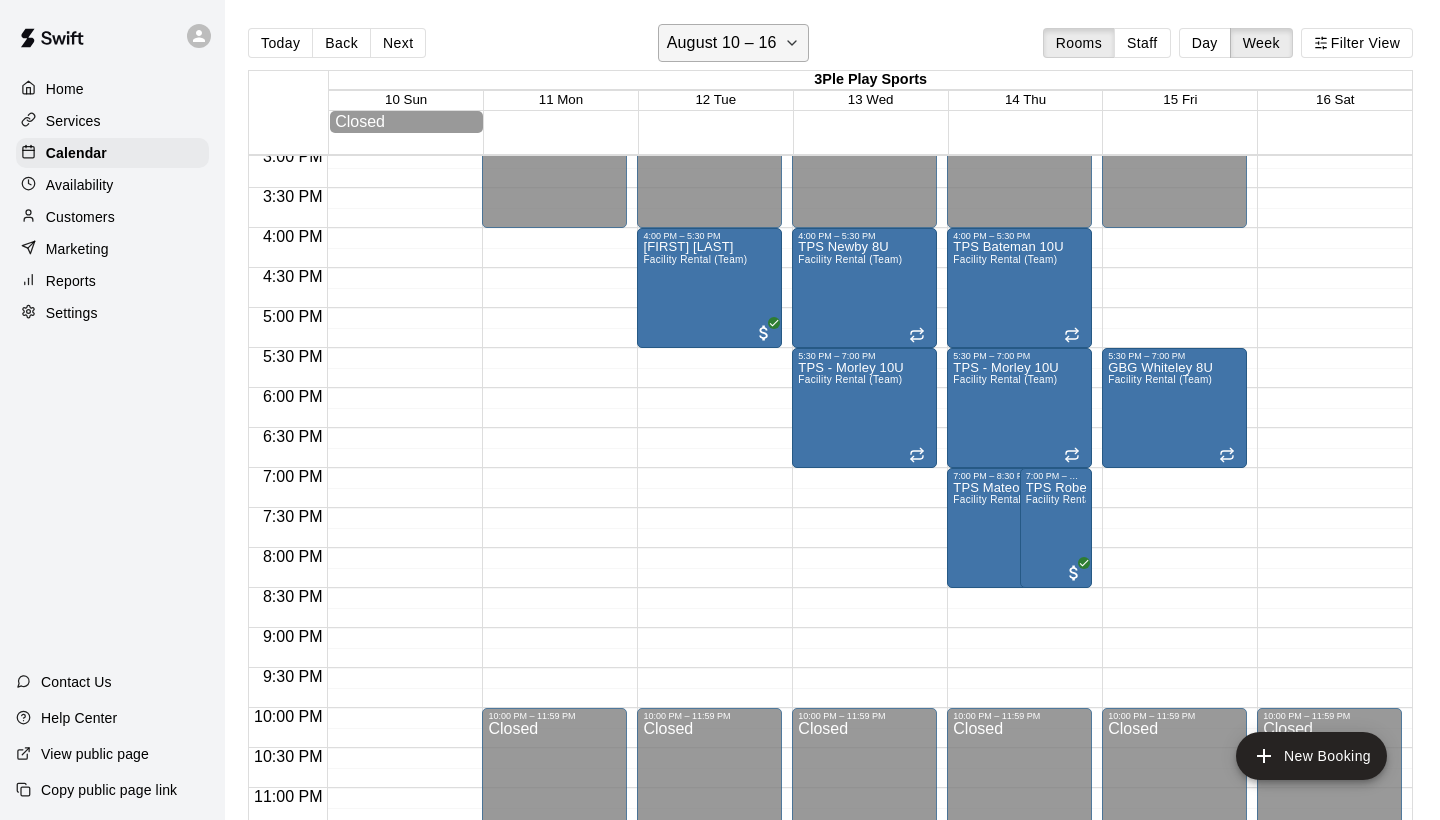 click on "August 10 – 16" at bounding box center (734, 43) 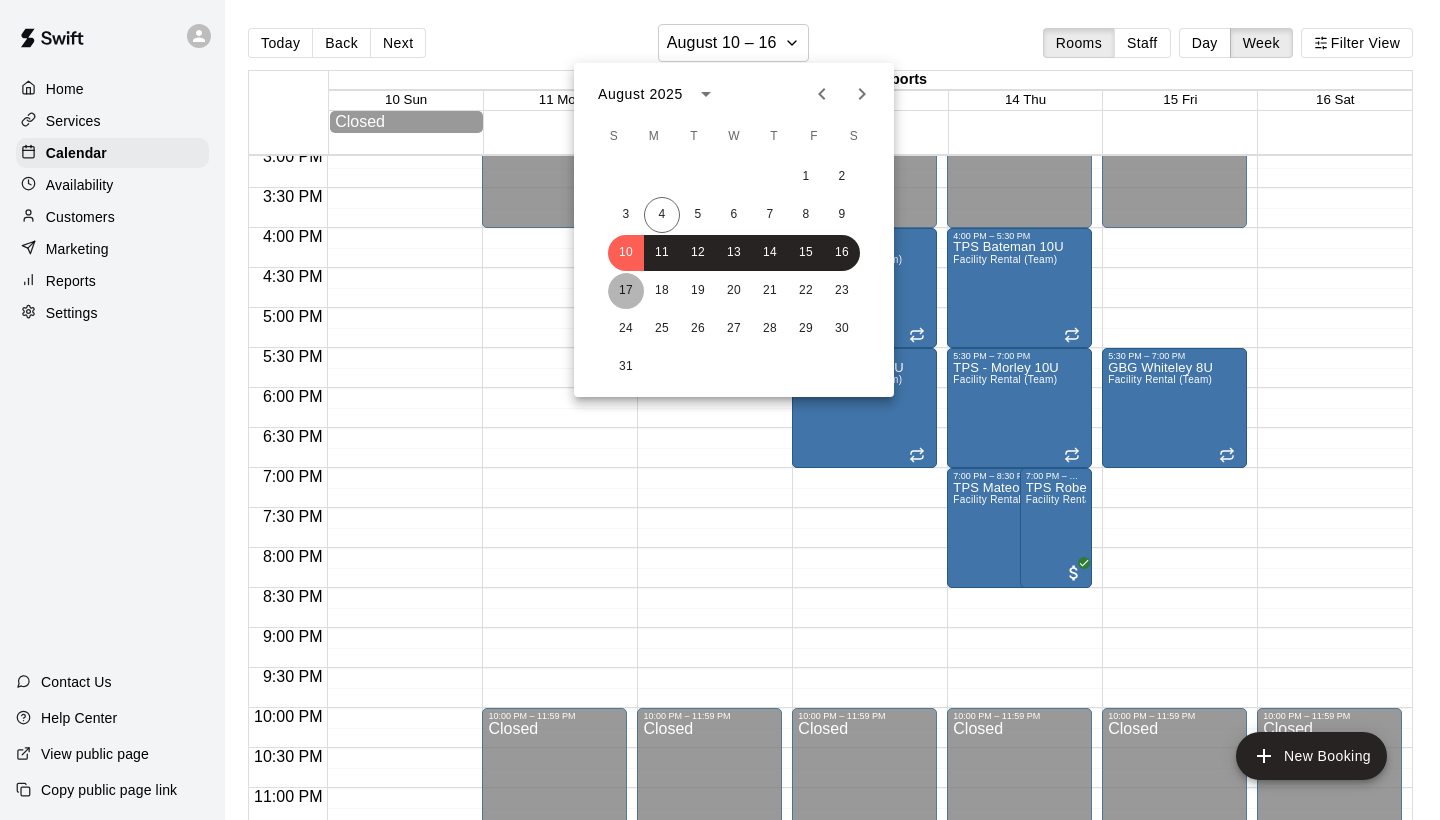 click on "17" at bounding box center [626, 291] 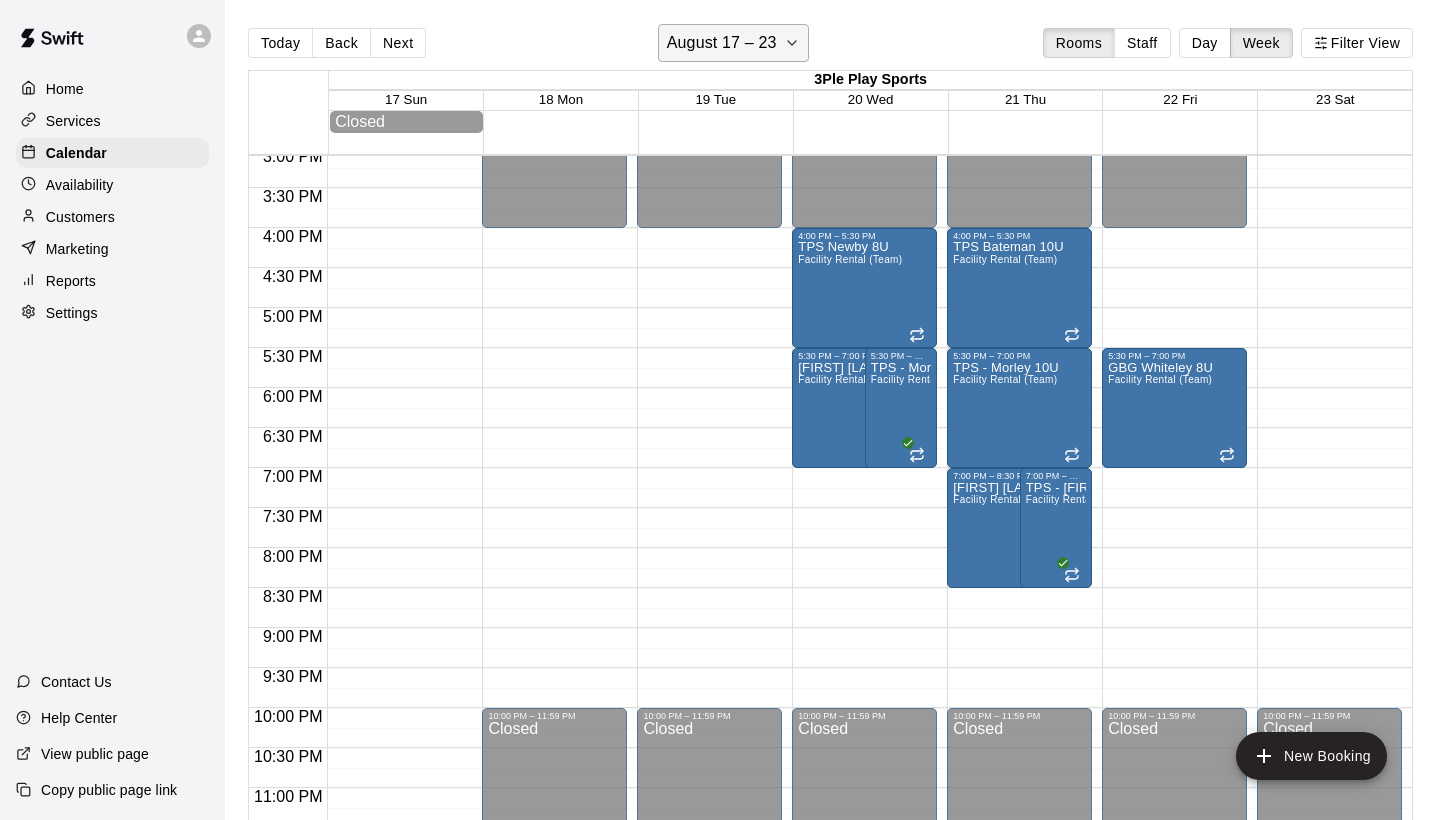 click 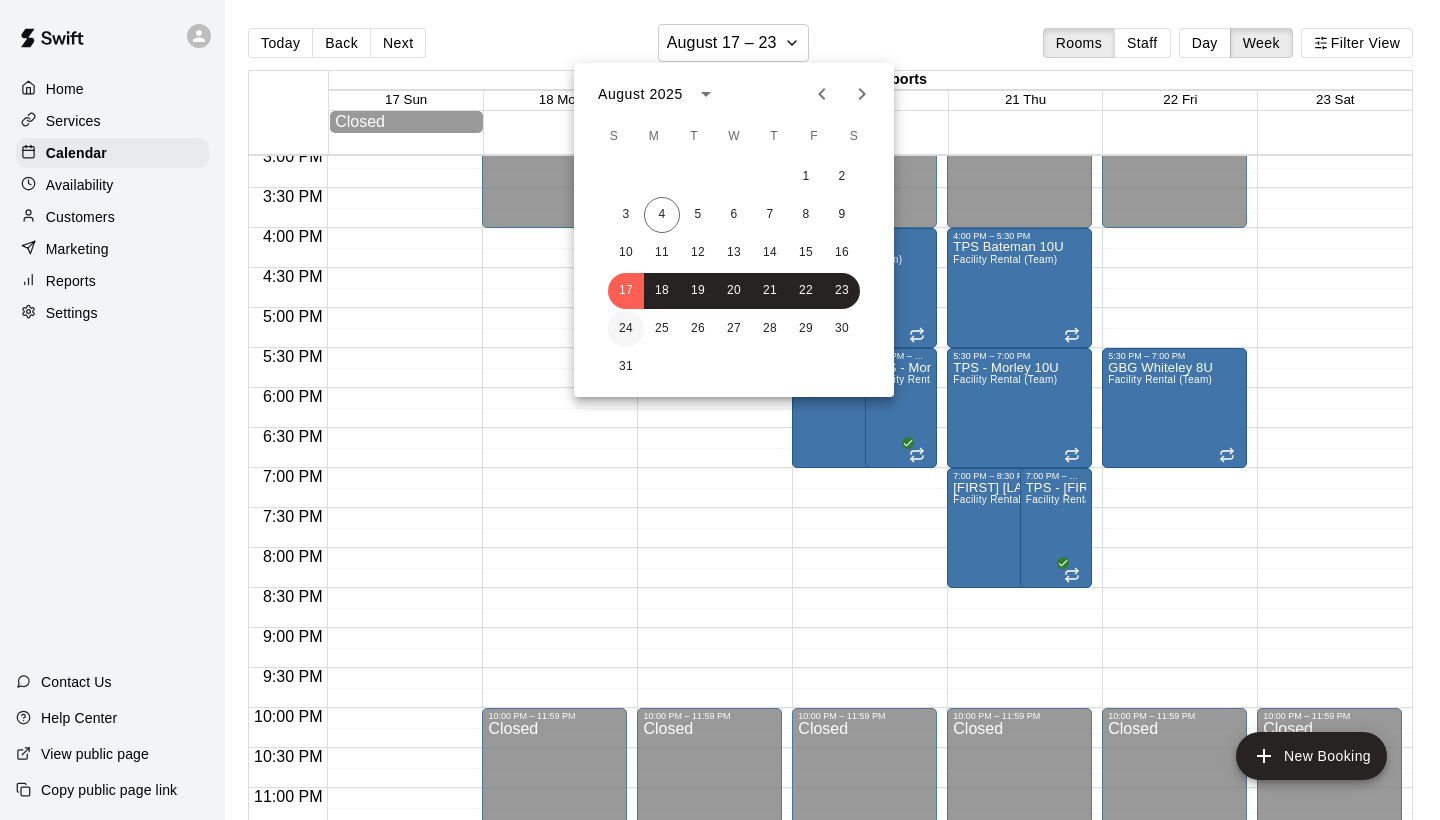 click on "24" at bounding box center (626, 329) 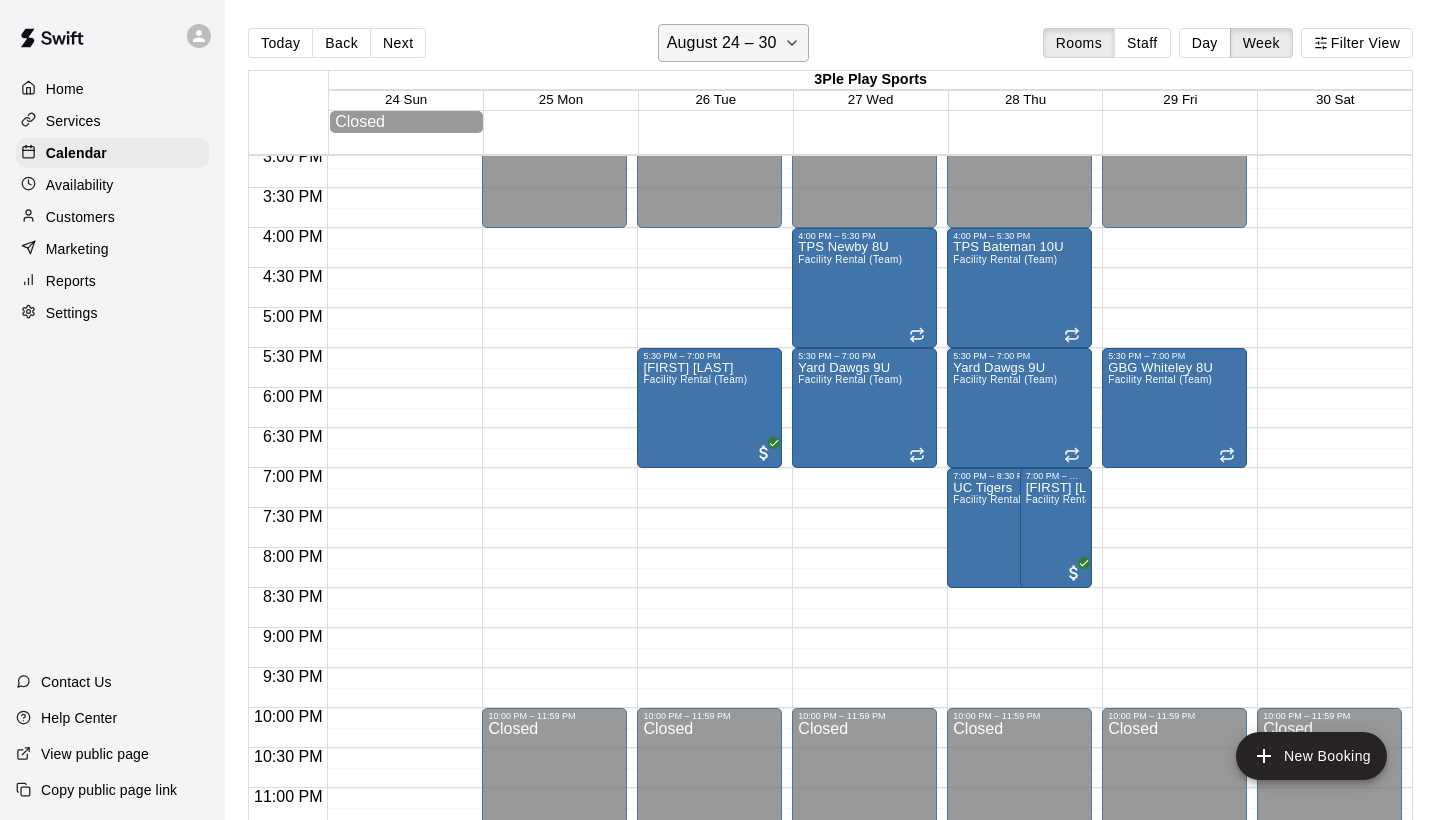 click 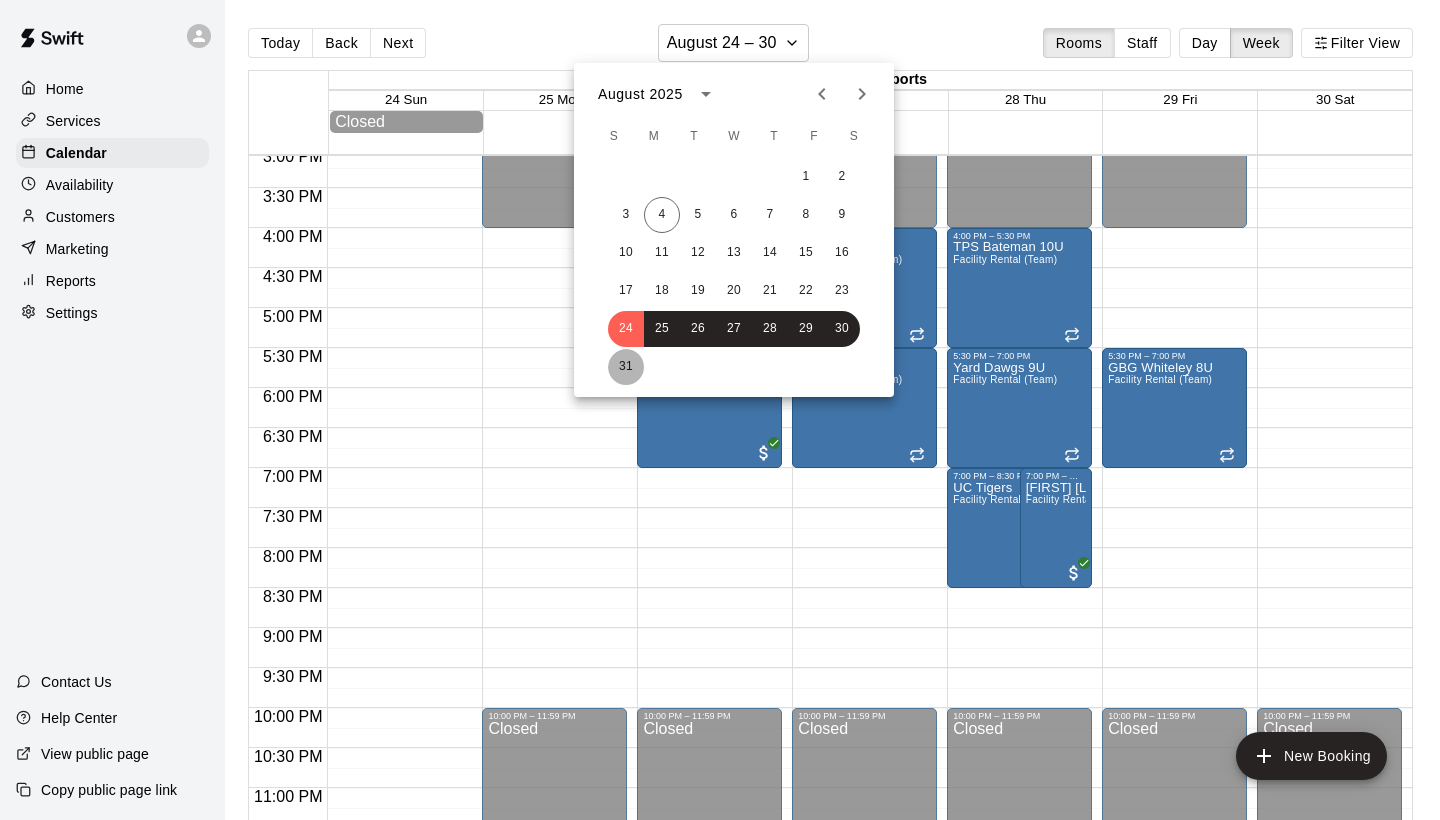 click on "31" at bounding box center [626, 367] 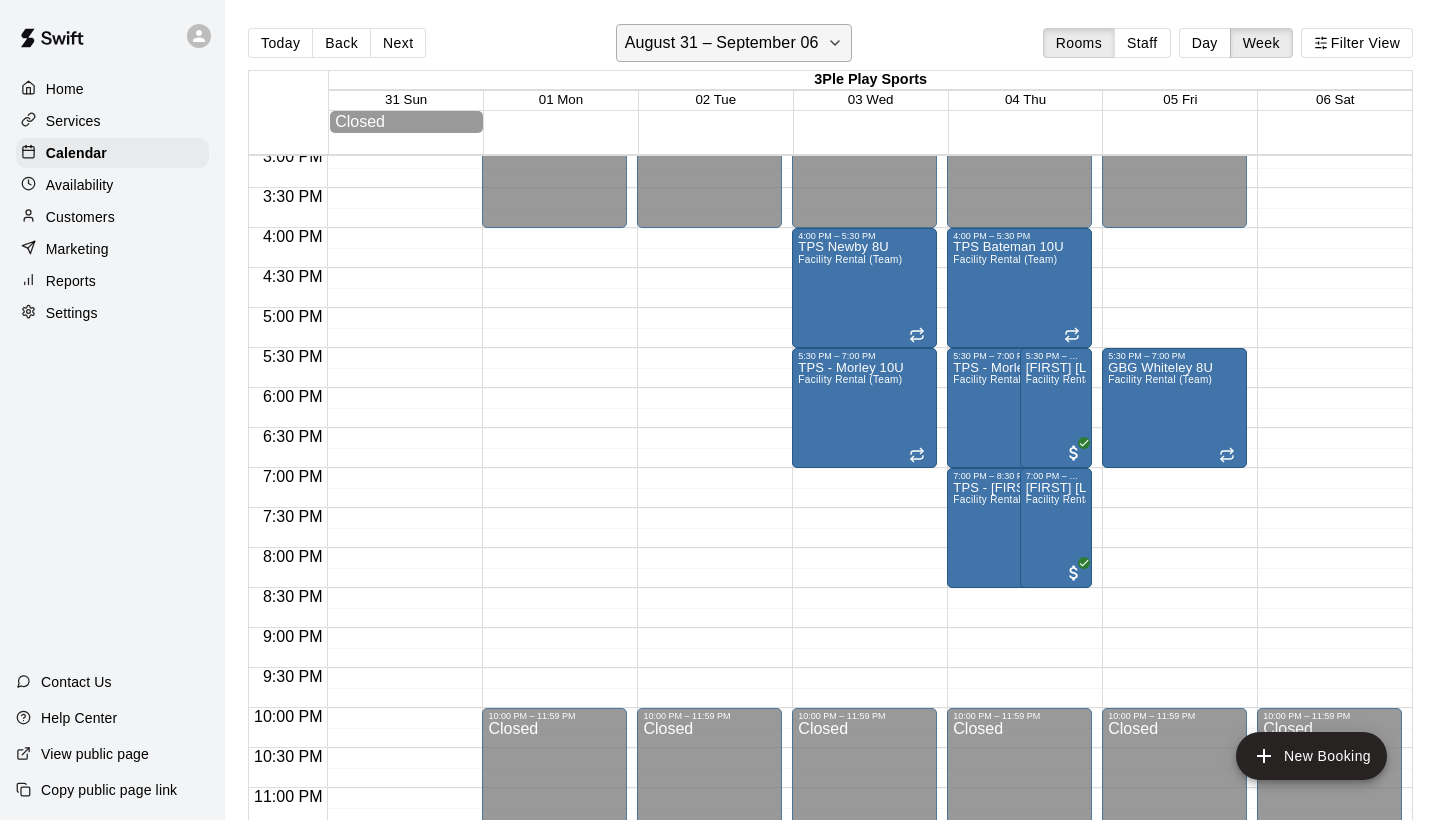 click 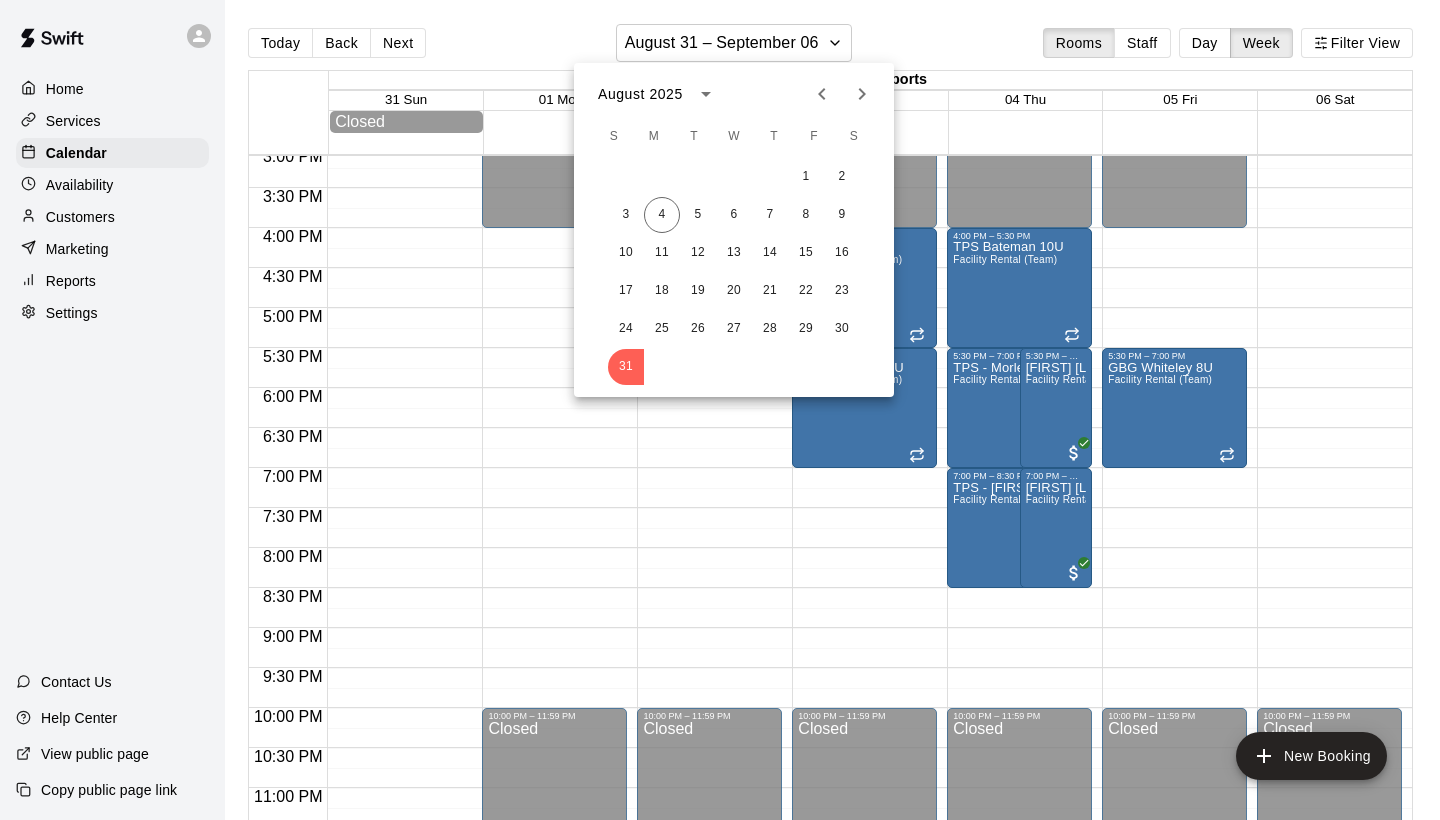 click 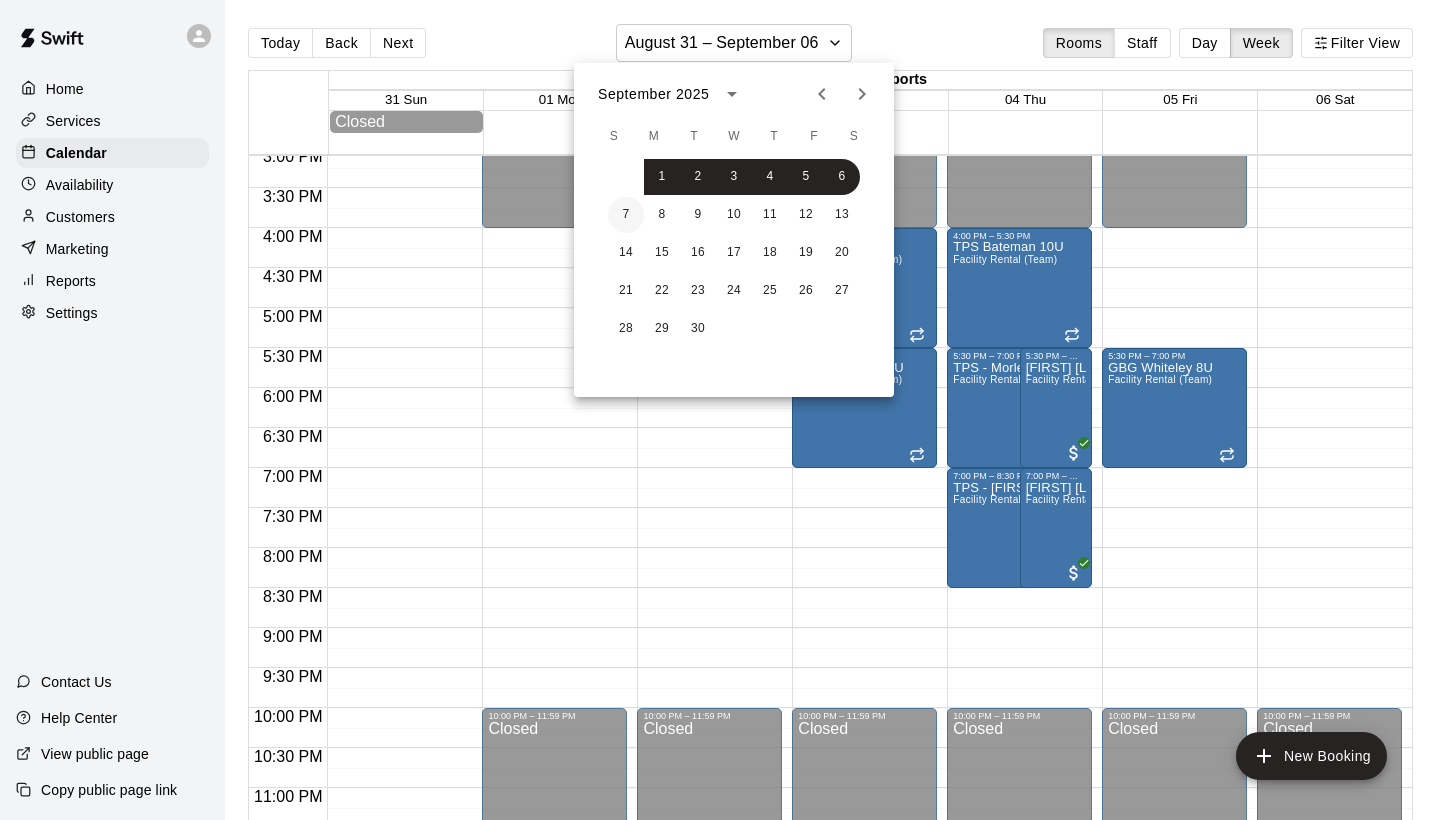 click on "7" at bounding box center [626, 215] 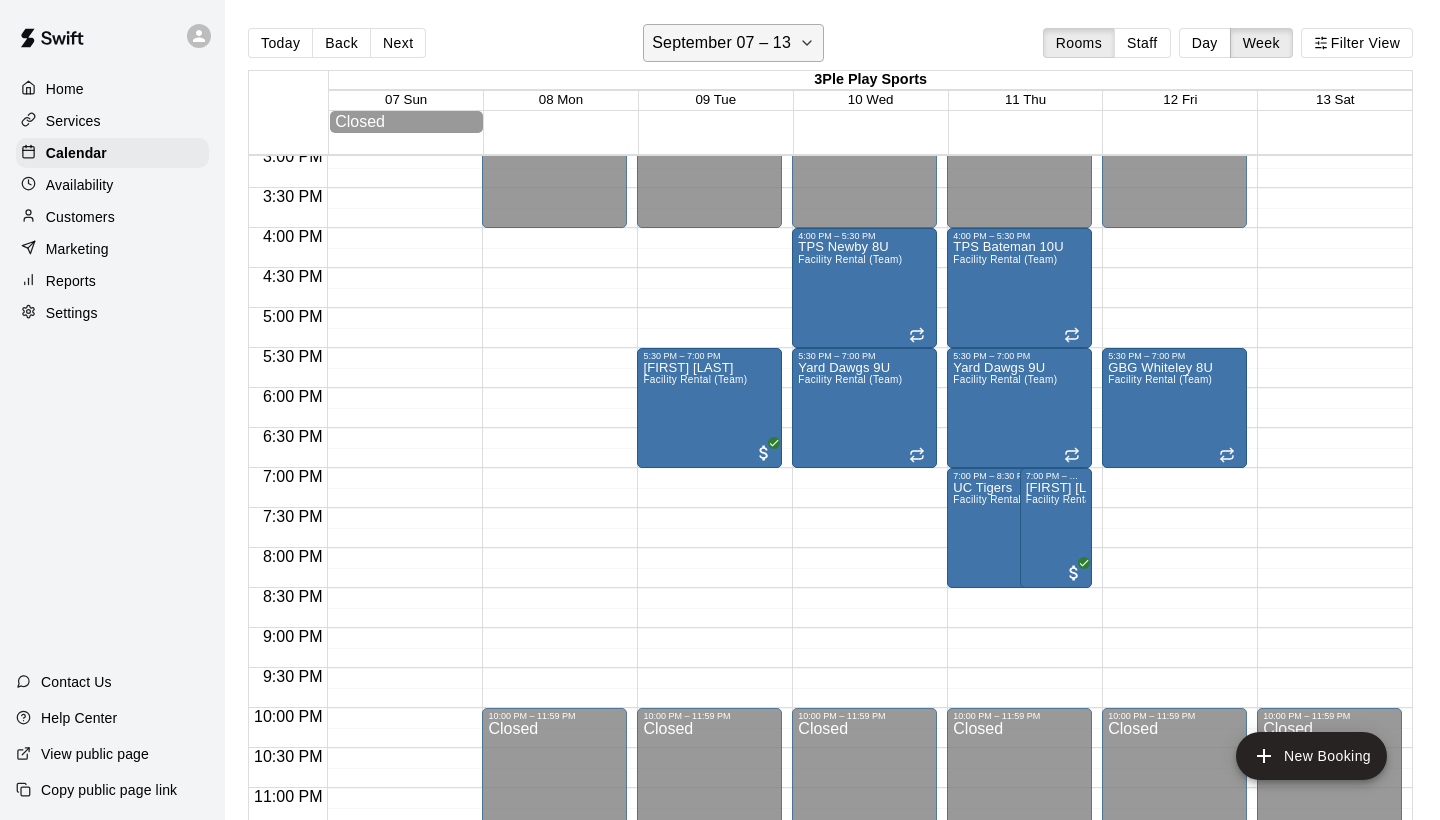 click on "September 07 – 13" at bounding box center (733, 43) 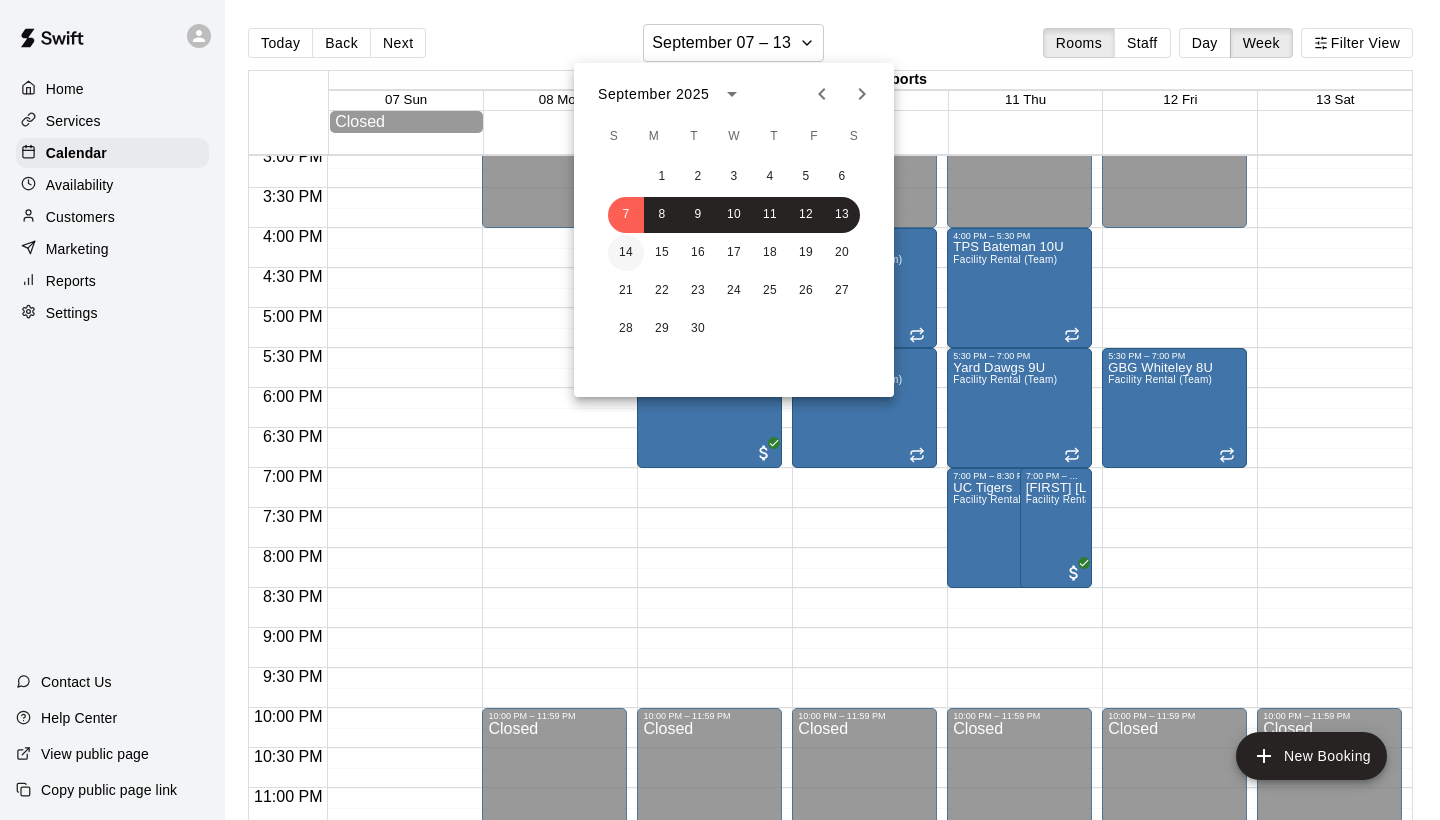 click on "14" at bounding box center (626, 253) 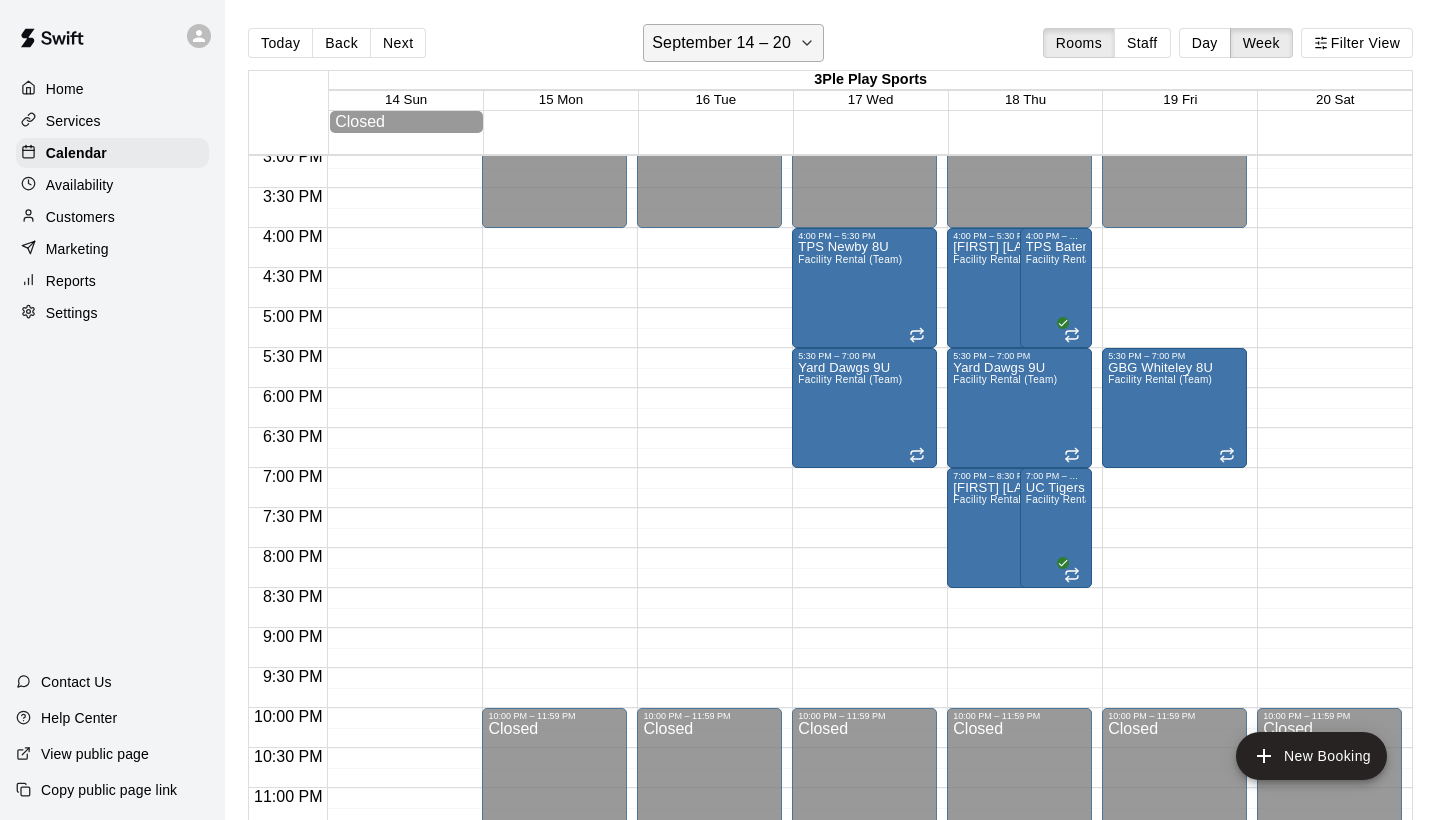 click 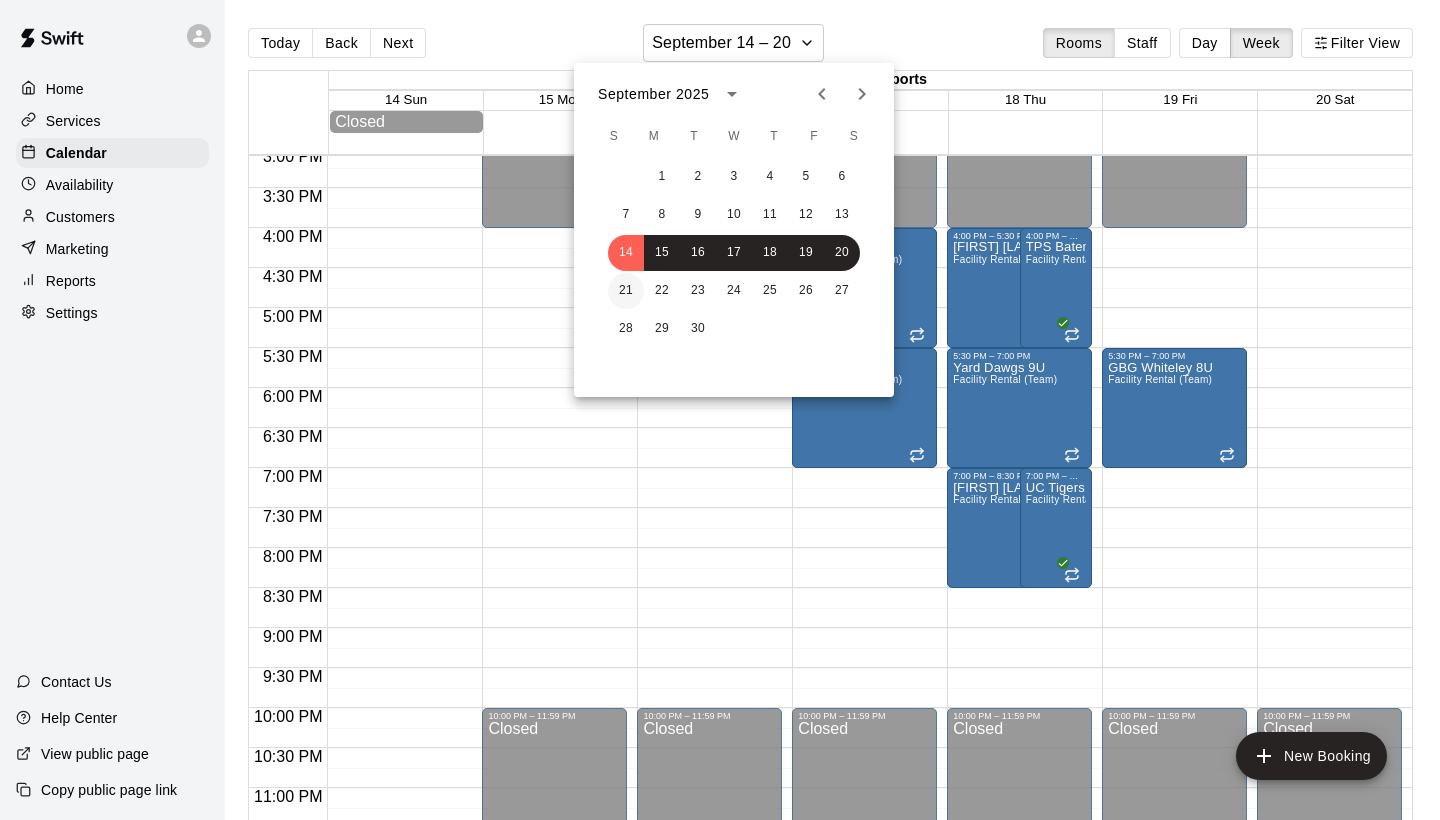 click on "21" at bounding box center [626, 291] 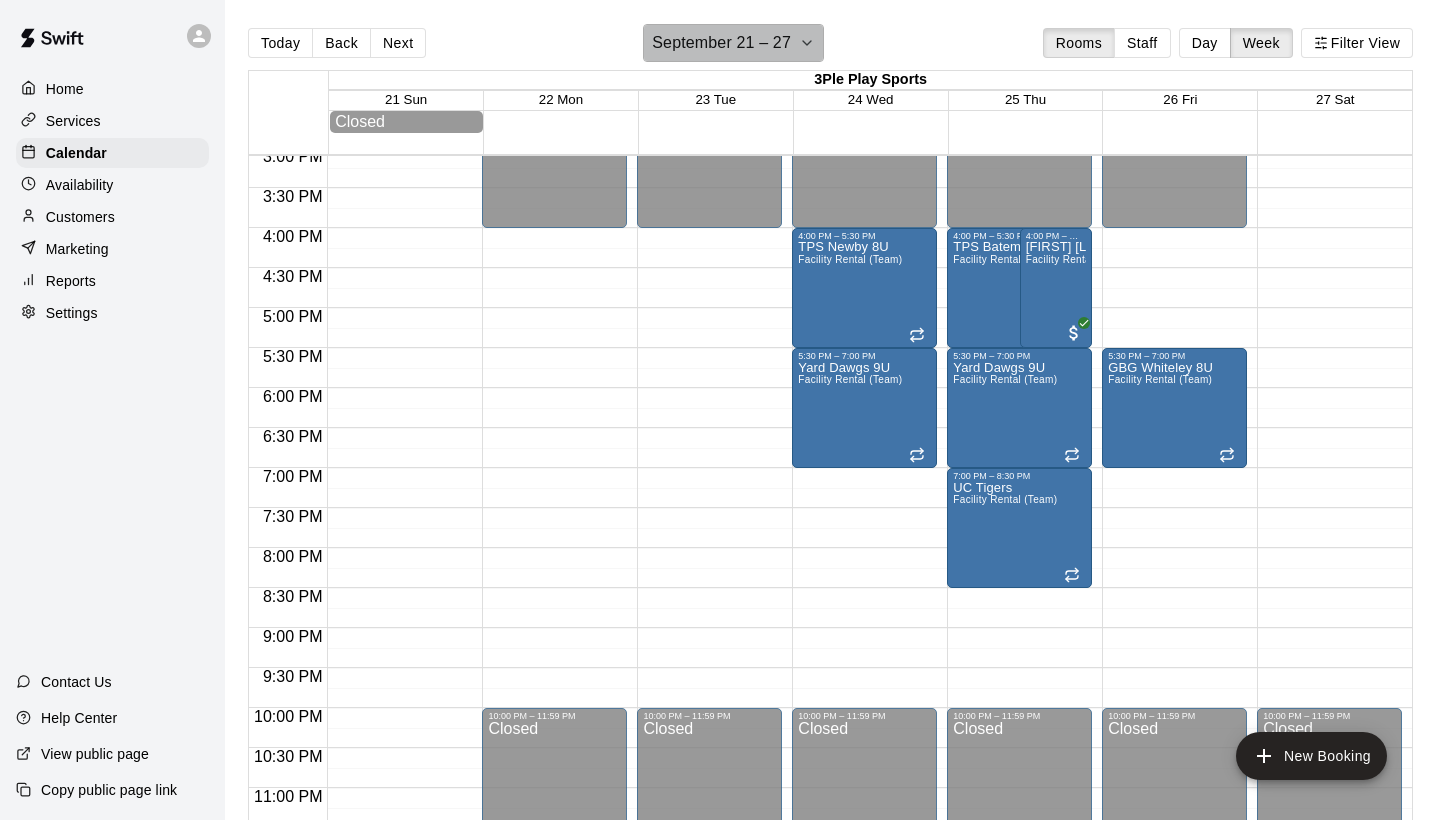 click 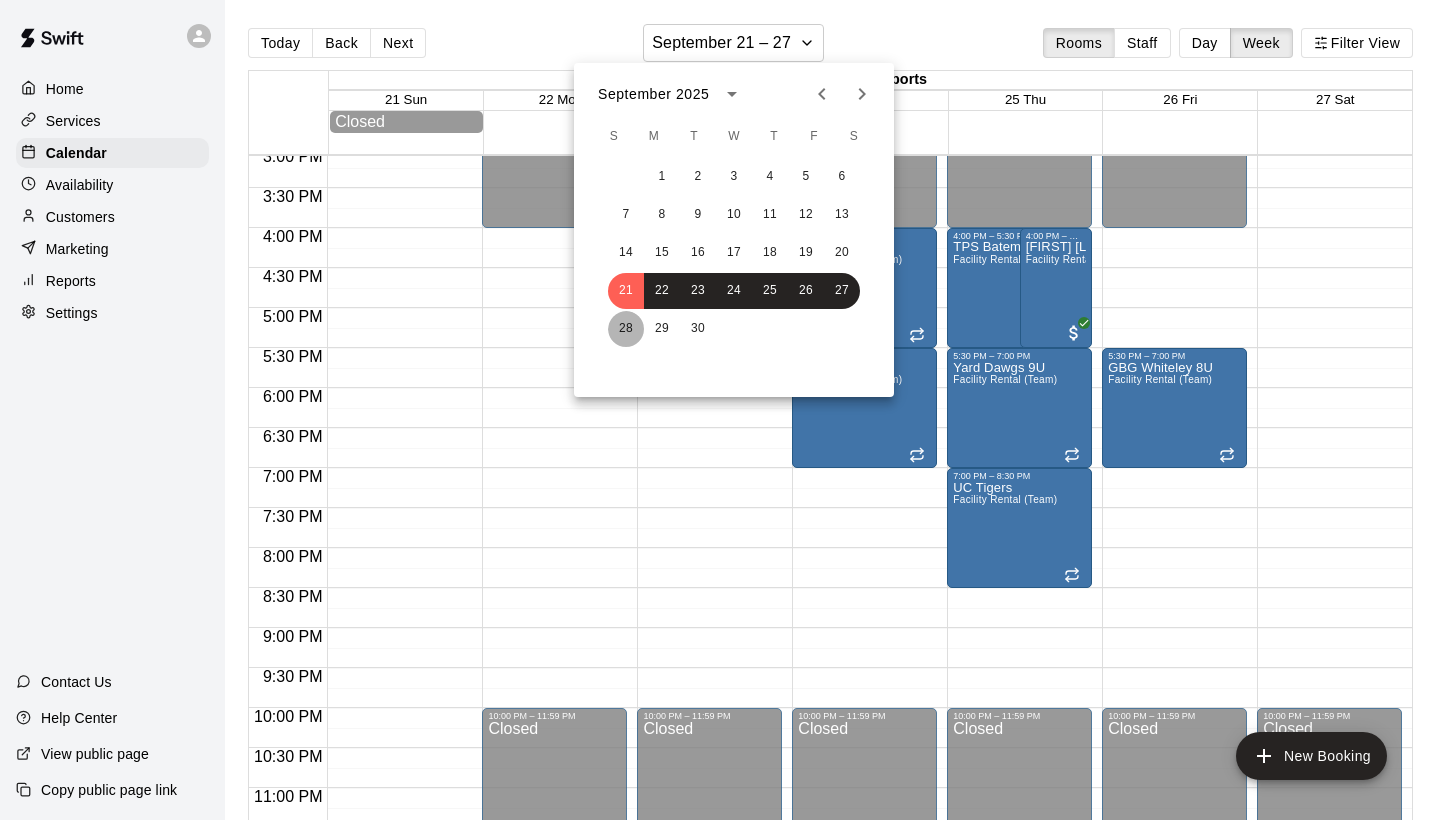 click on "28" at bounding box center (626, 329) 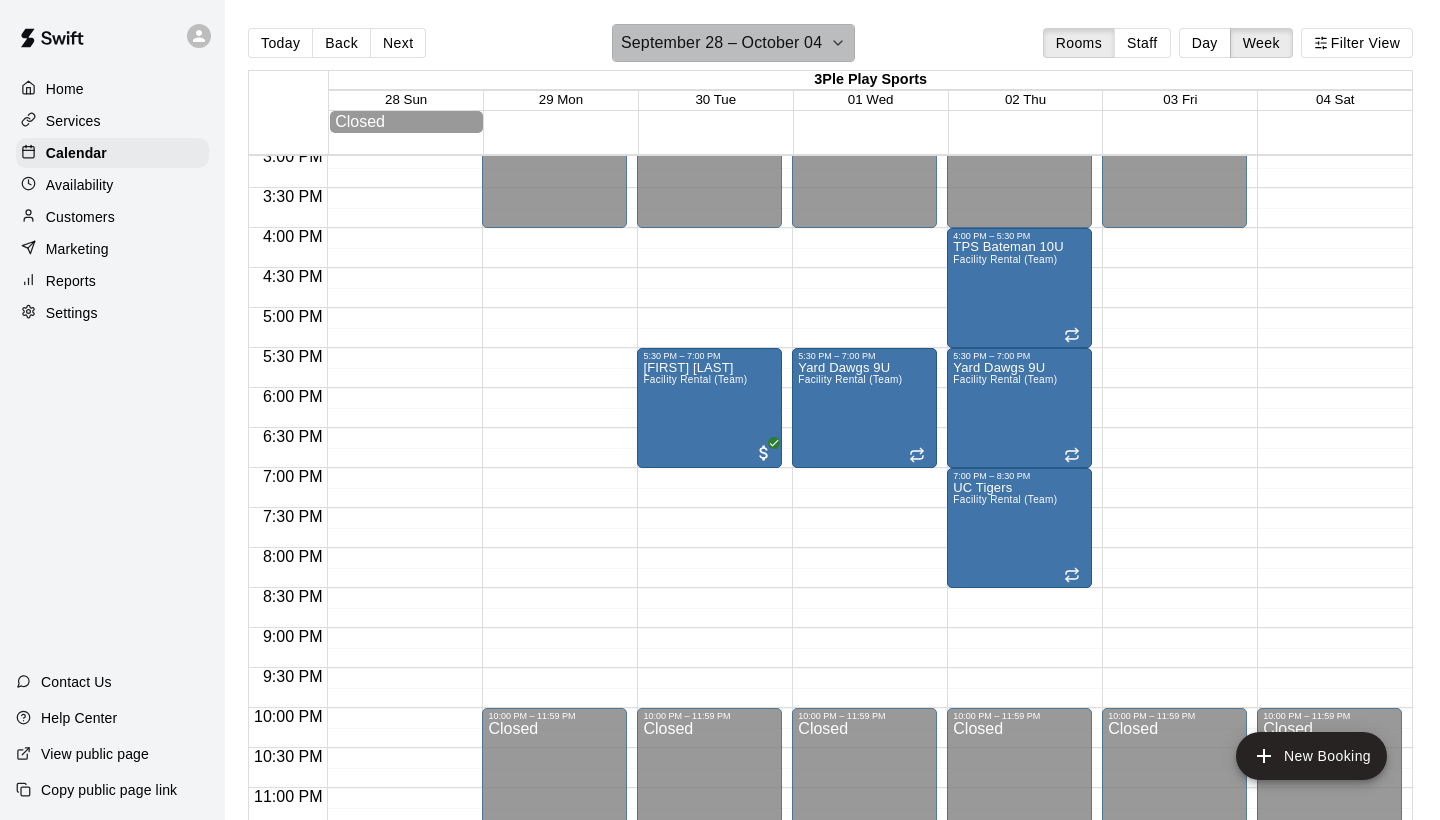 click 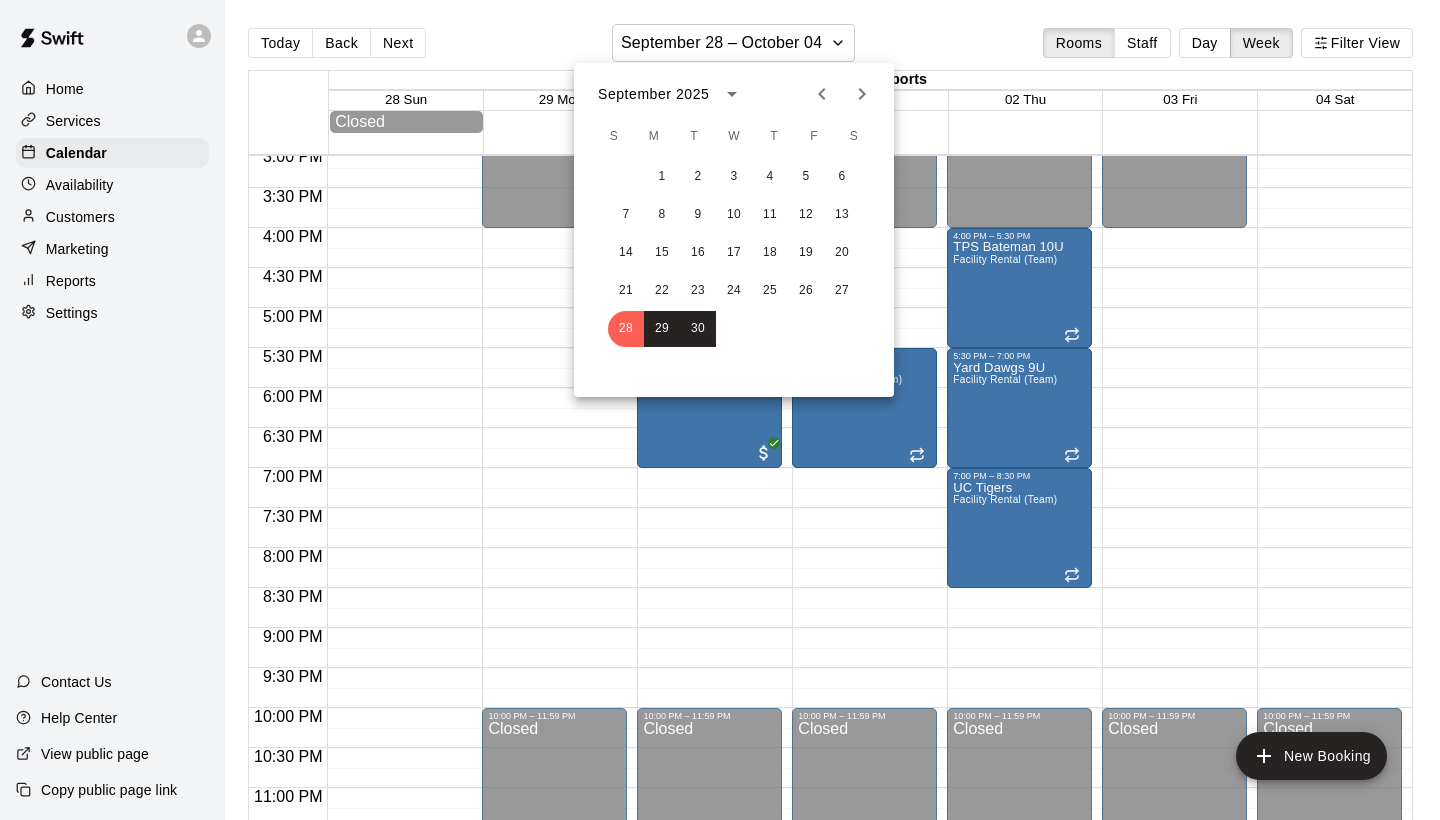 click at bounding box center [720, 410] 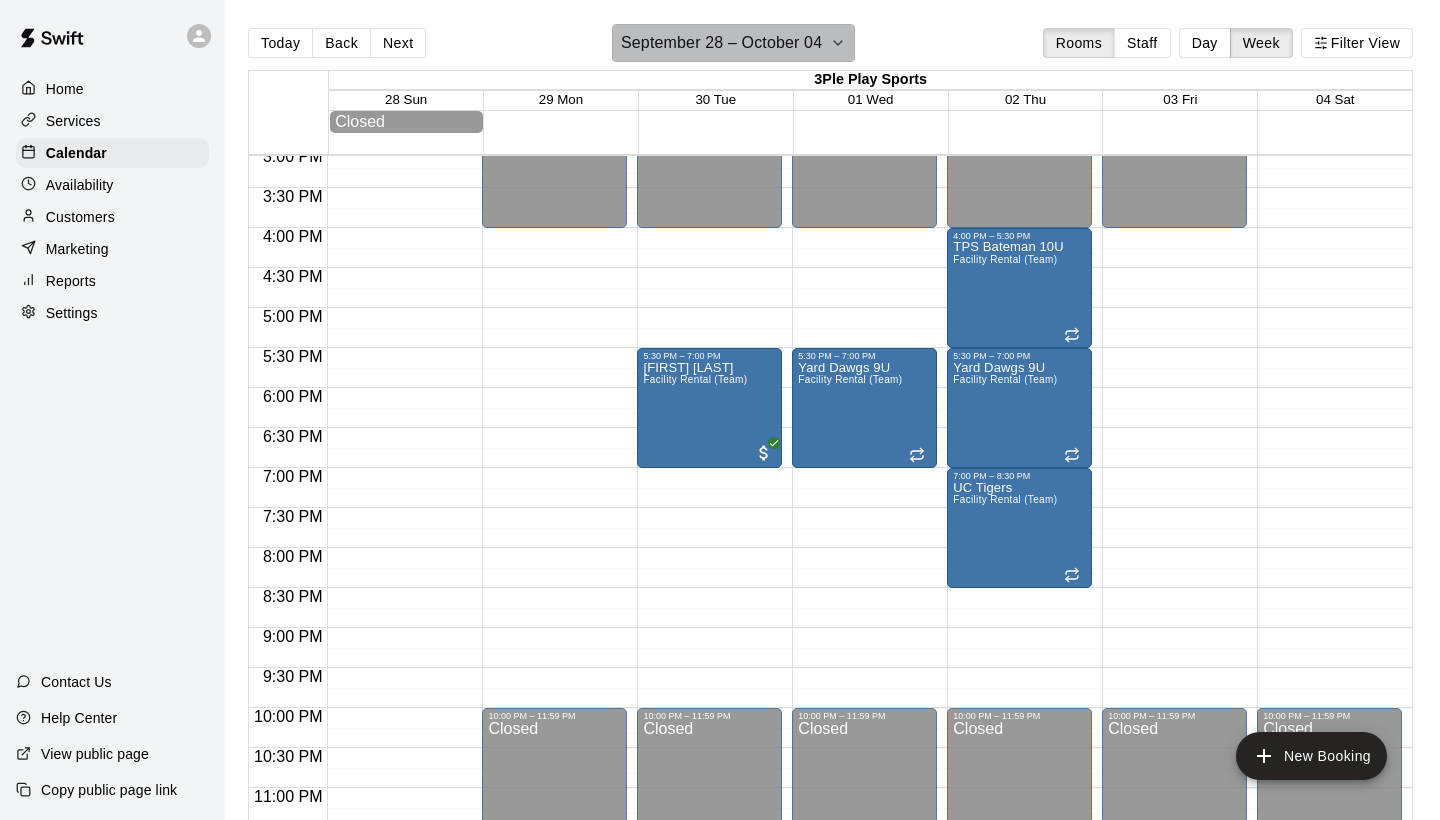click 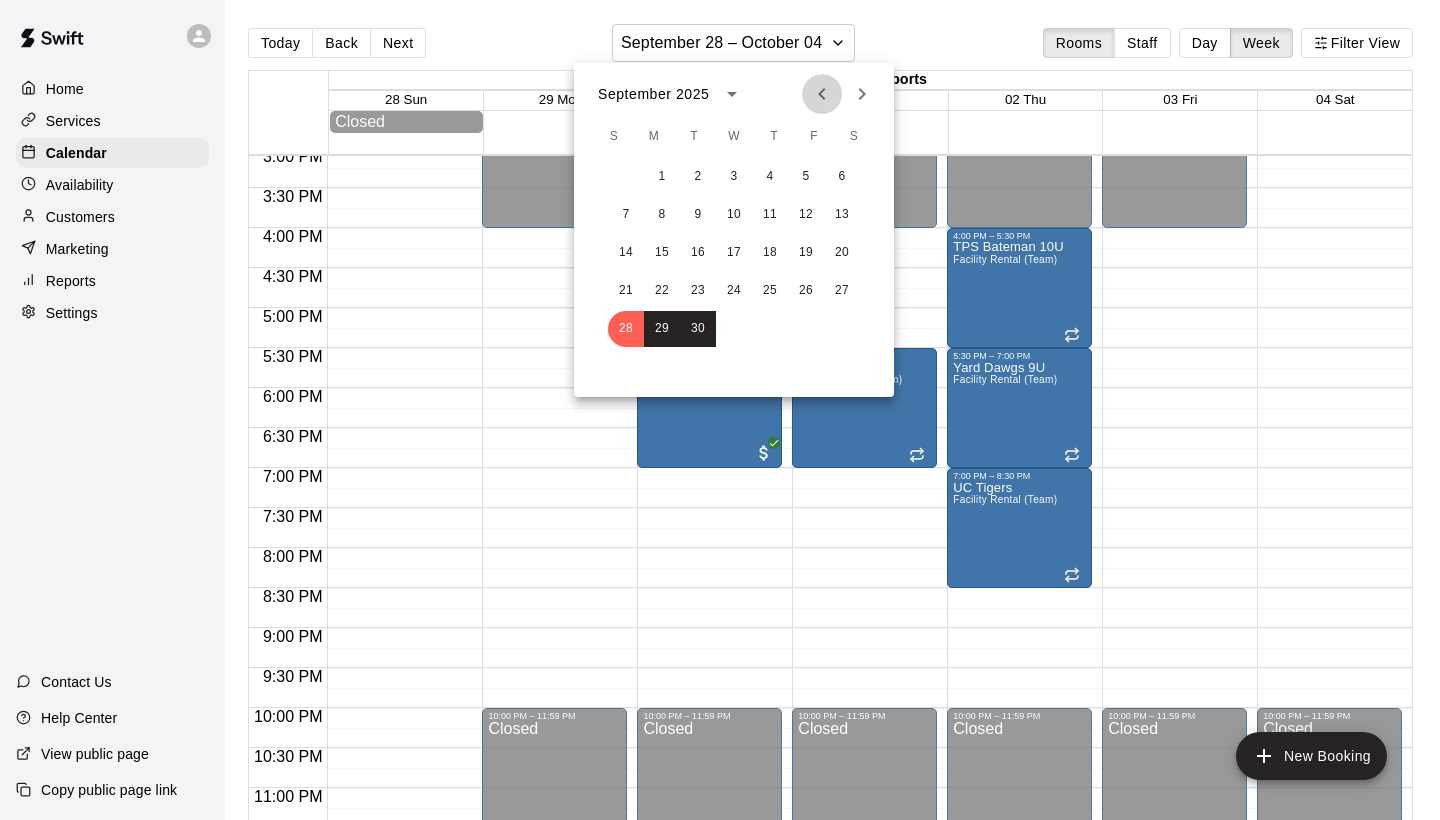 click 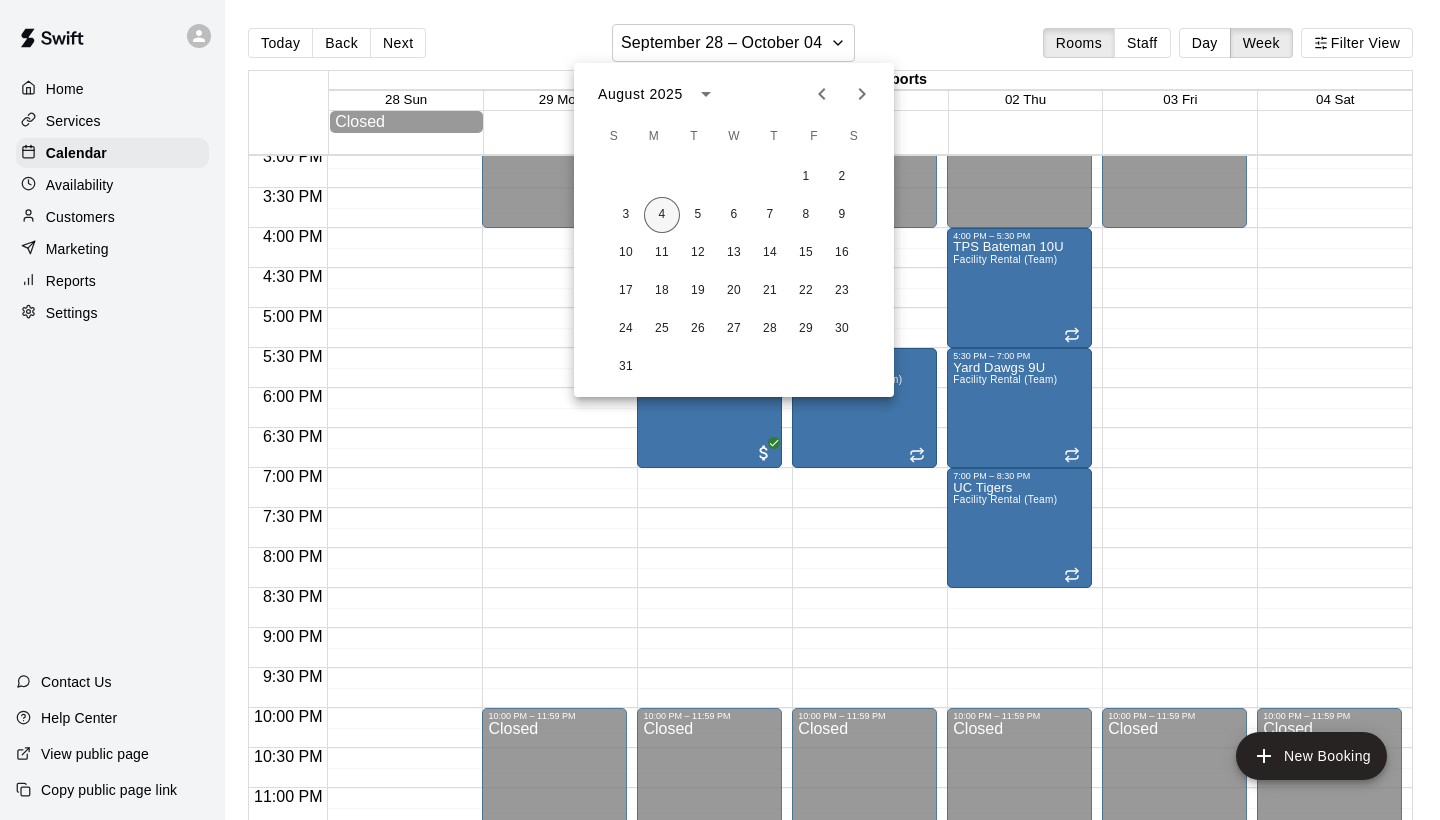 click on "4" at bounding box center (662, 215) 